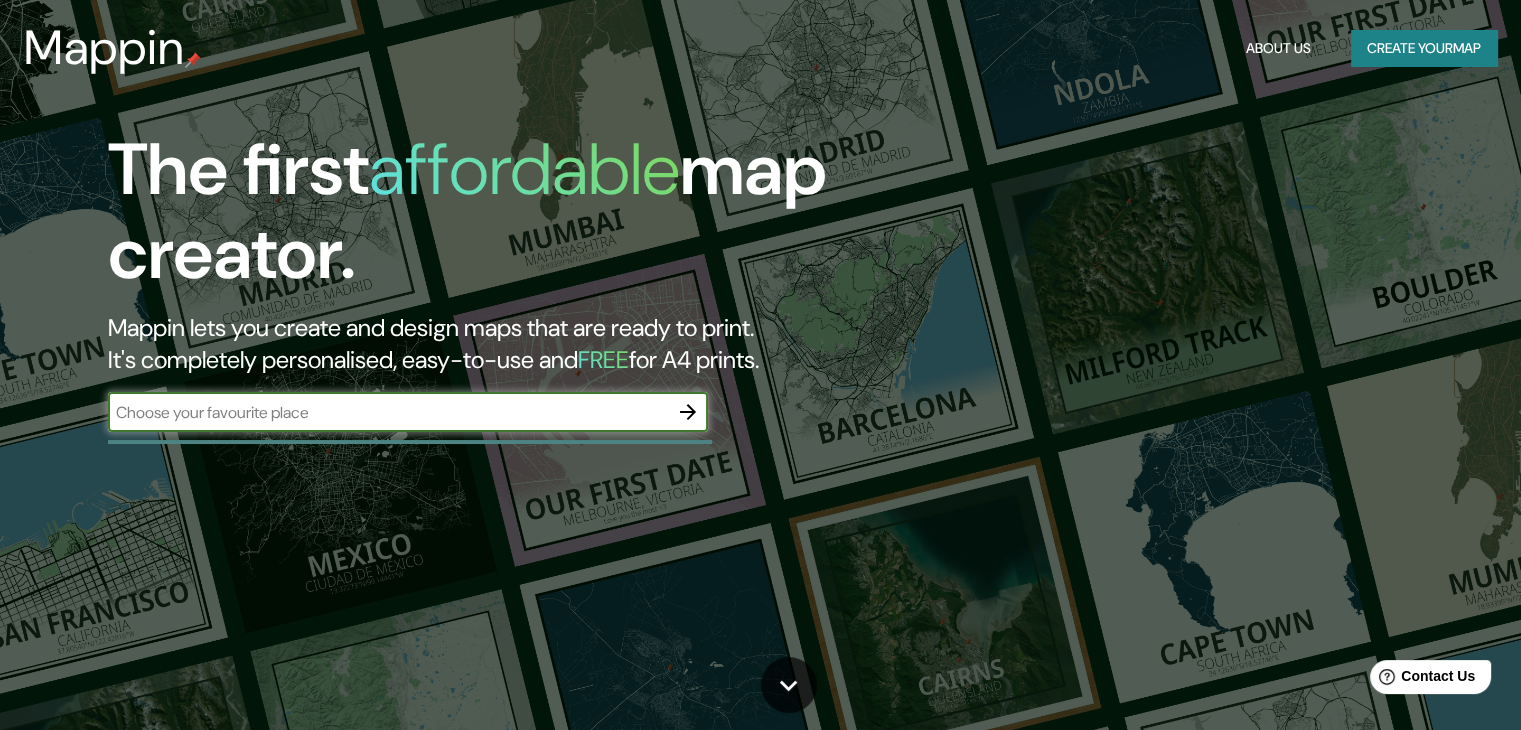 scroll, scrollTop: 0, scrollLeft: 0, axis: both 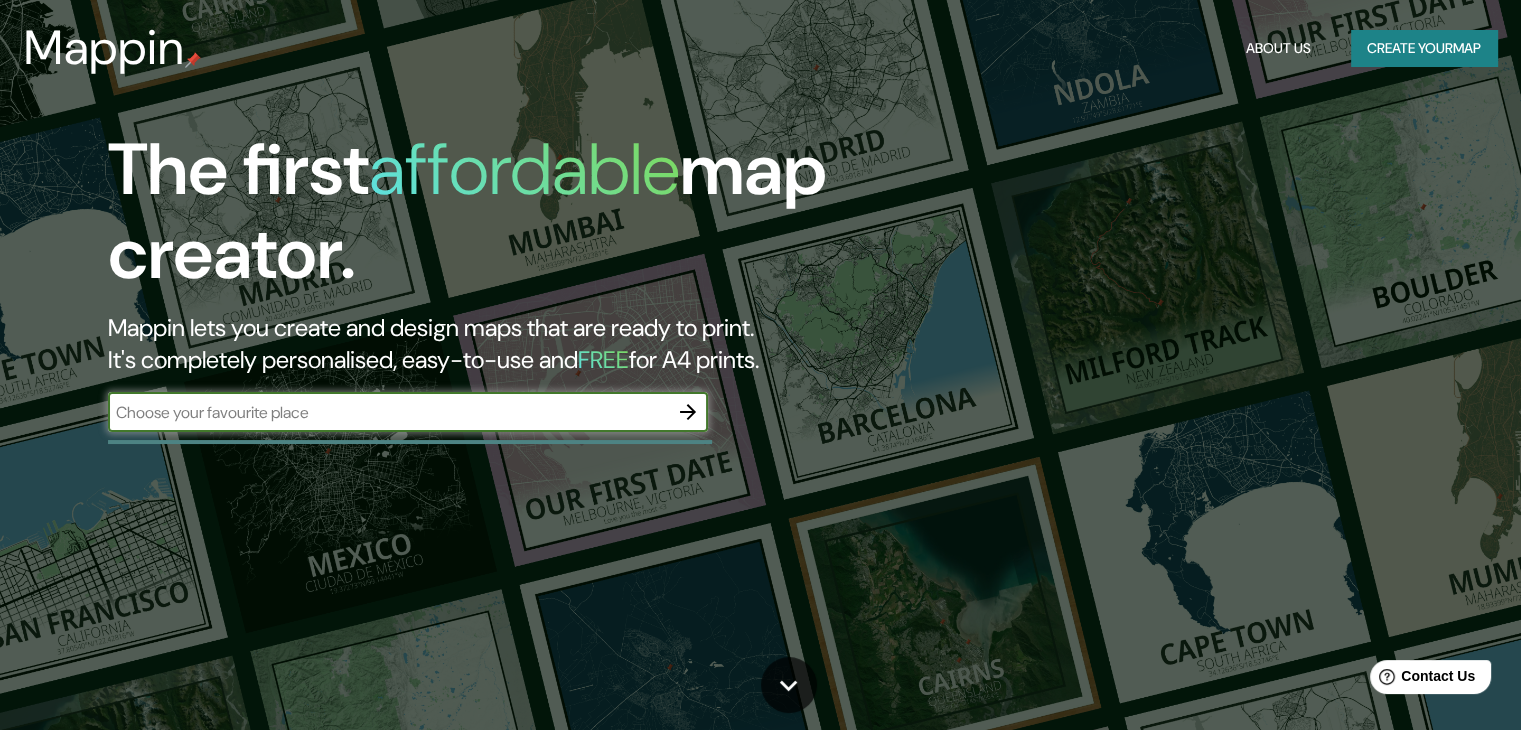 click at bounding box center [388, 412] 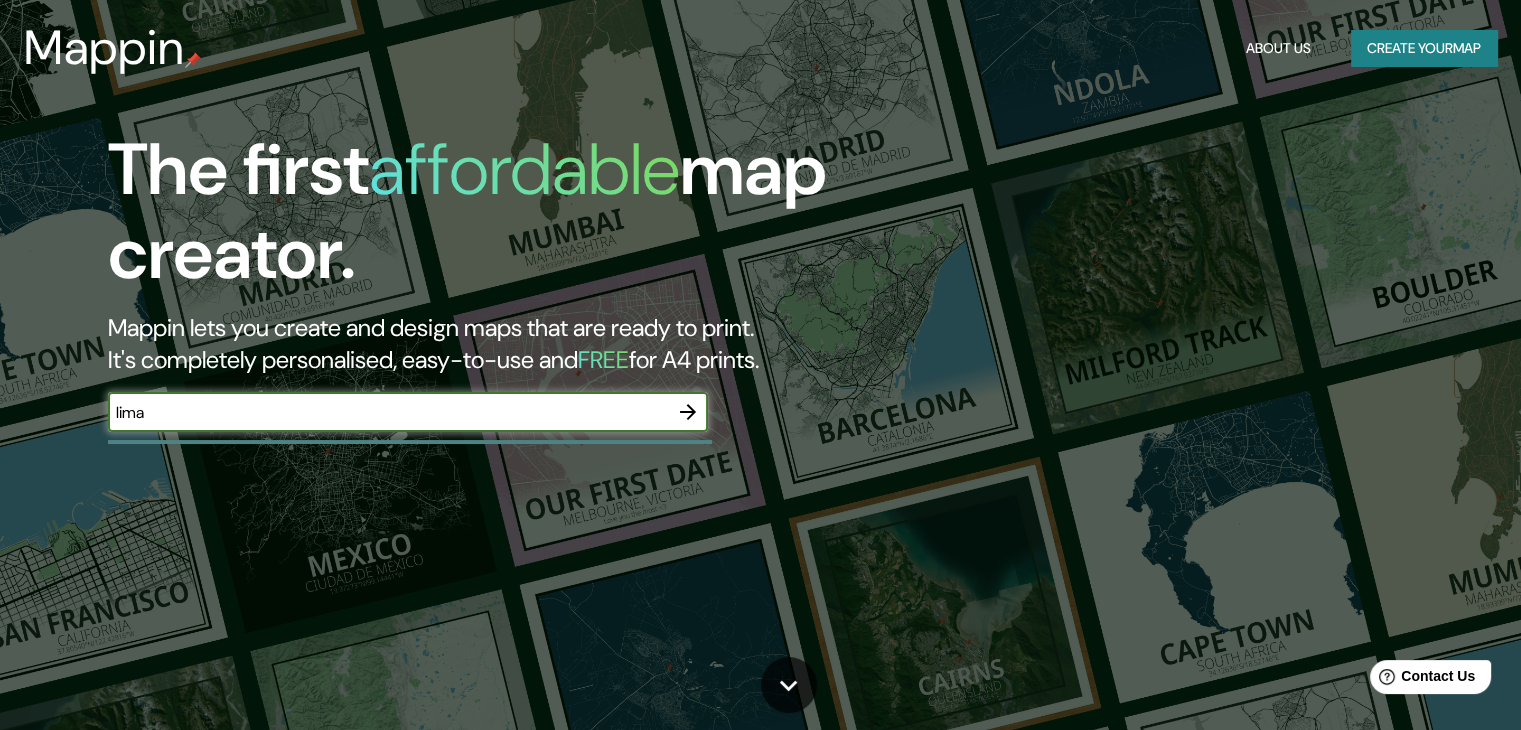 type on "lima" 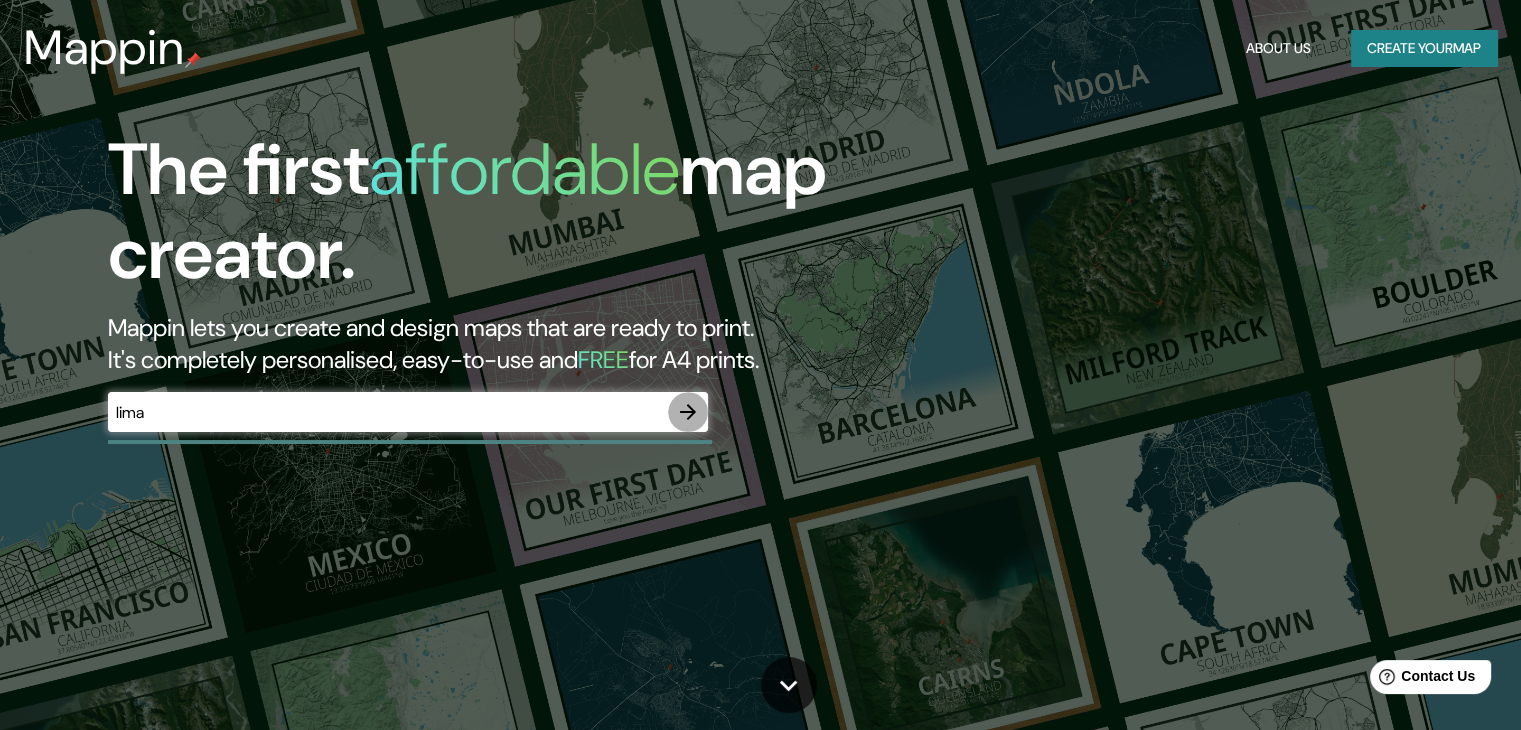 click 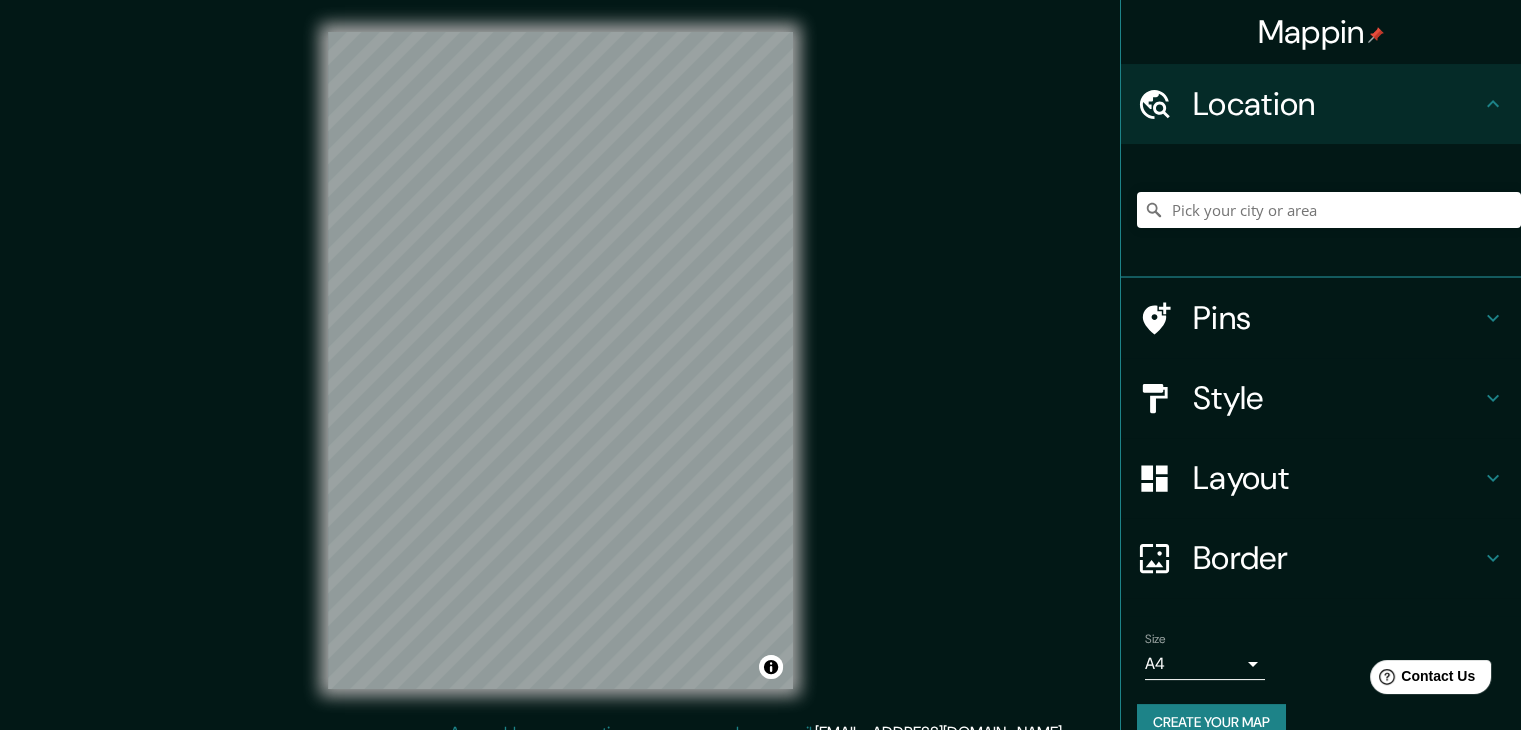 scroll, scrollTop: 23, scrollLeft: 0, axis: vertical 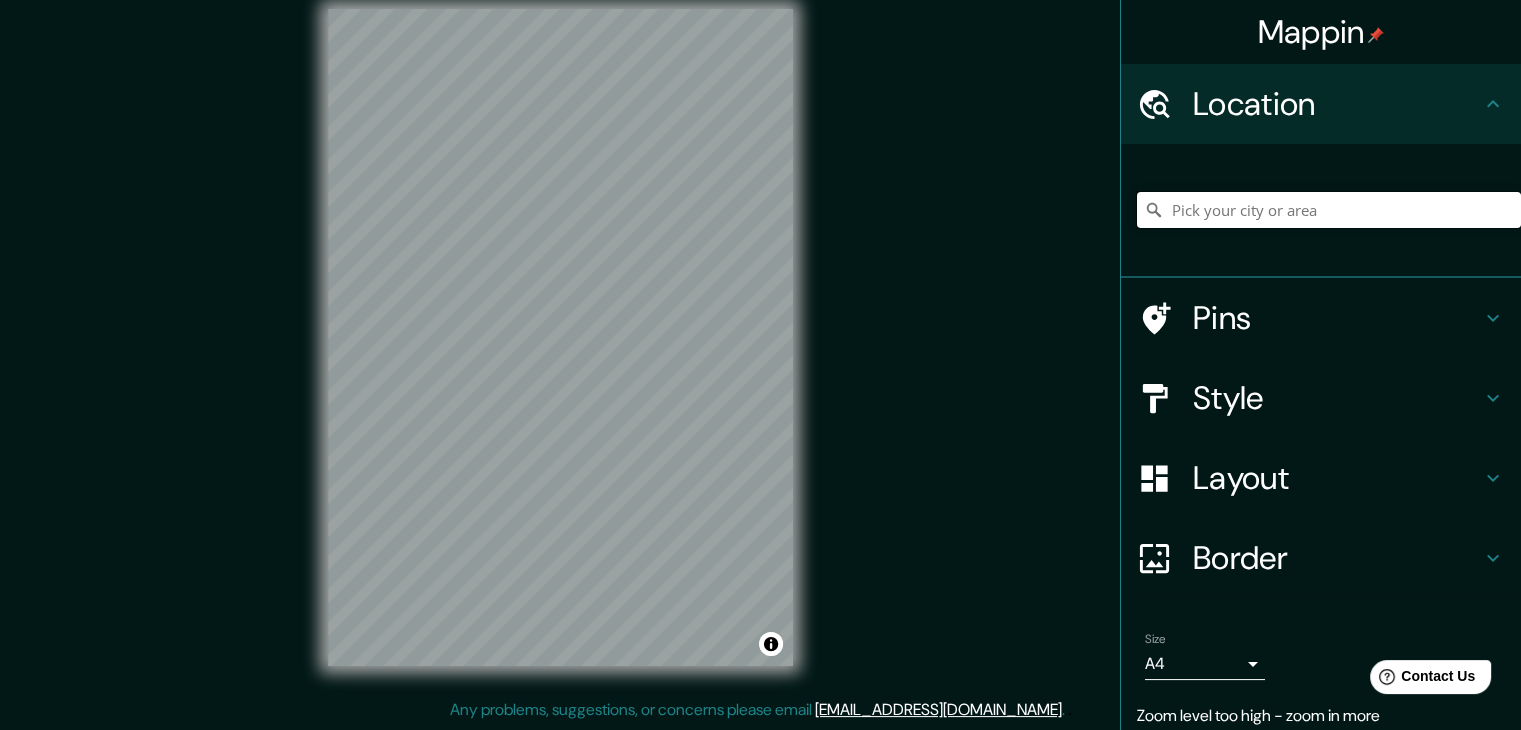 click at bounding box center (1329, 210) 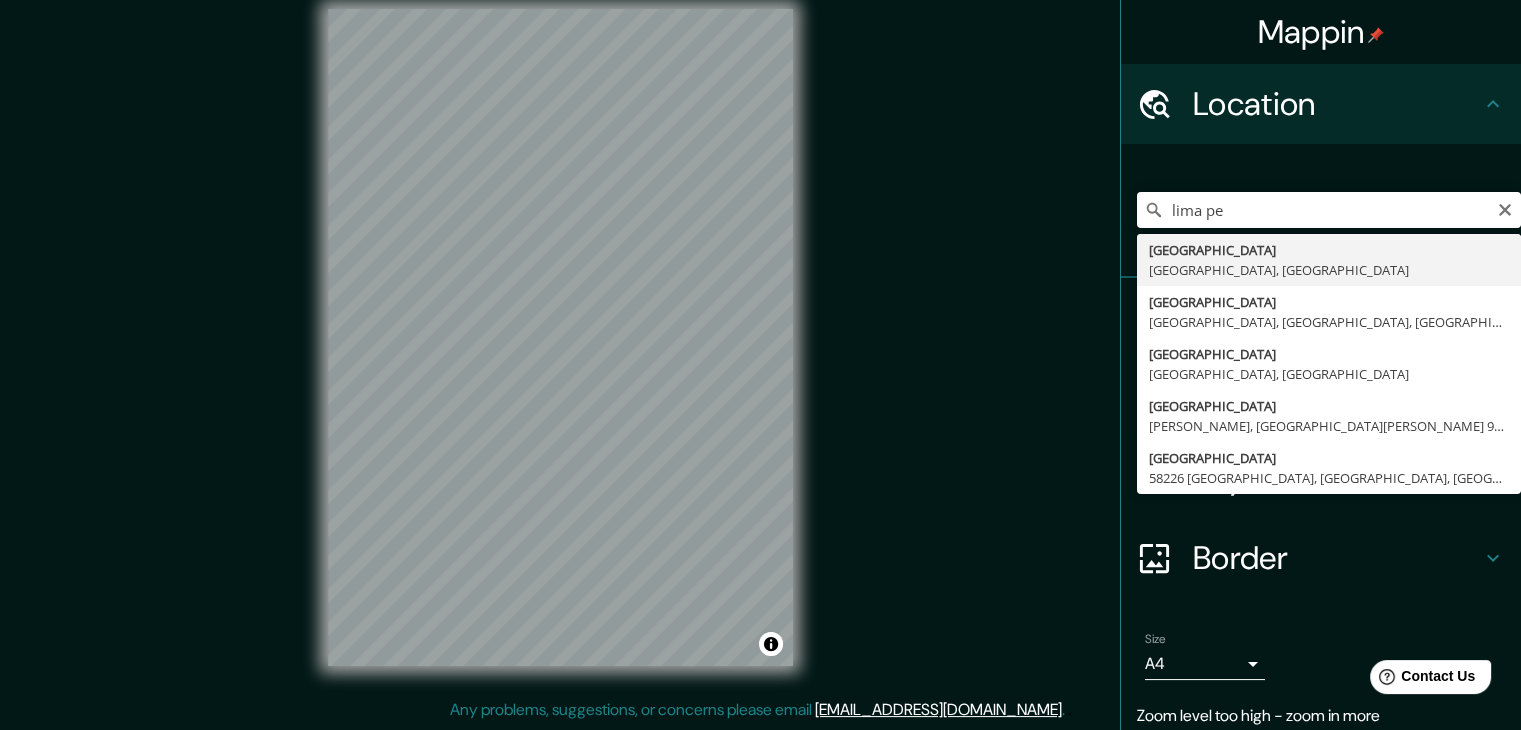 type on "[GEOGRAPHIC_DATA], [GEOGRAPHIC_DATA], [GEOGRAPHIC_DATA]" 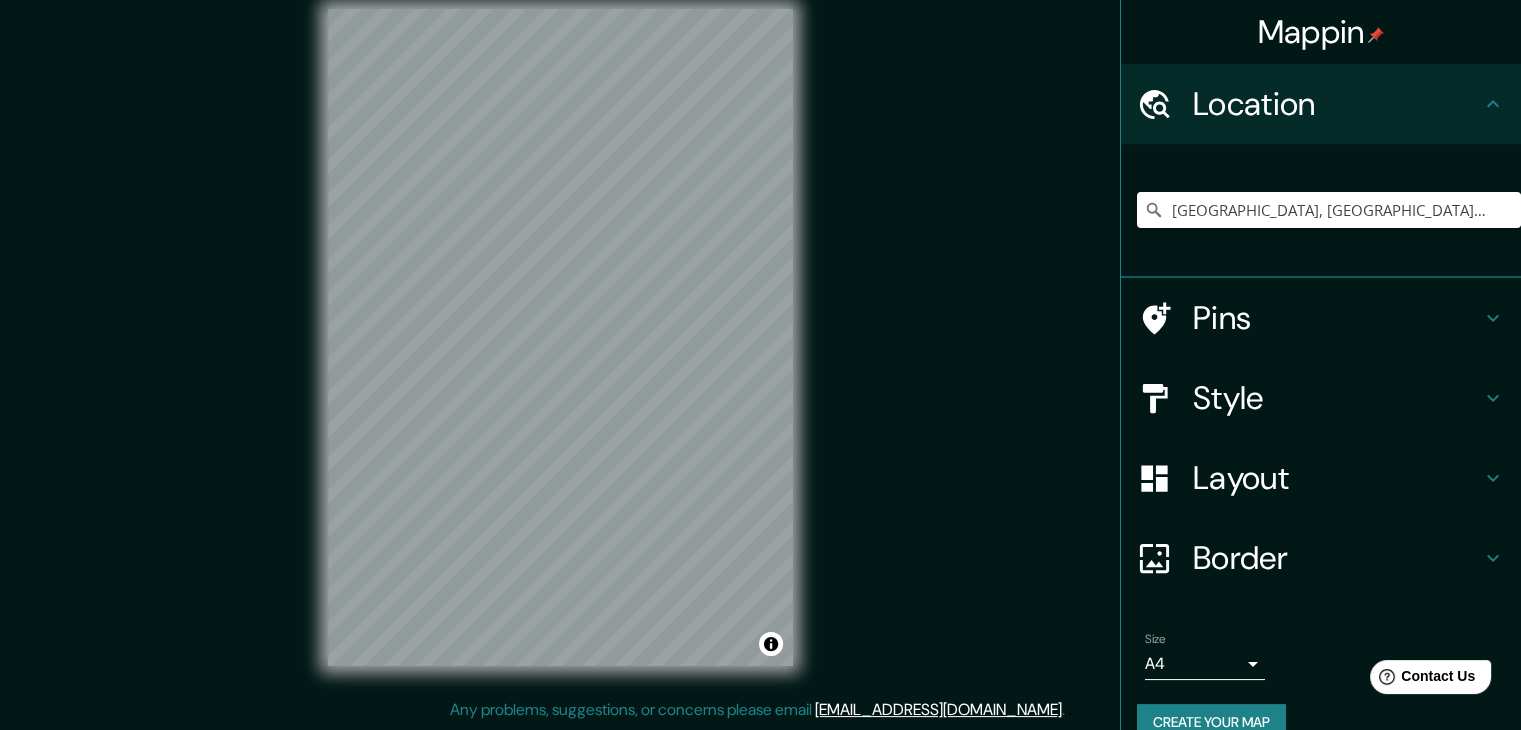 click on "Mappin Location [GEOGRAPHIC_DATA], [GEOGRAPHIC_DATA], [GEOGRAPHIC_DATA] Pins Style Layout Border Choose a border.  Hint : you can make layers of the frame opaque to create some cool effects. None Simple Transparent Fancy Size A4 single Create your map © Mapbox   © OpenStreetMap   Improve this map Any problems, suggestions, or concerns please email    [EMAIL_ADDRESS][DOMAIN_NAME] . . ." at bounding box center [760, 353] 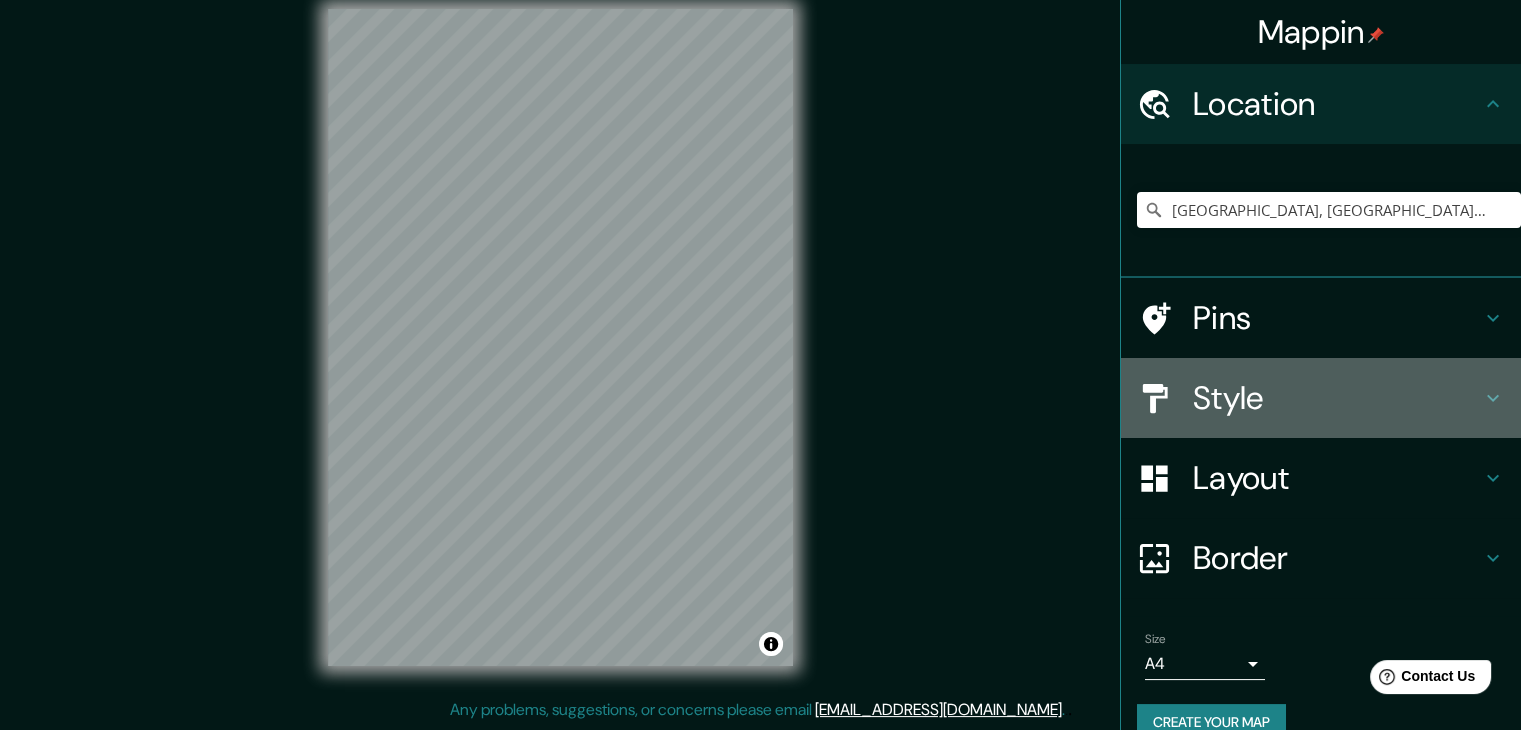 click on "Style" at bounding box center [1337, 398] 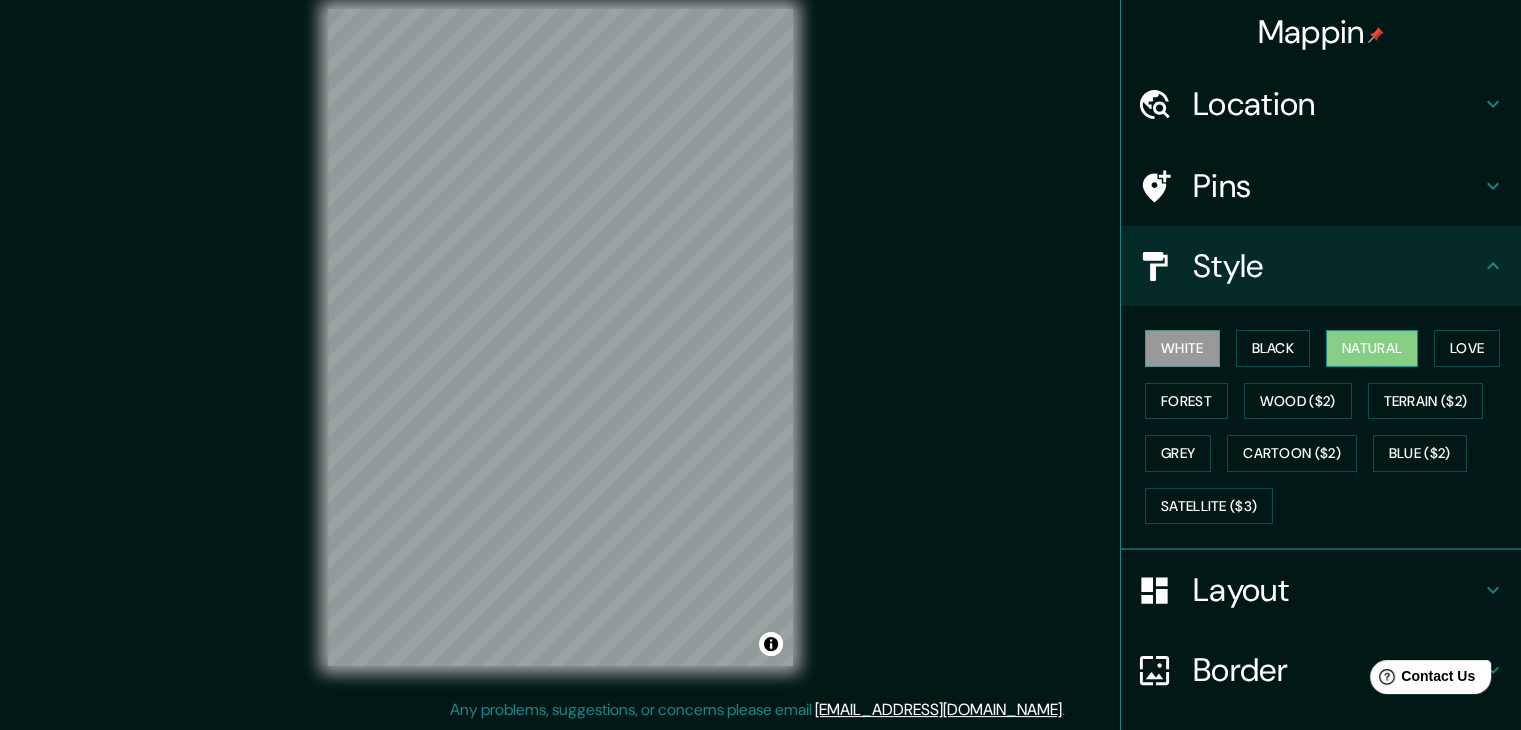 click on "Natural" at bounding box center (1372, 348) 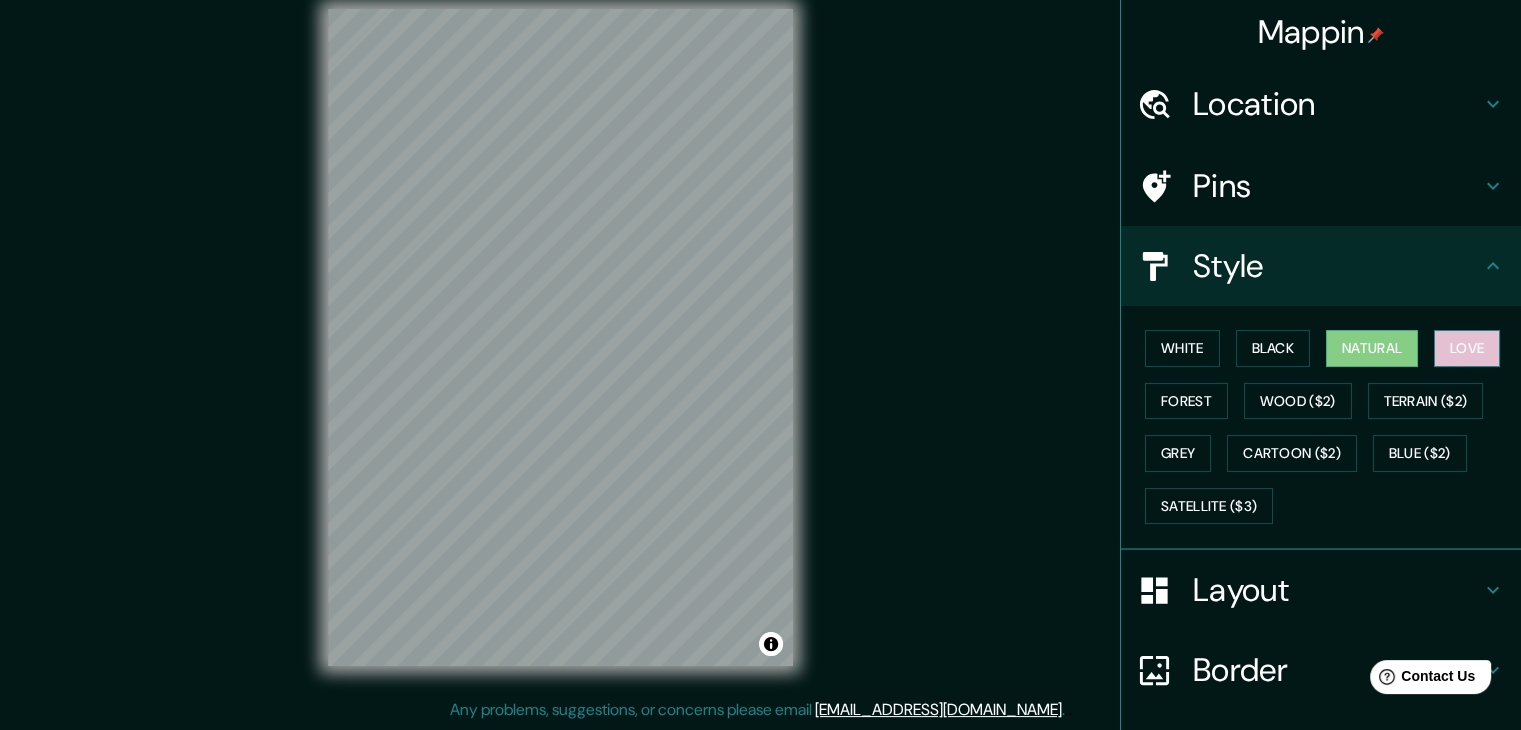 click on "Love" at bounding box center (1467, 348) 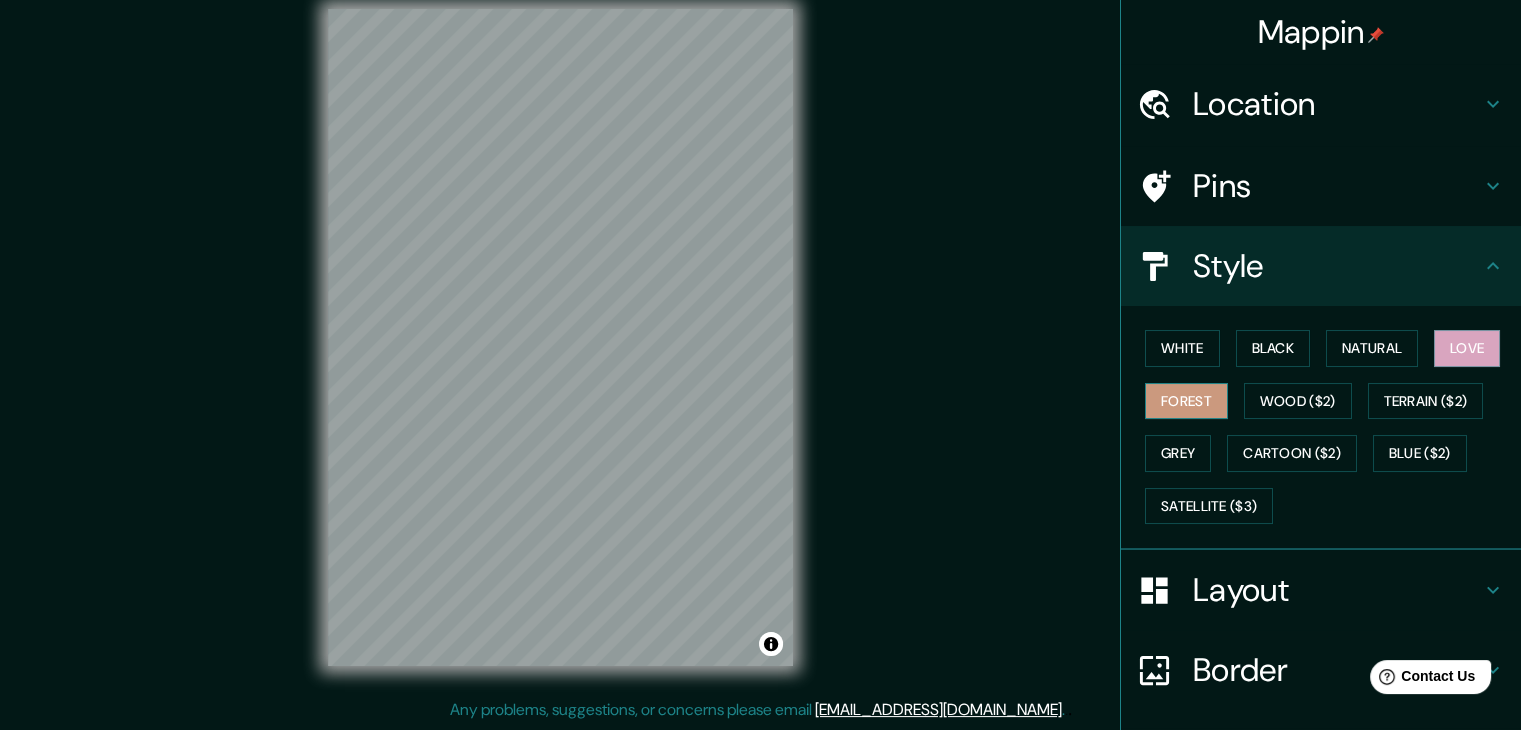 click on "Forest" at bounding box center (1186, 401) 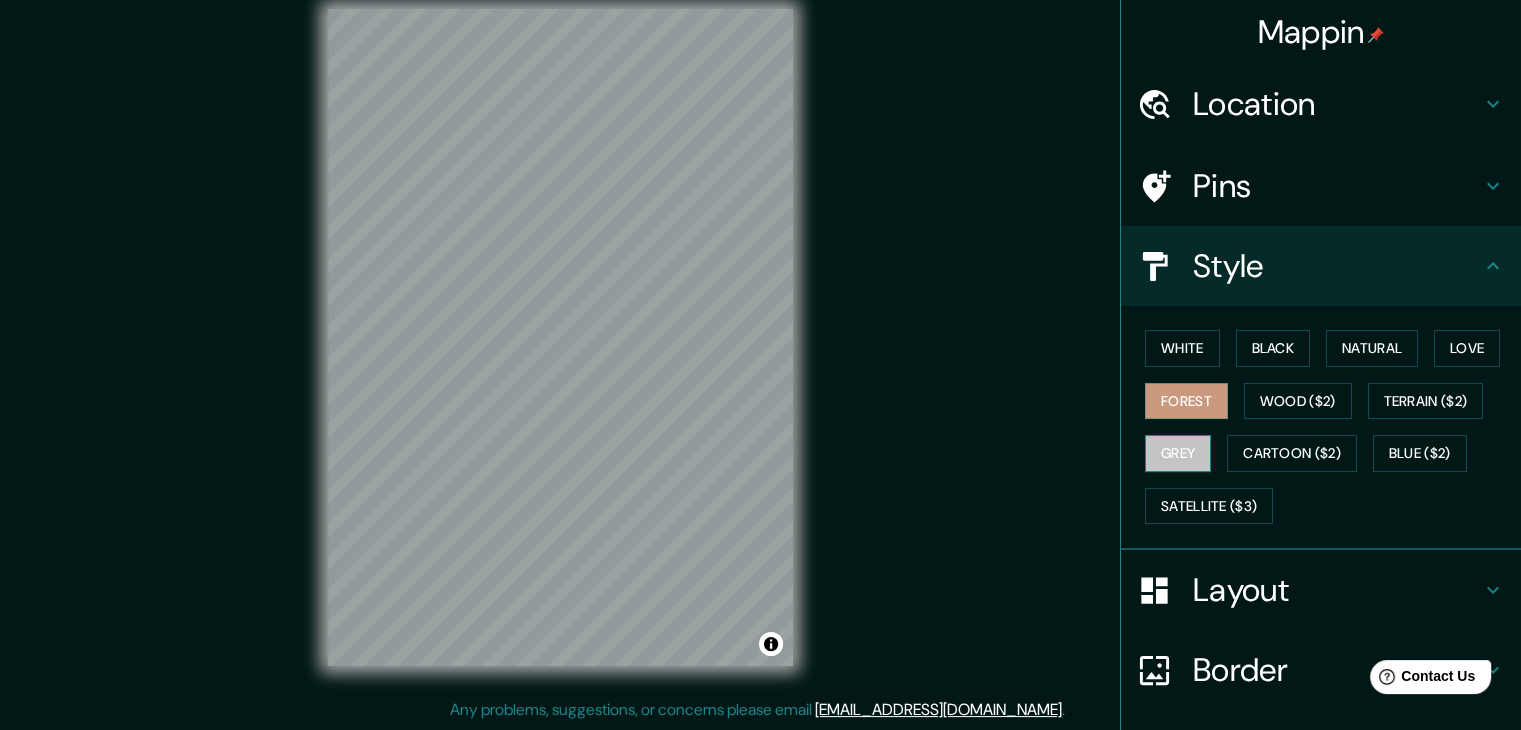 click on "Grey" at bounding box center [1178, 453] 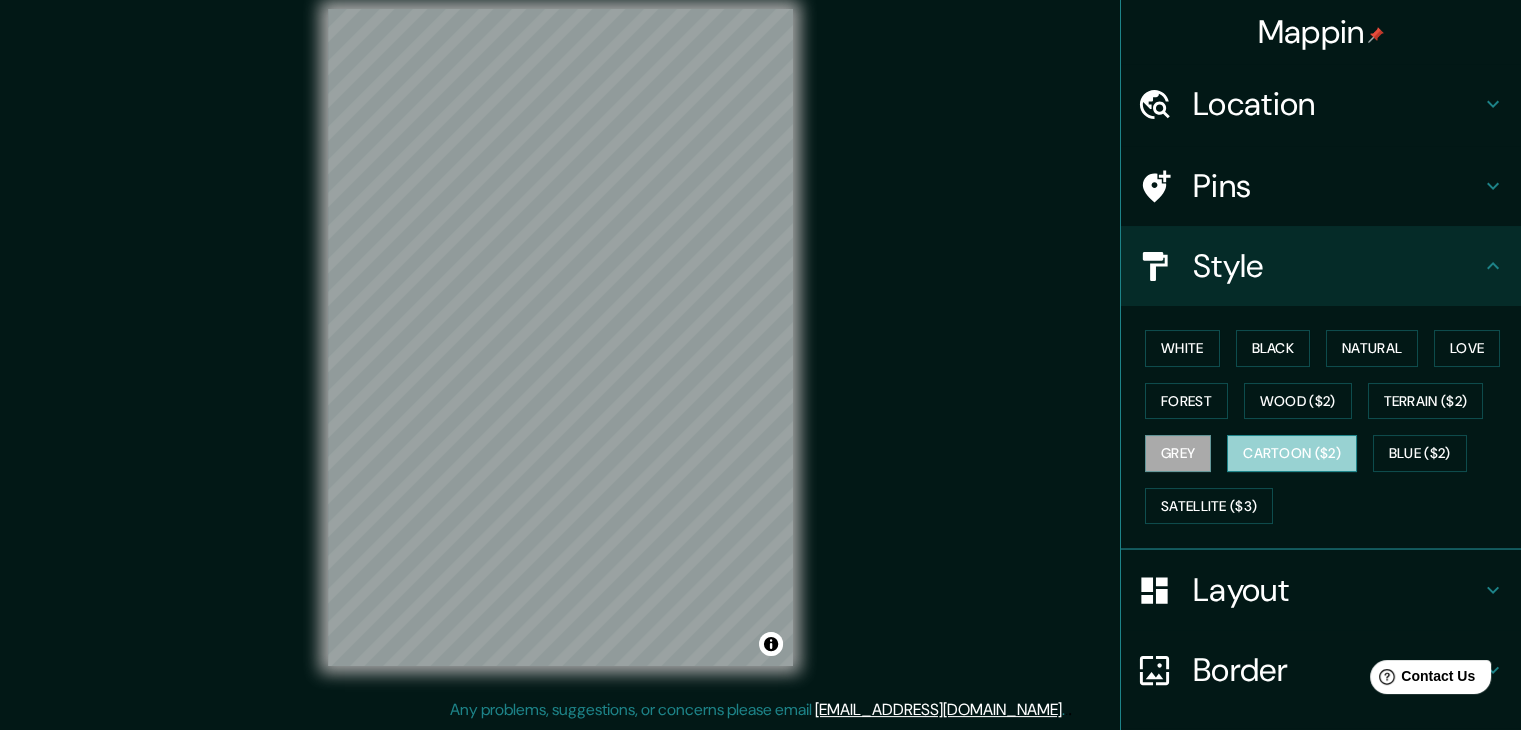 click on "Cartoon ($2)" at bounding box center [1292, 453] 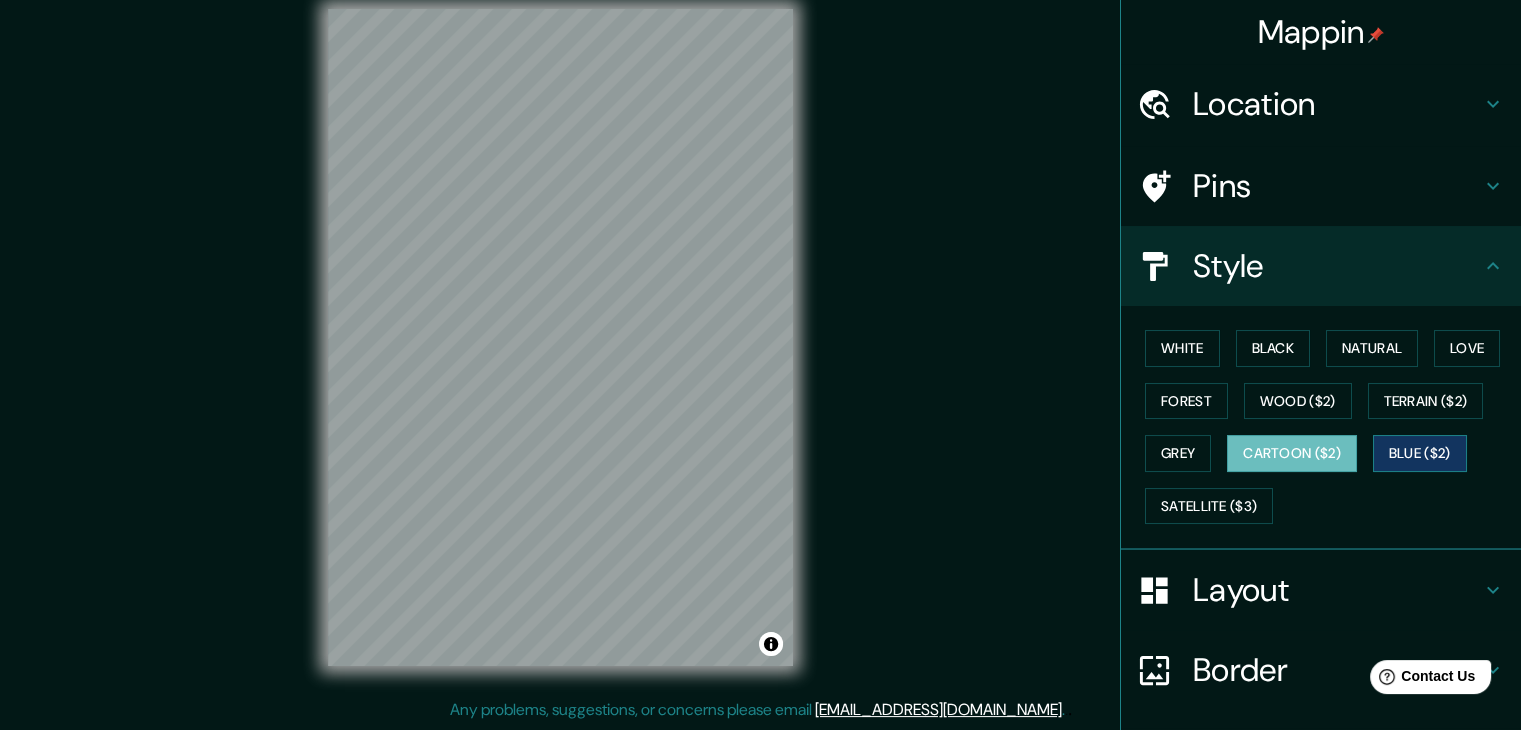 click on "Blue ($2)" at bounding box center [1420, 453] 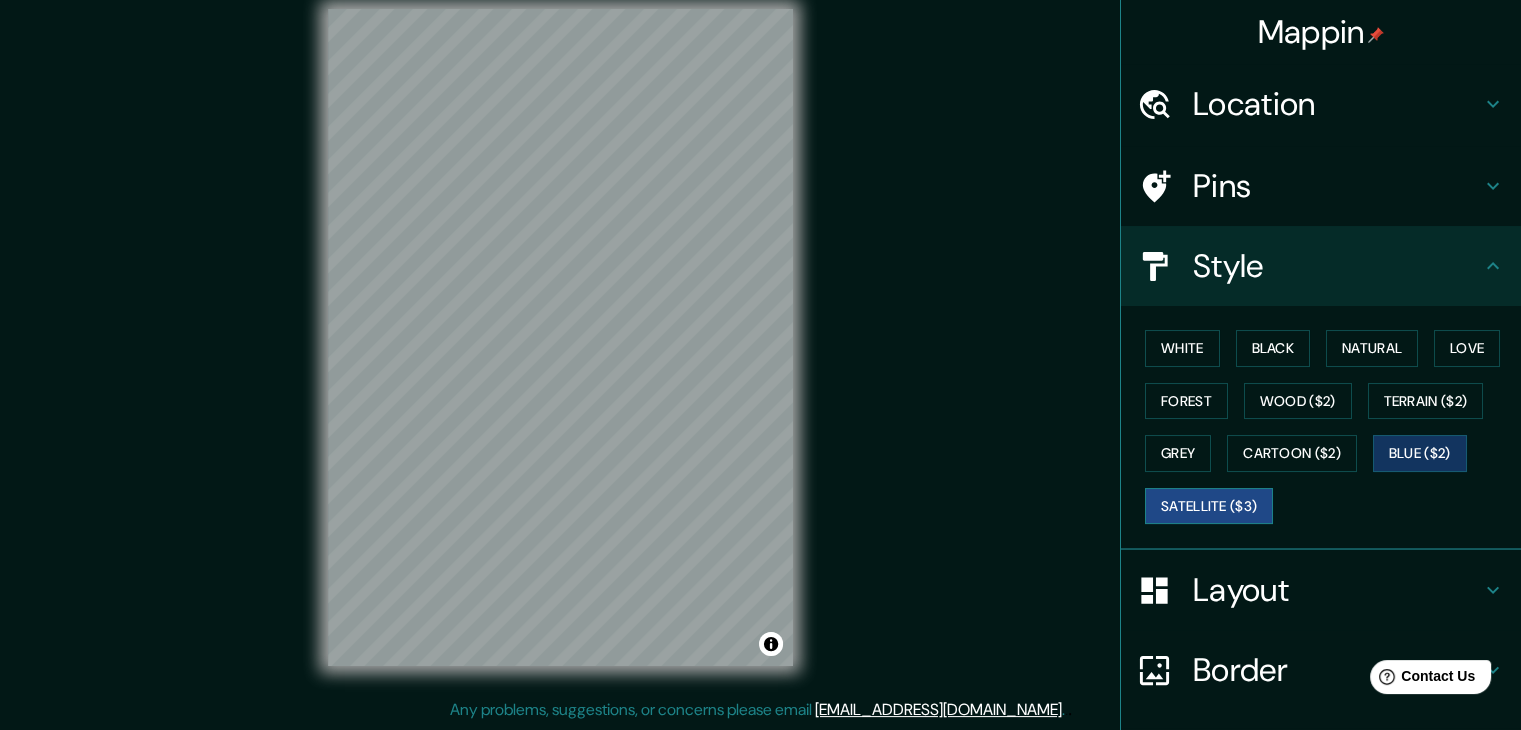 click on "Satellite ($3)" at bounding box center [1209, 506] 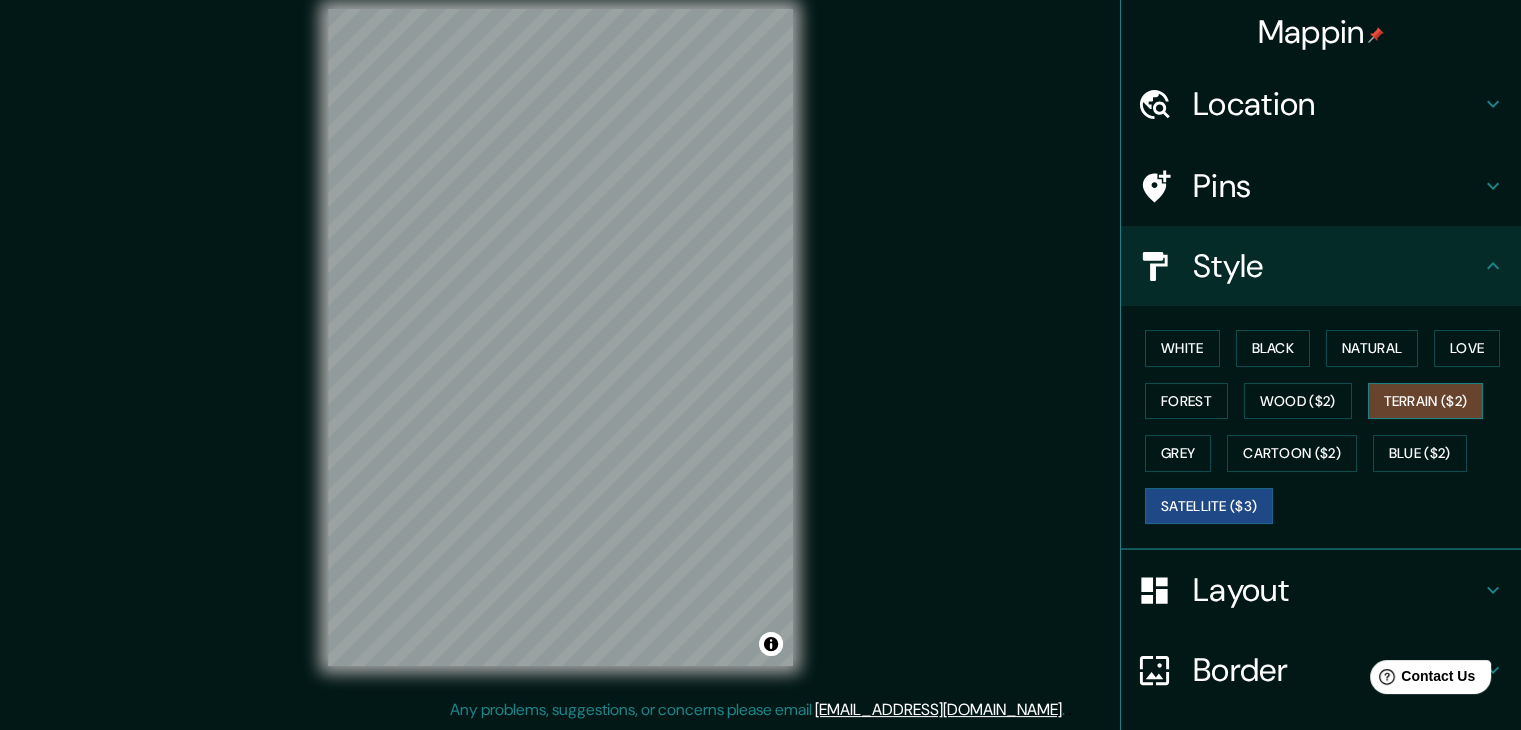 click on "Terrain ($2)" at bounding box center (1426, 401) 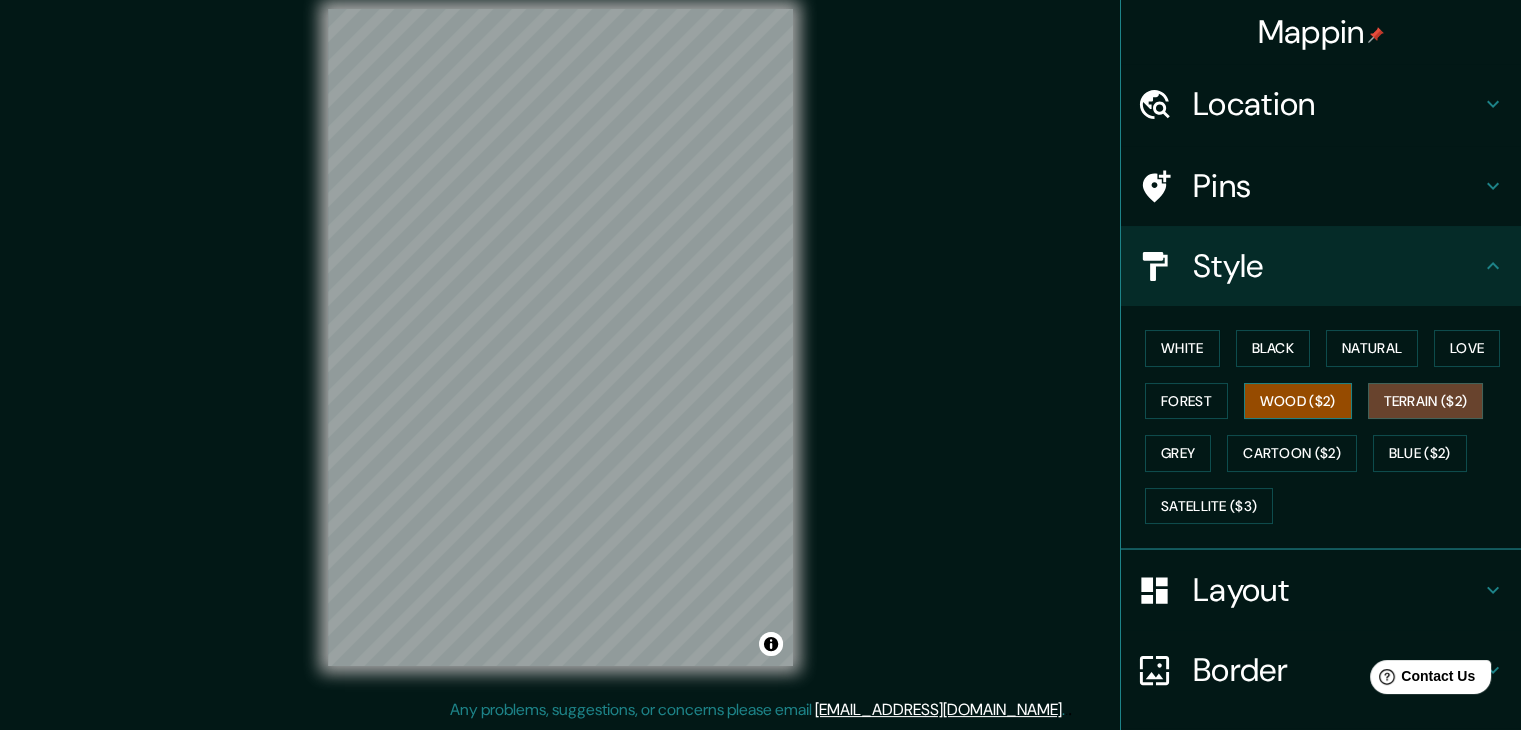 click on "Wood ($2)" at bounding box center [1298, 401] 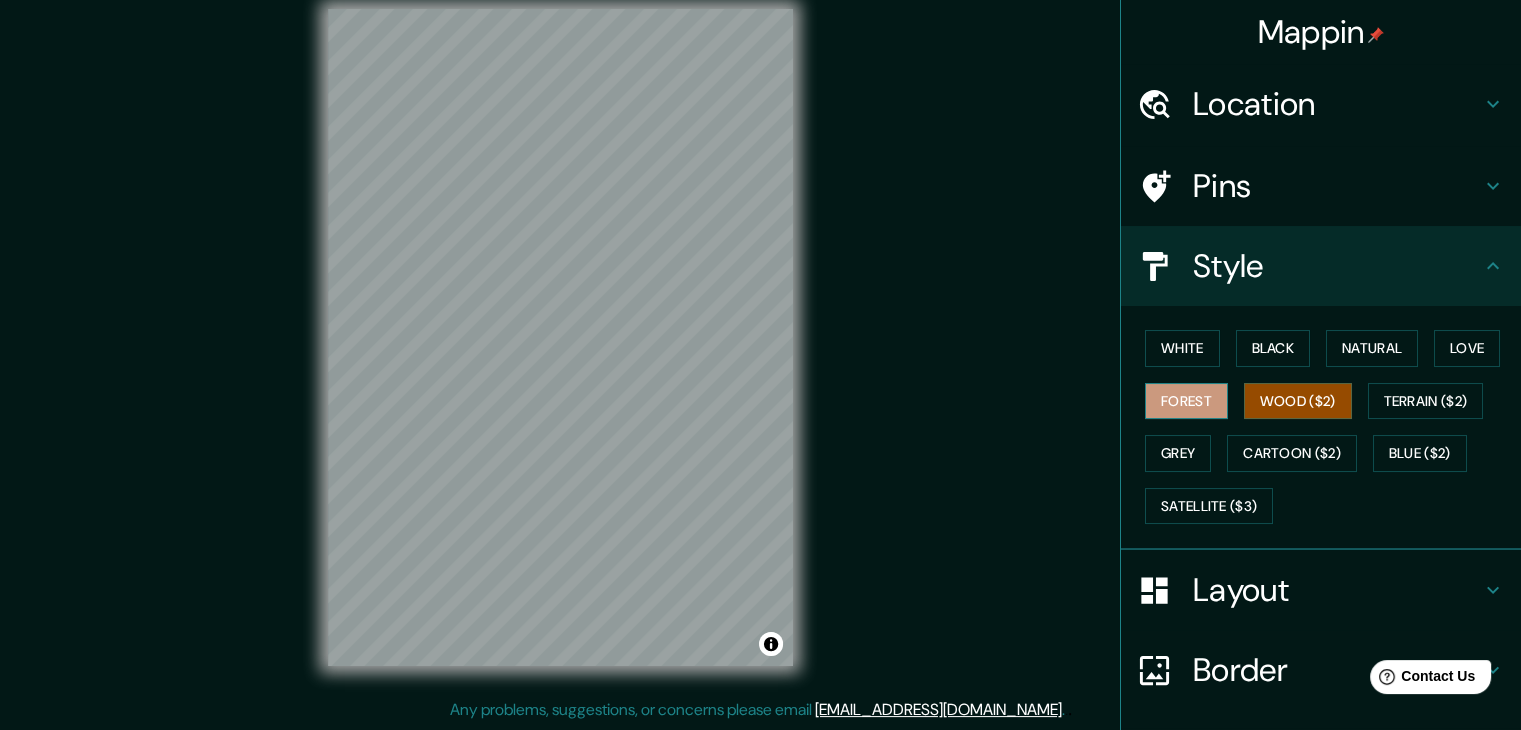 click on "Forest" at bounding box center (1186, 401) 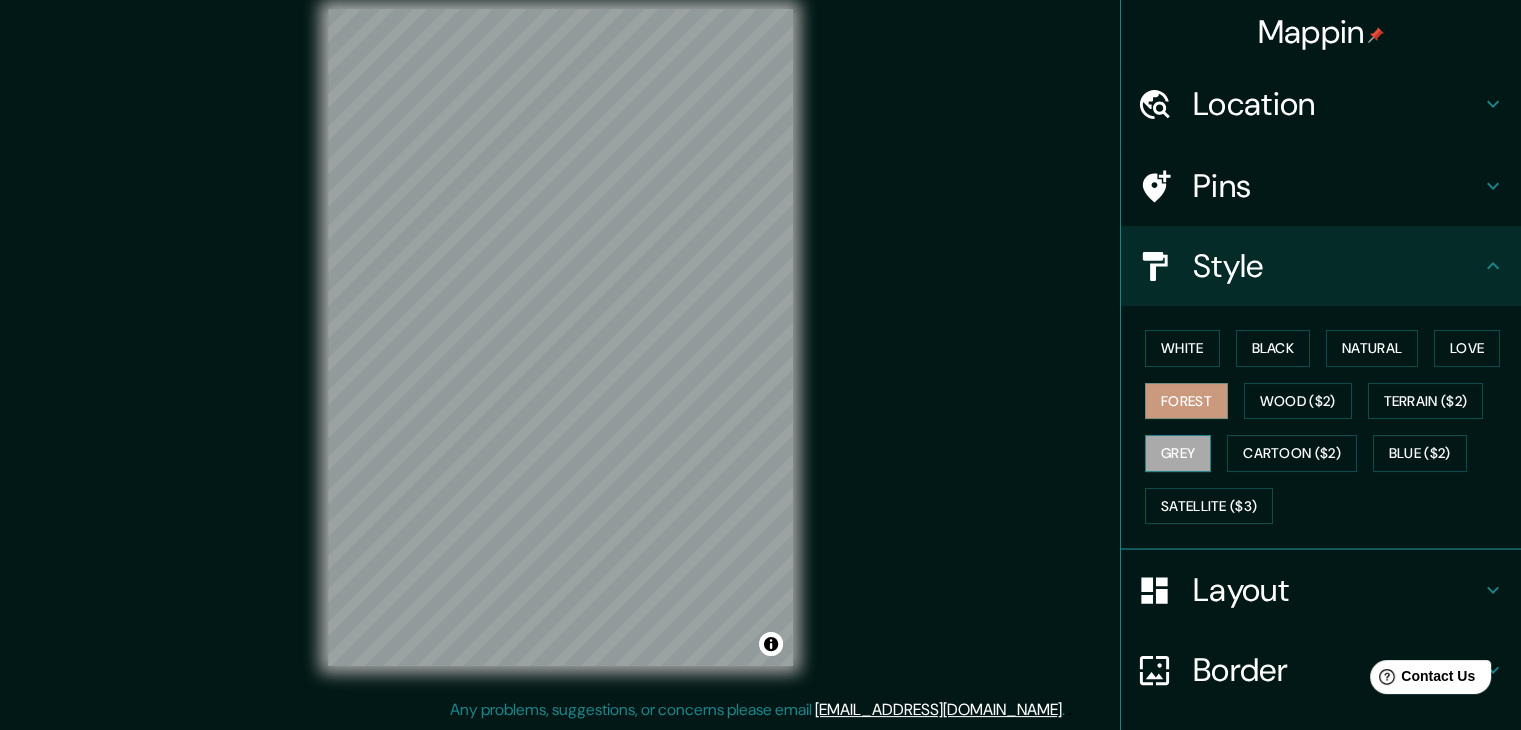 click on "Grey" at bounding box center (1178, 453) 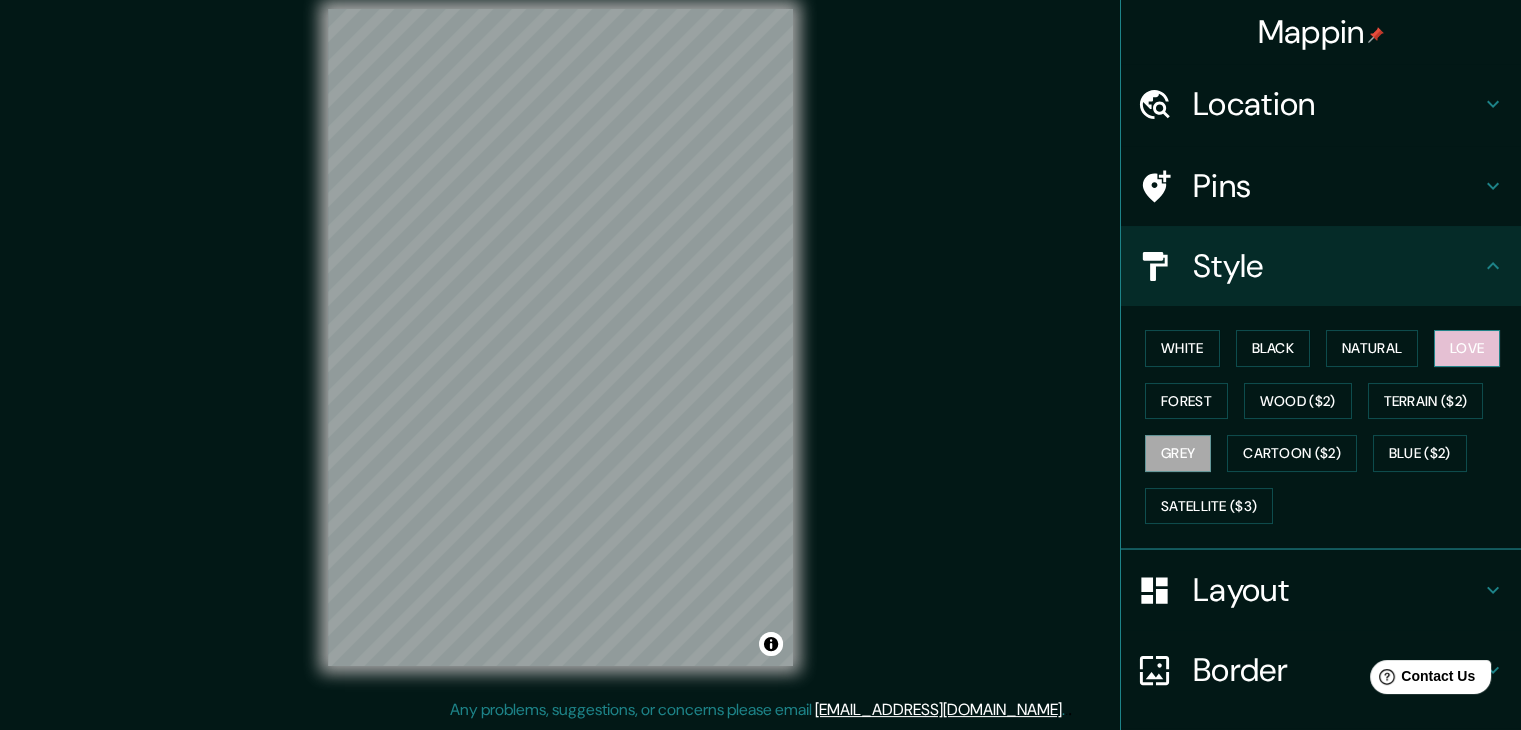 click on "Love" at bounding box center (1467, 348) 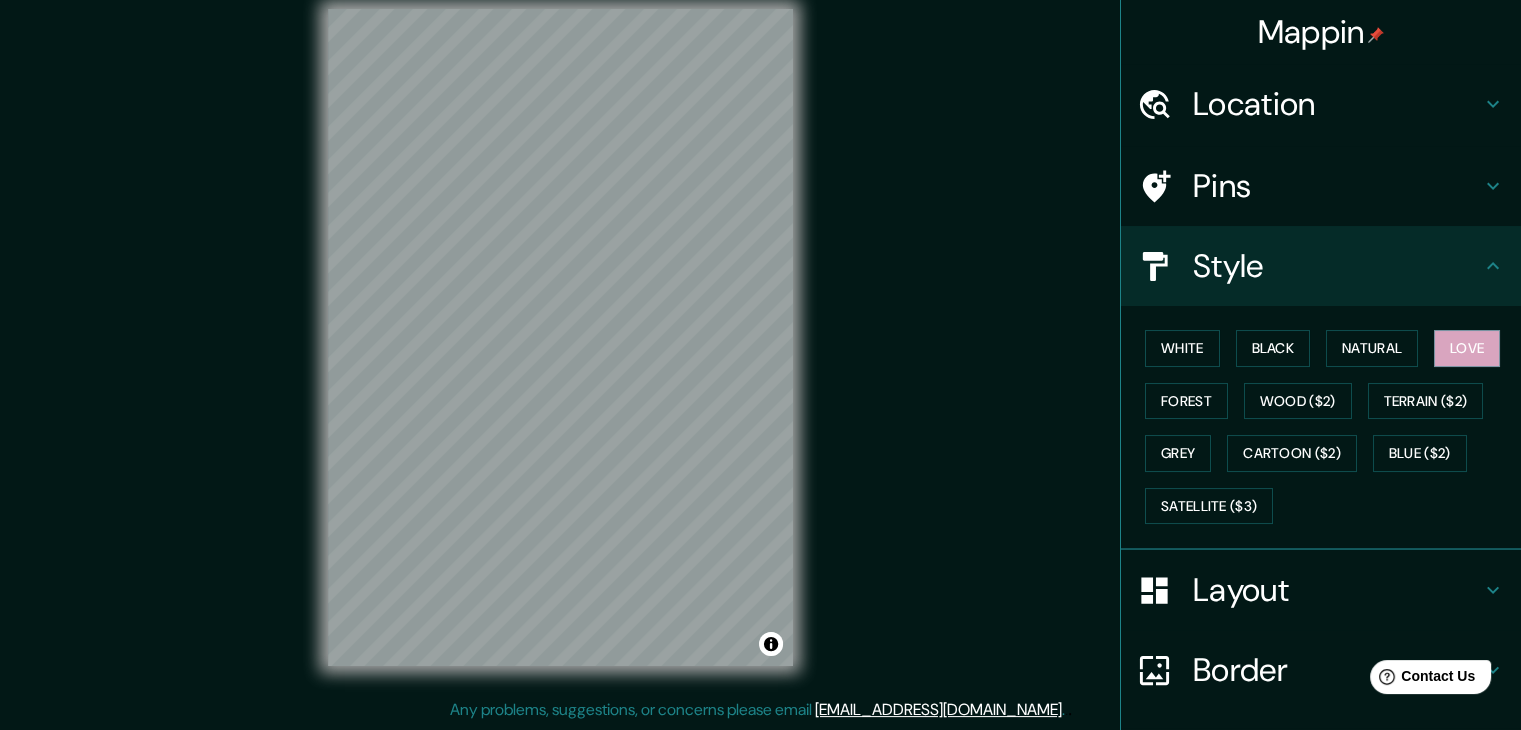 type 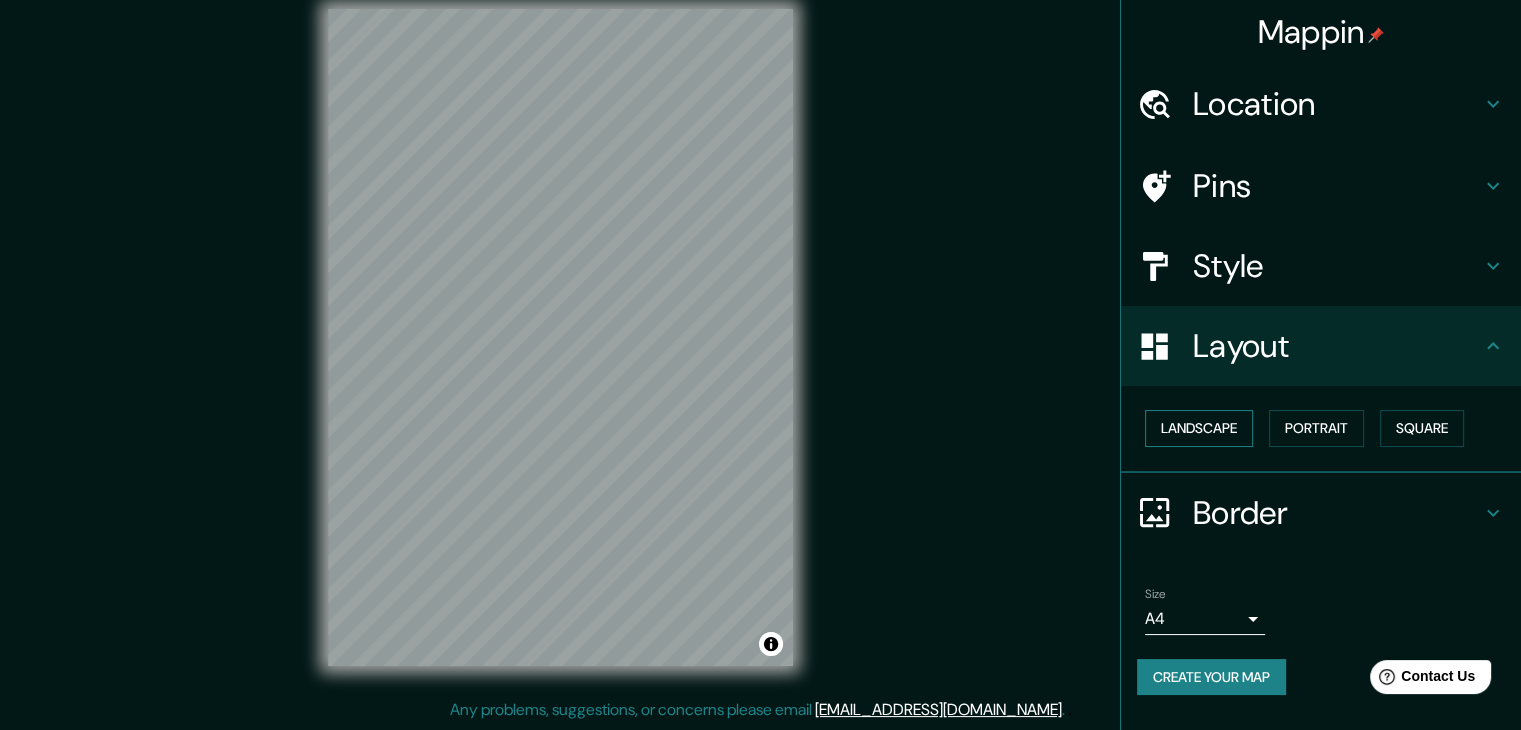 click on "Landscape" at bounding box center (1199, 428) 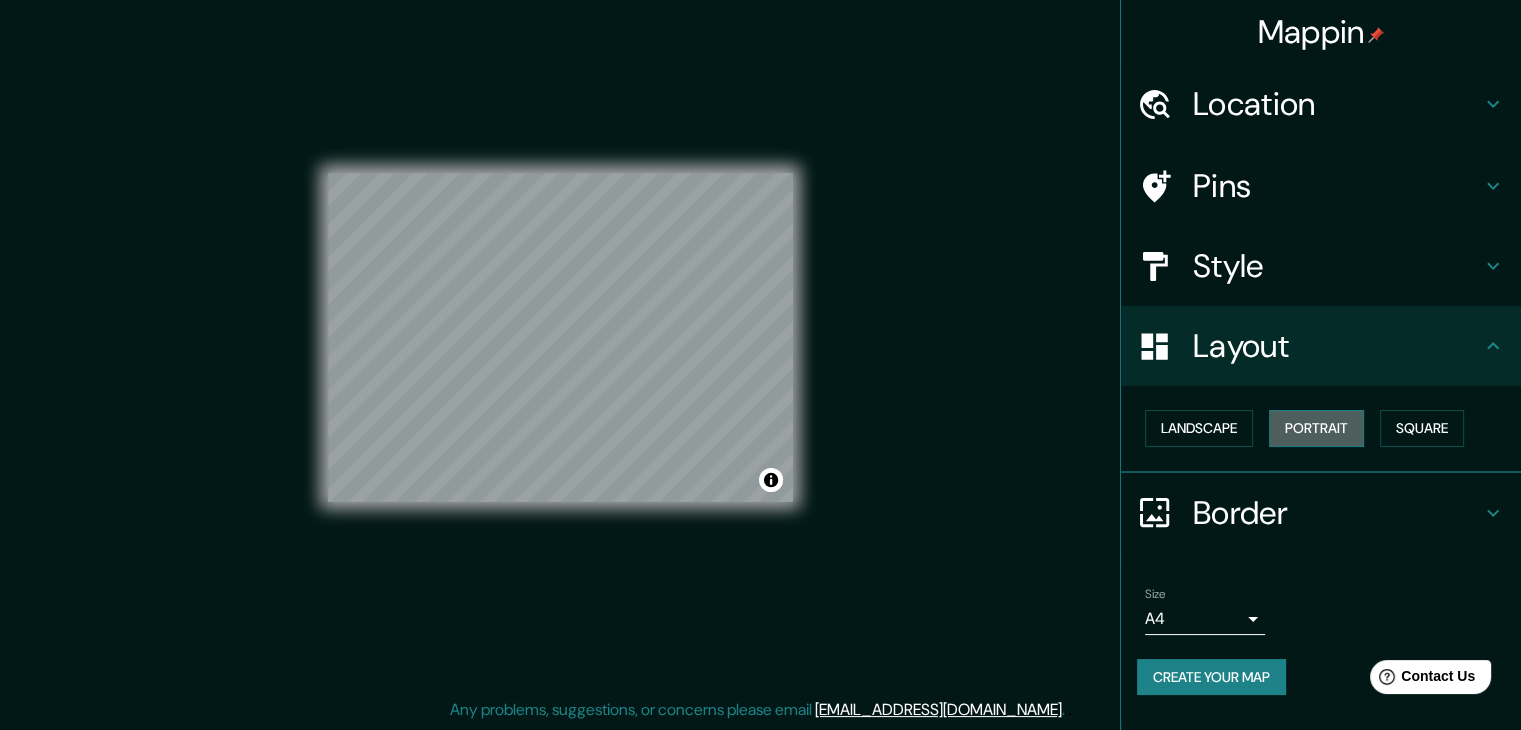click on "Portrait" at bounding box center (1316, 428) 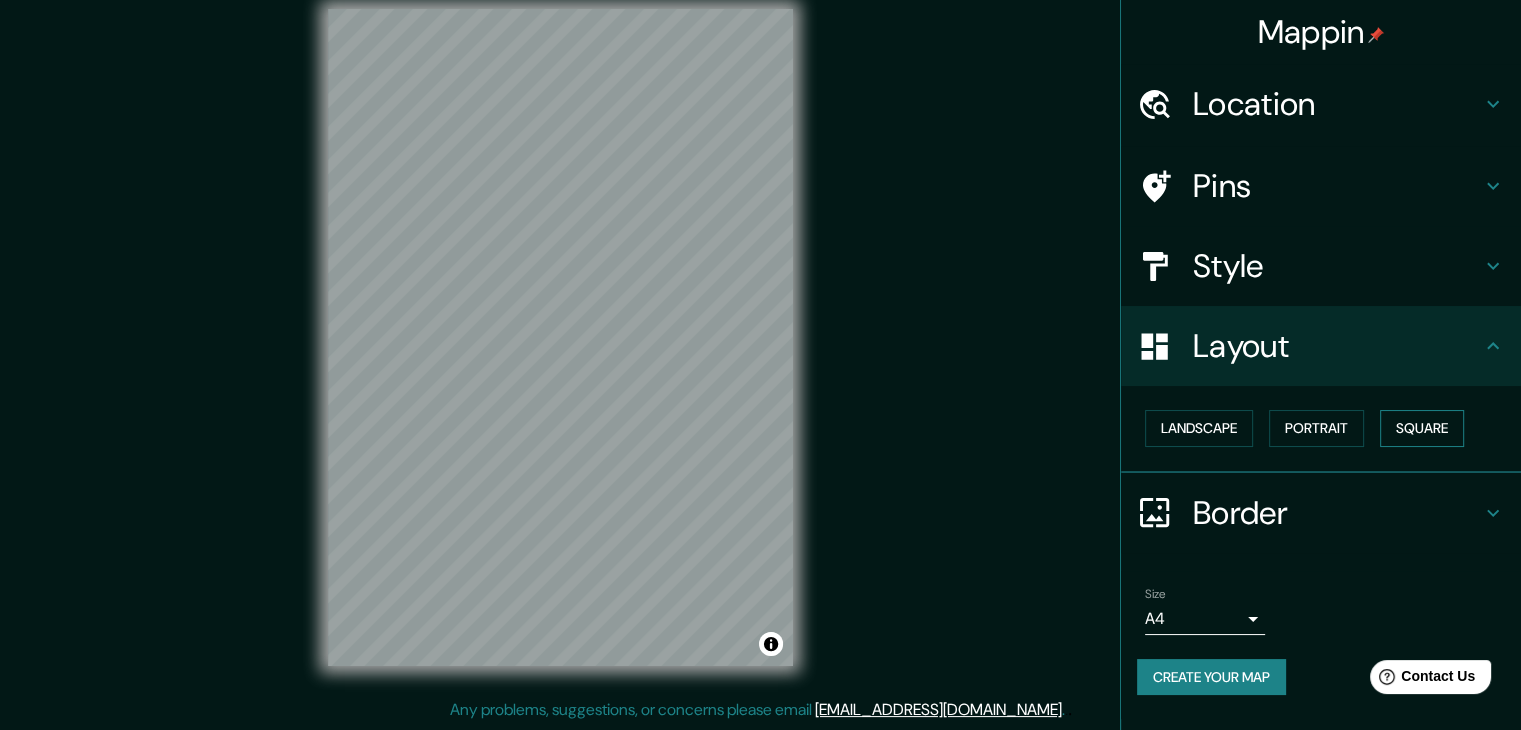 click on "Square" at bounding box center [1422, 428] 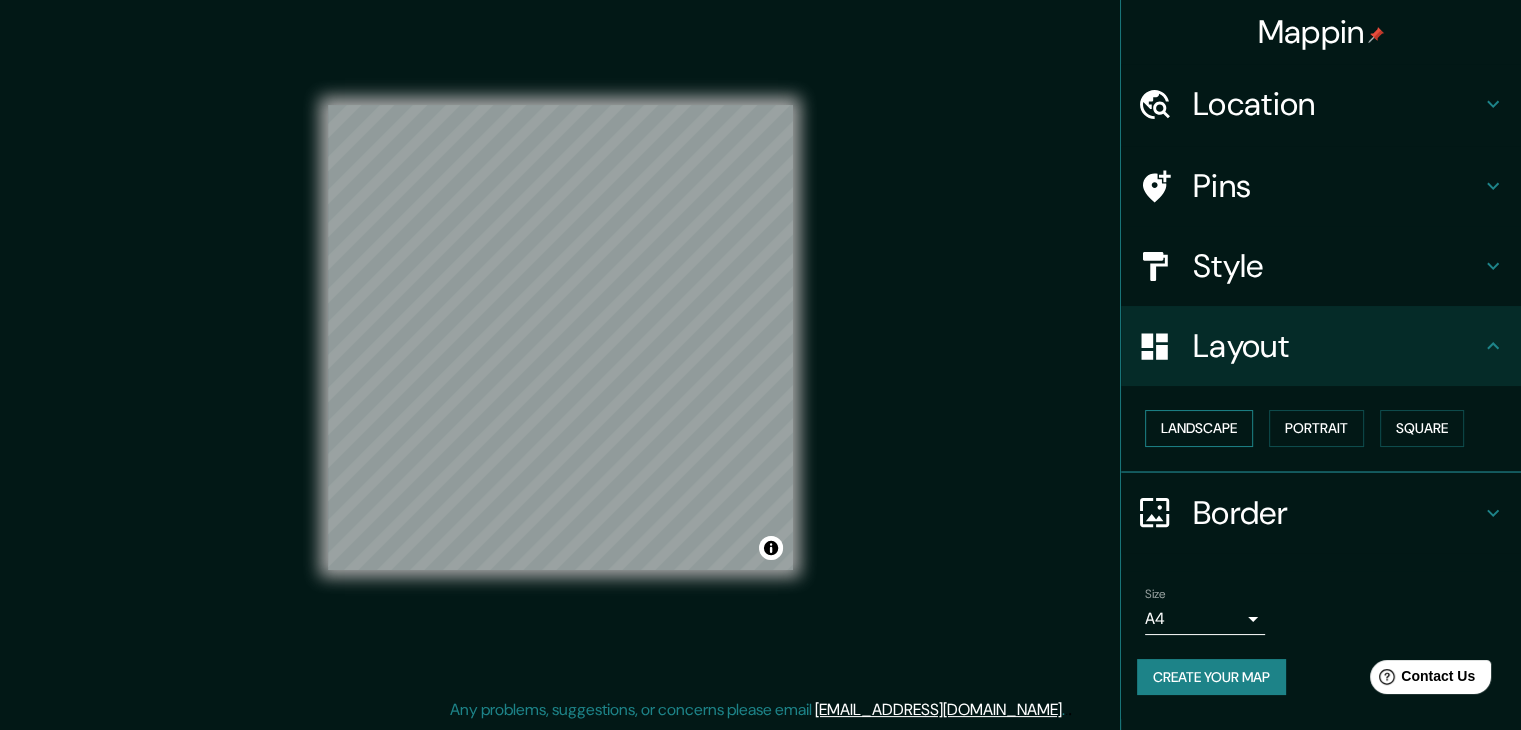 click on "Landscape" at bounding box center (1199, 428) 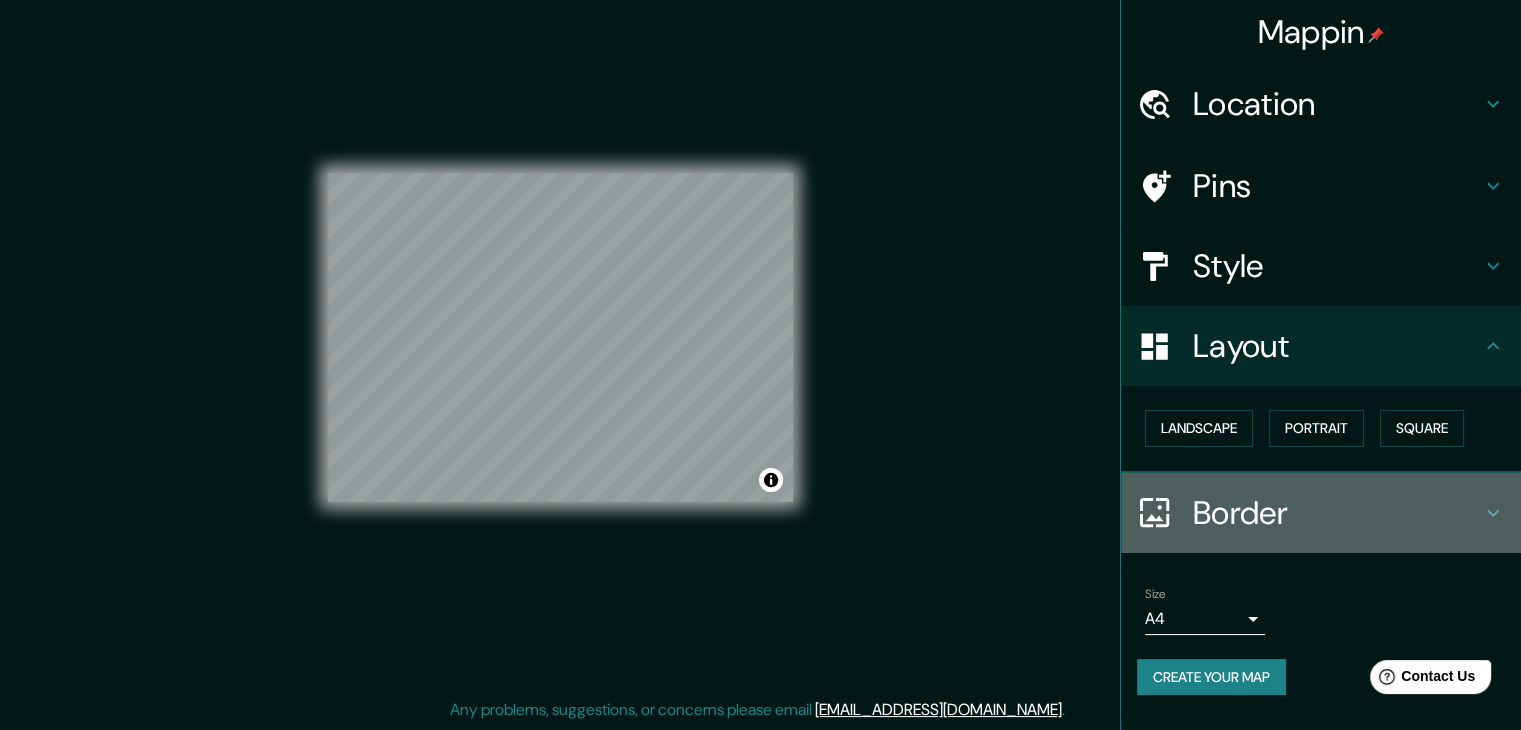 click on "Border" at bounding box center [1321, 513] 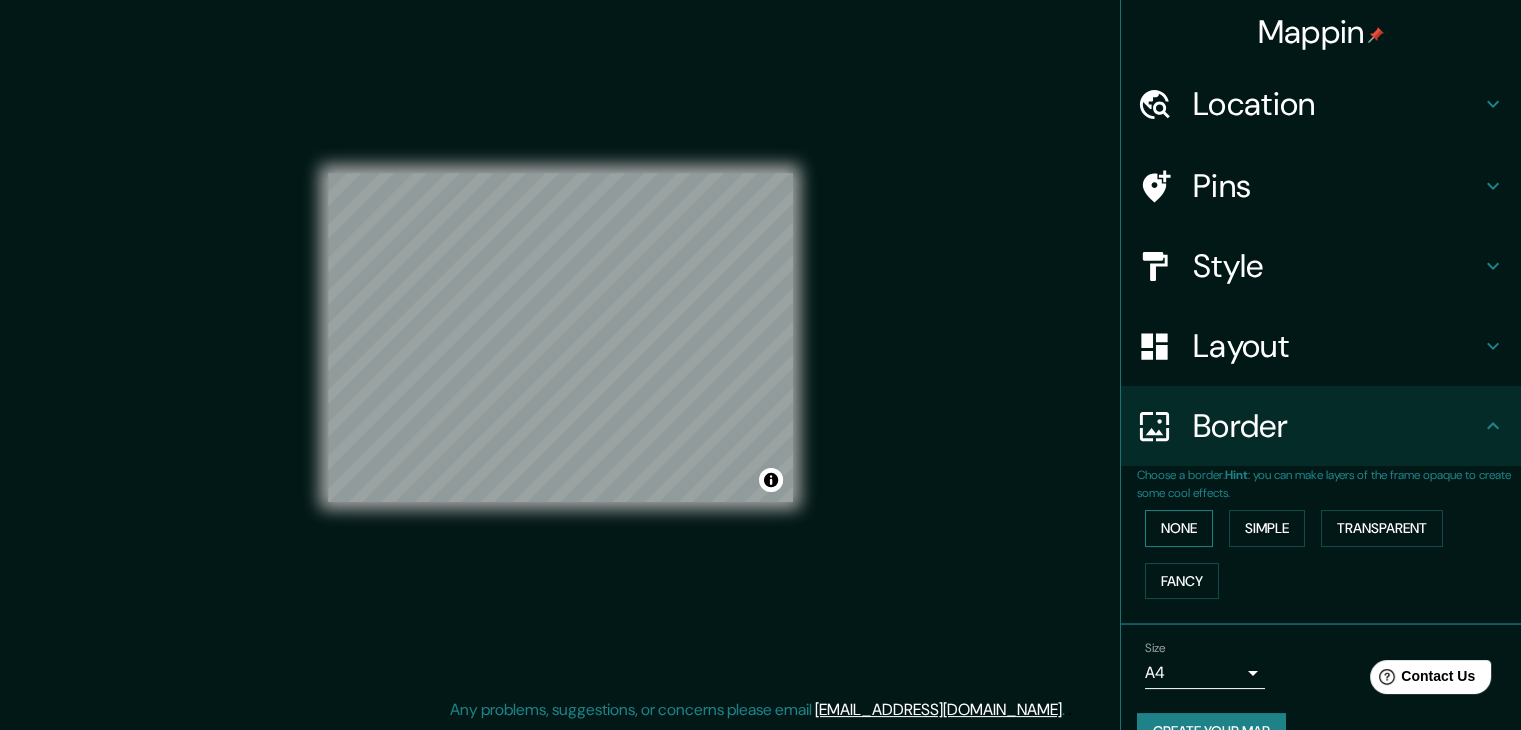 click on "None" at bounding box center [1179, 528] 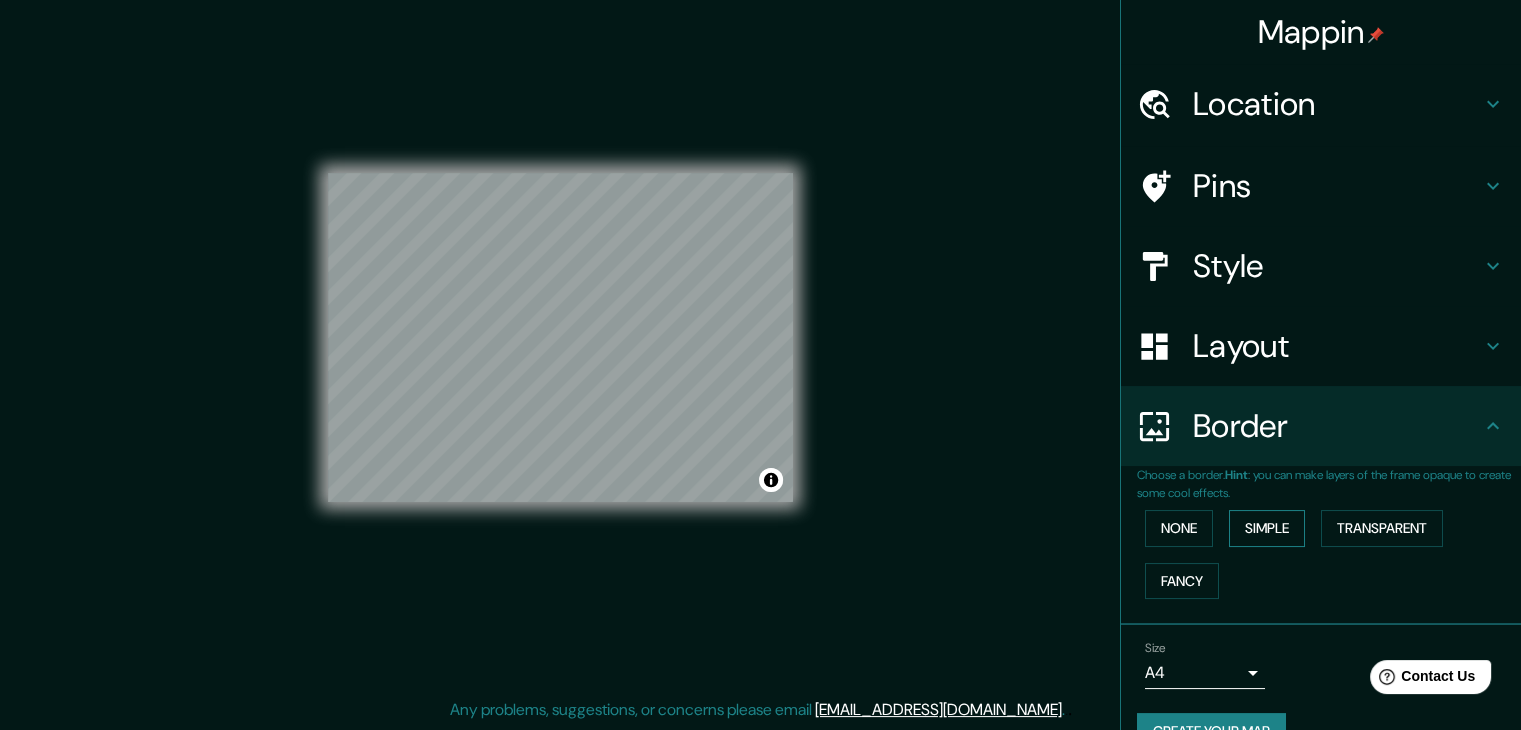 click on "Simple" at bounding box center [1267, 528] 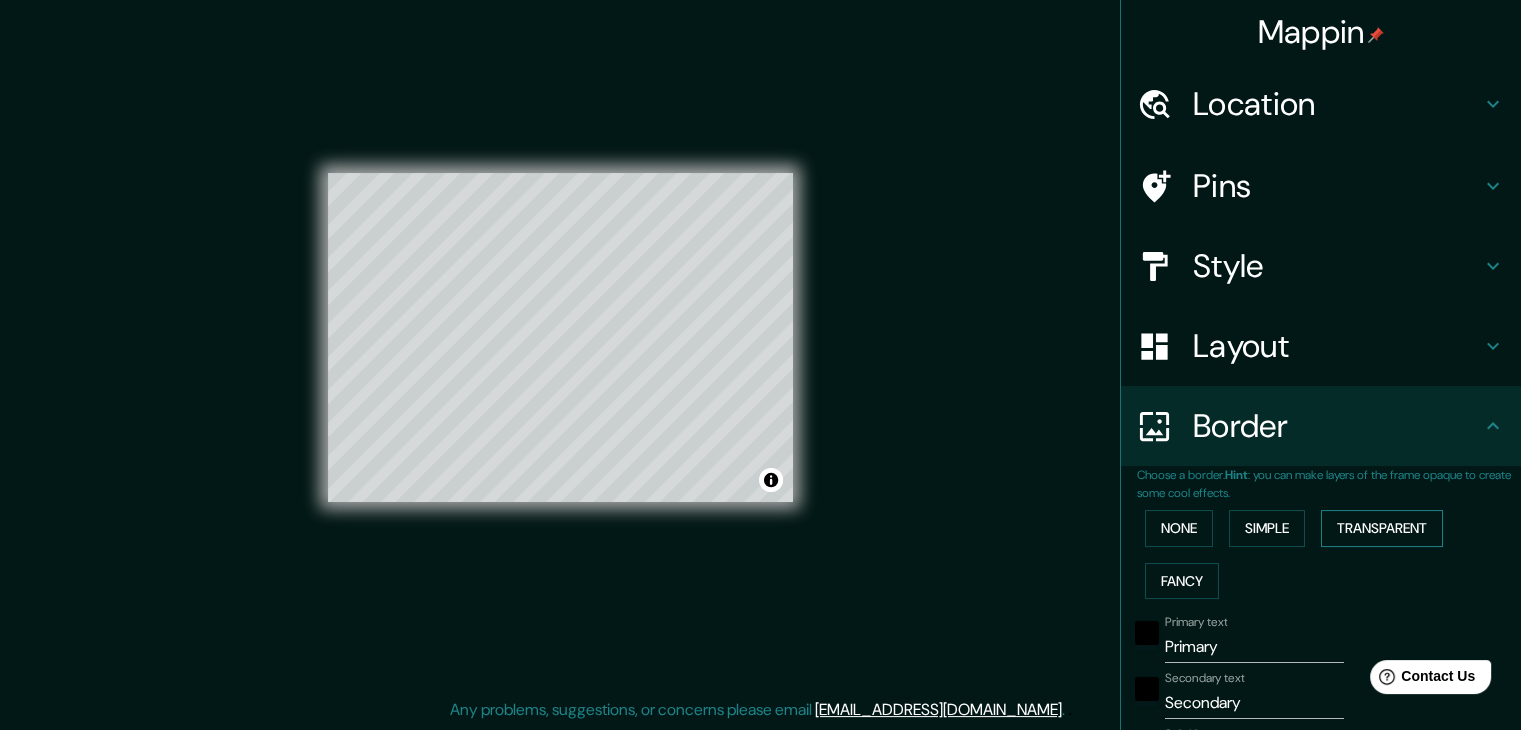 click on "Transparent" at bounding box center [1382, 528] 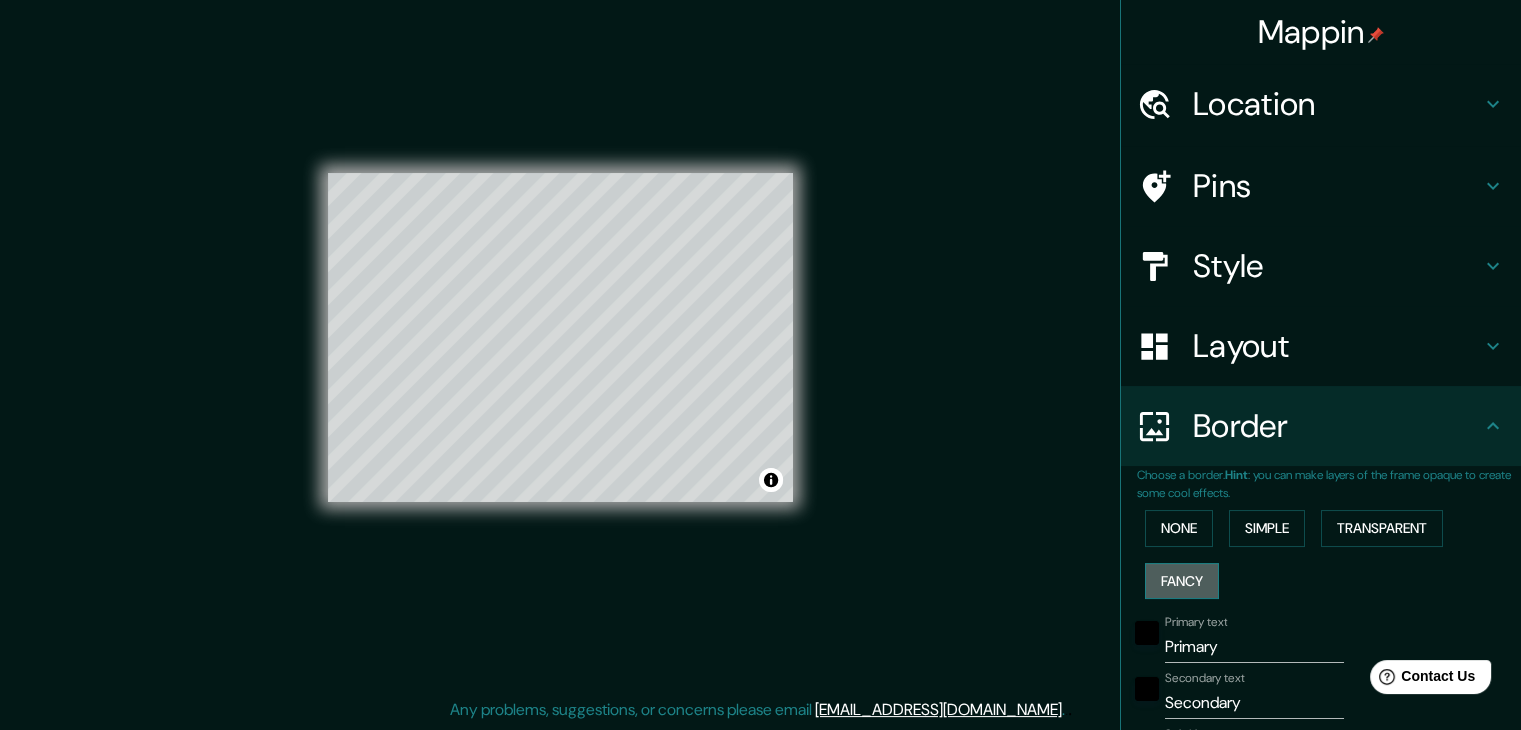 click on "Fancy" at bounding box center (1182, 581) 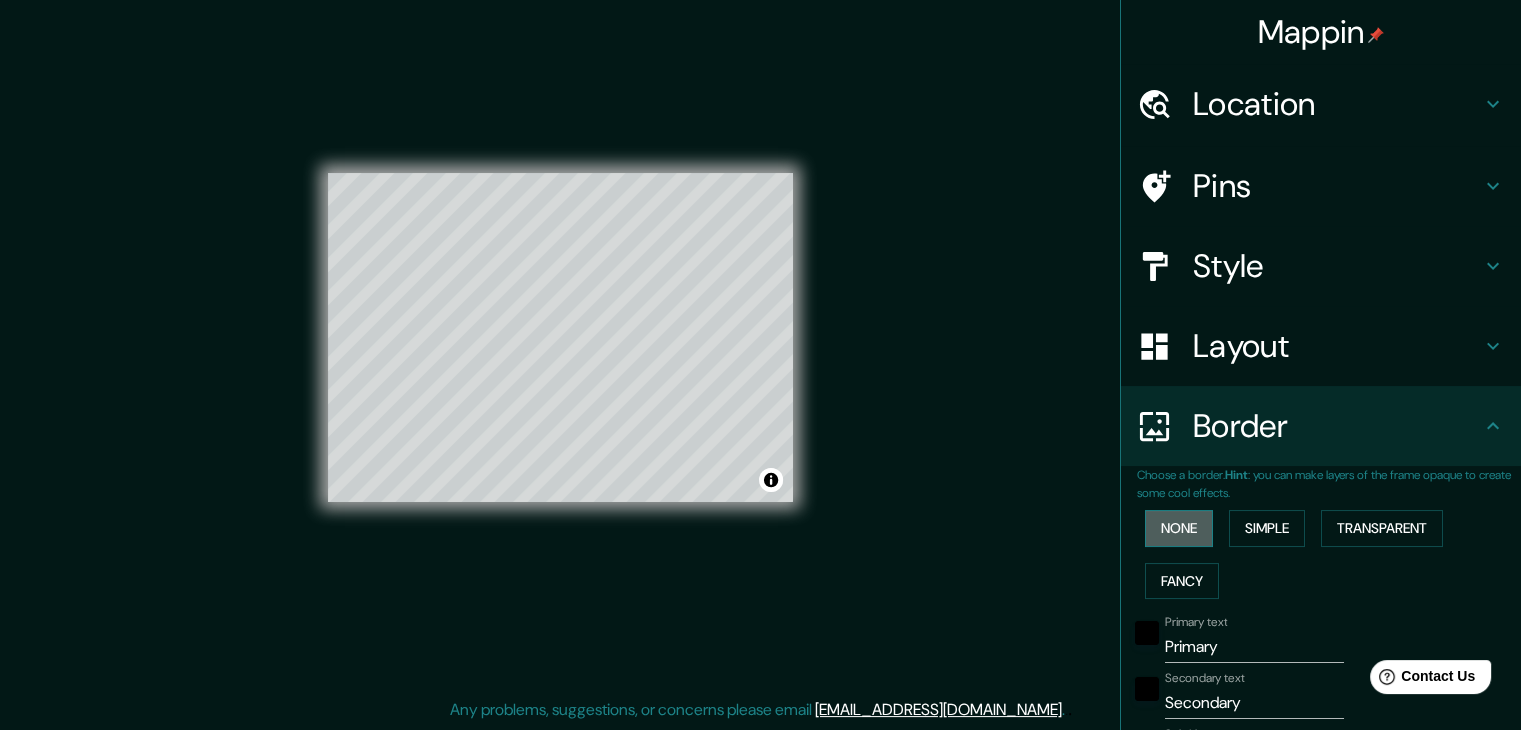 click on "None" at bounding box center (1179, 528) 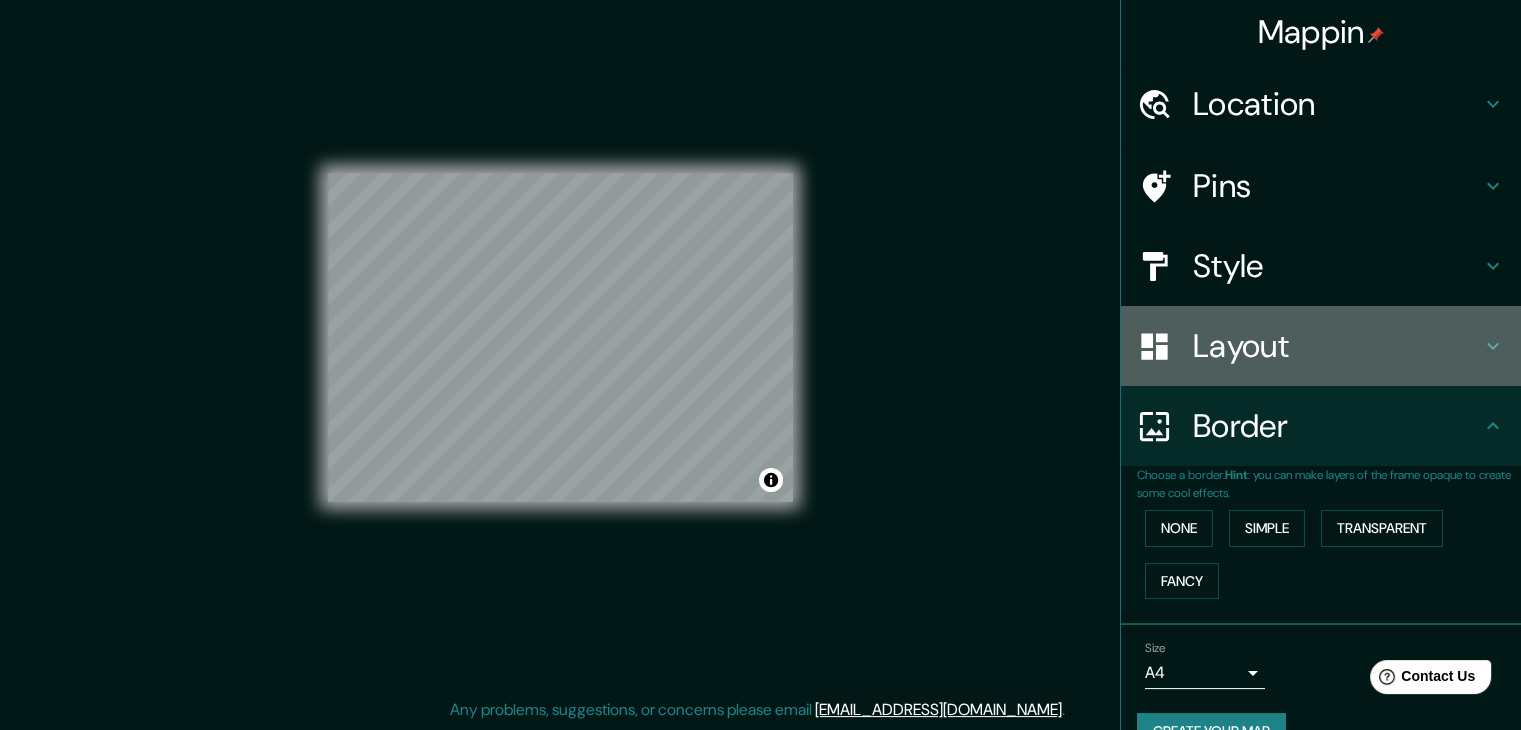 click on "Layout" at bounding box center [1337, 346] 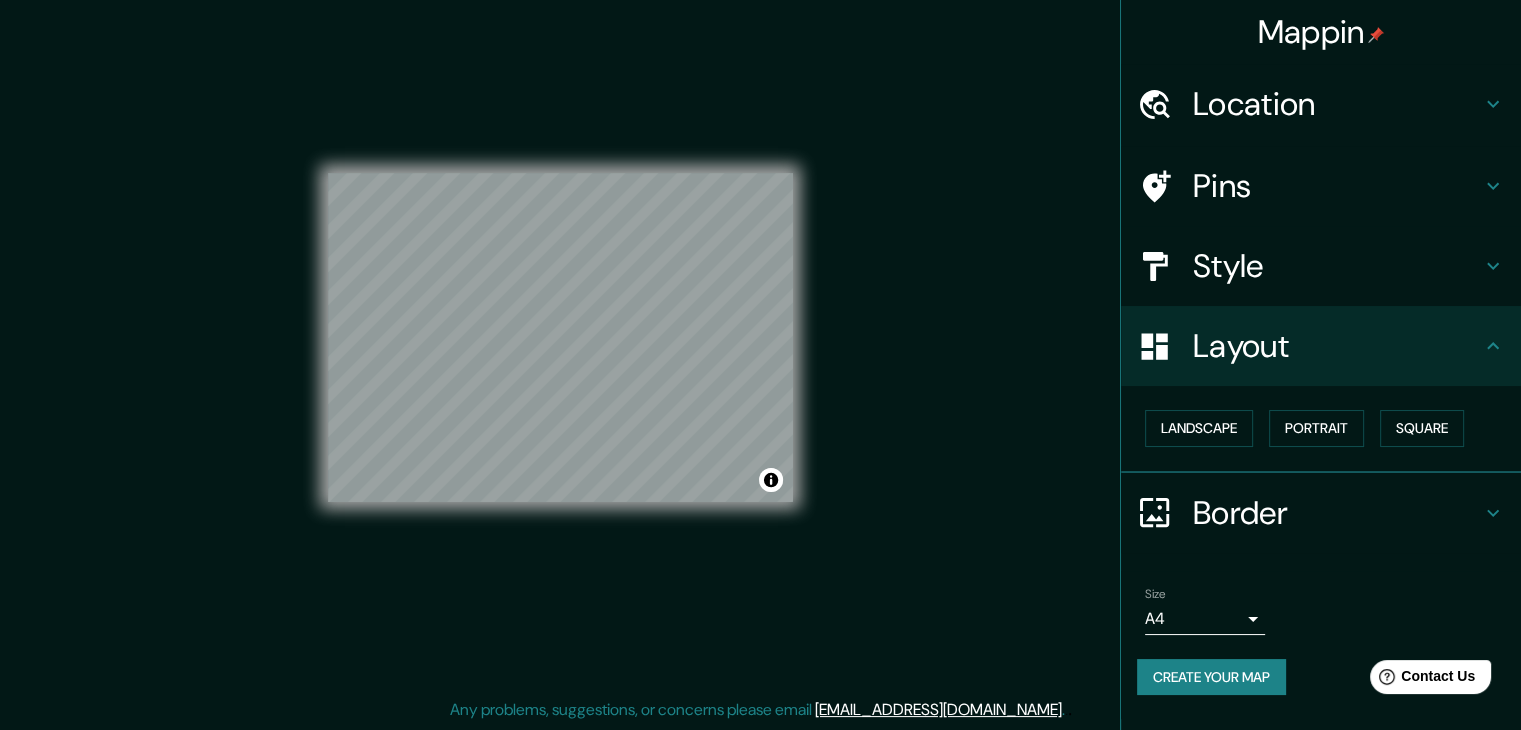 click on "Style" at bounding box center (1337, 266) 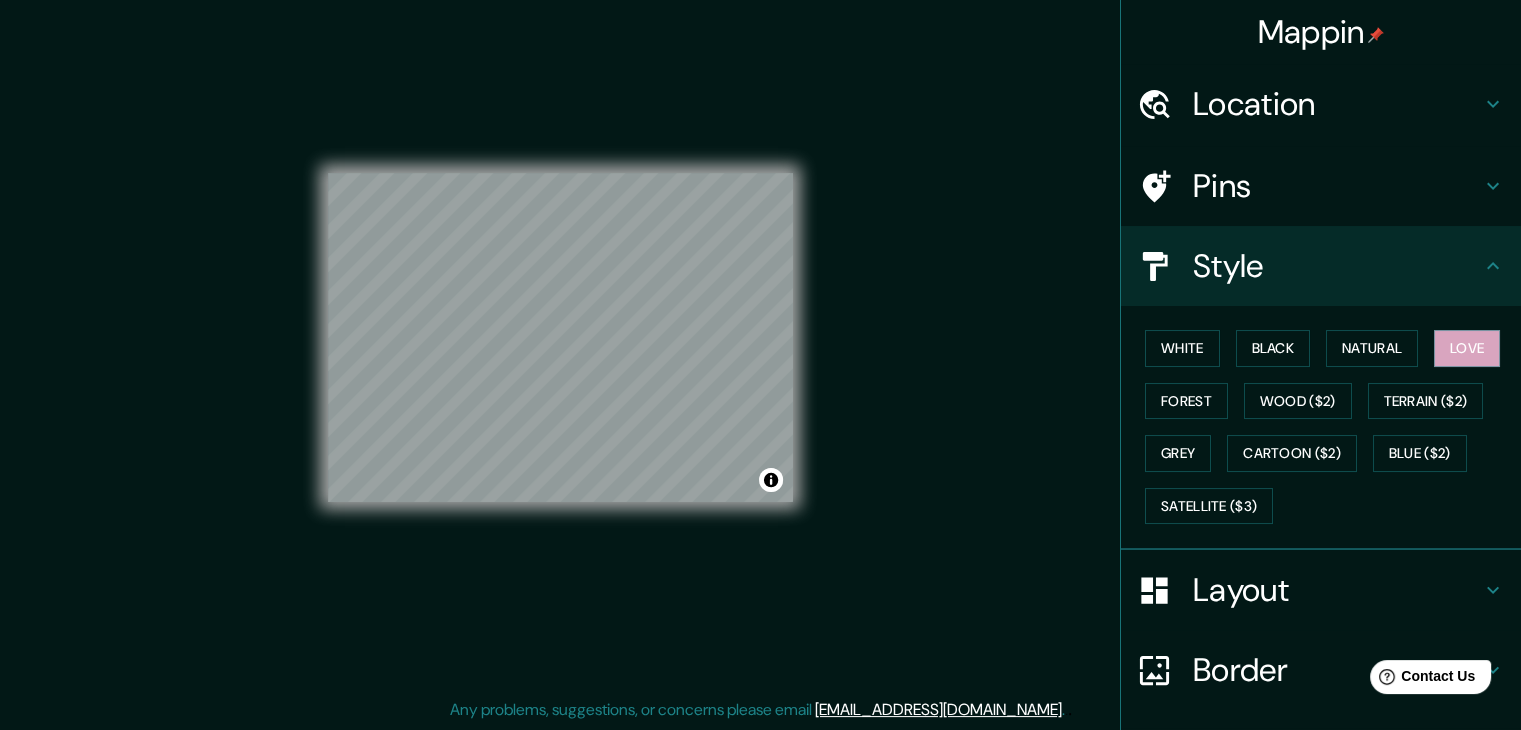 click on "Pins" at bounding box center (1337, 186) 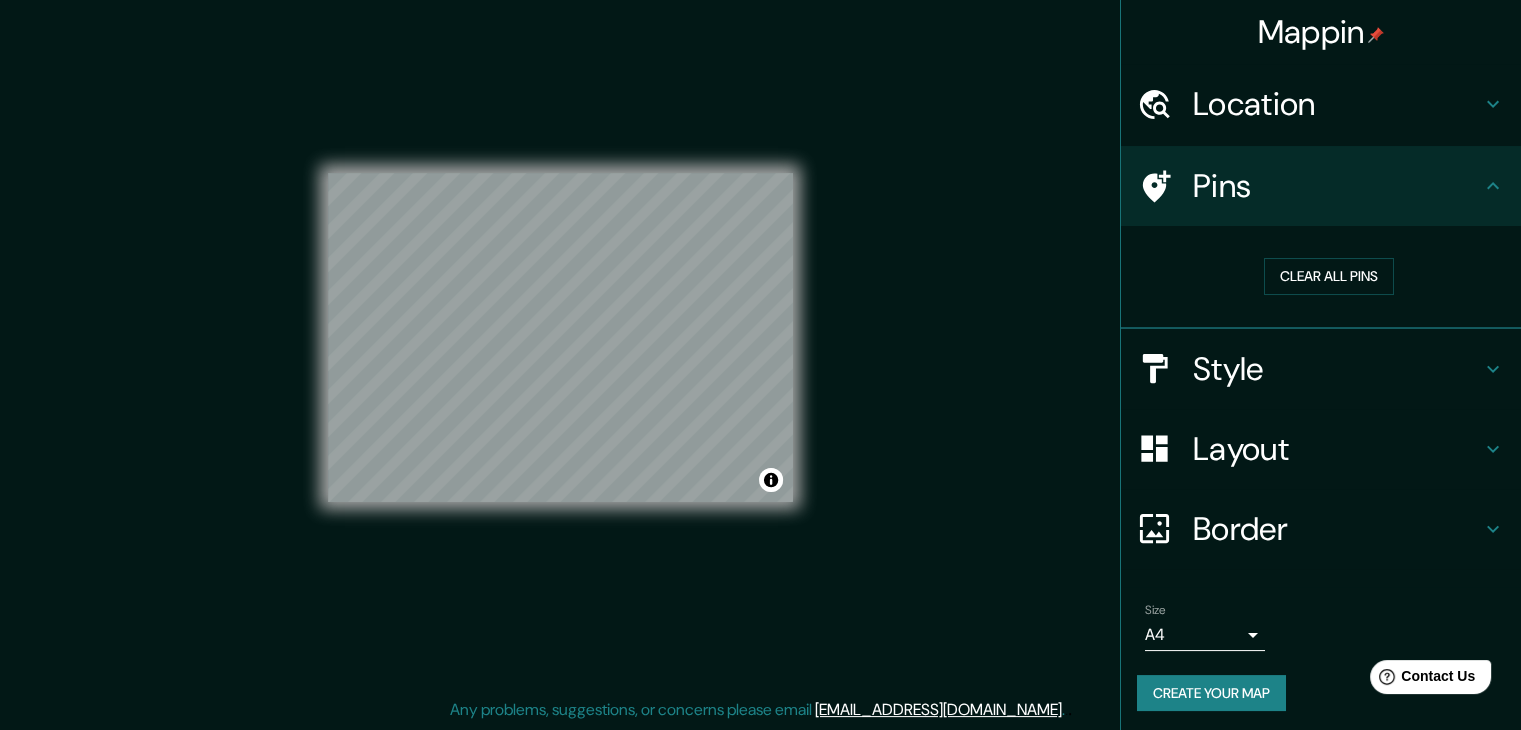 scroll, scrollTop: 4, scrollLeft: 0, axis: vertical 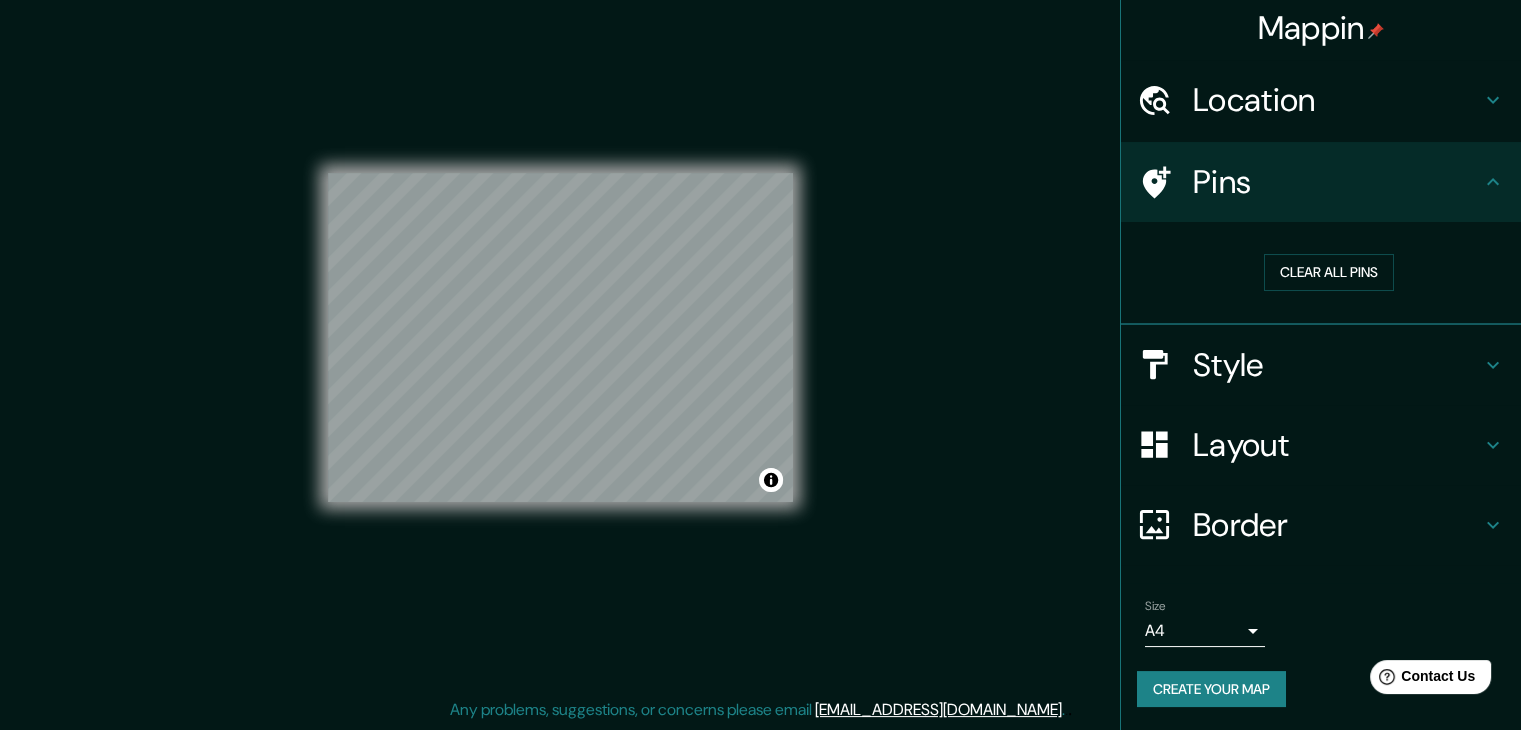click on "Location" at bounding box center (1337, 100) 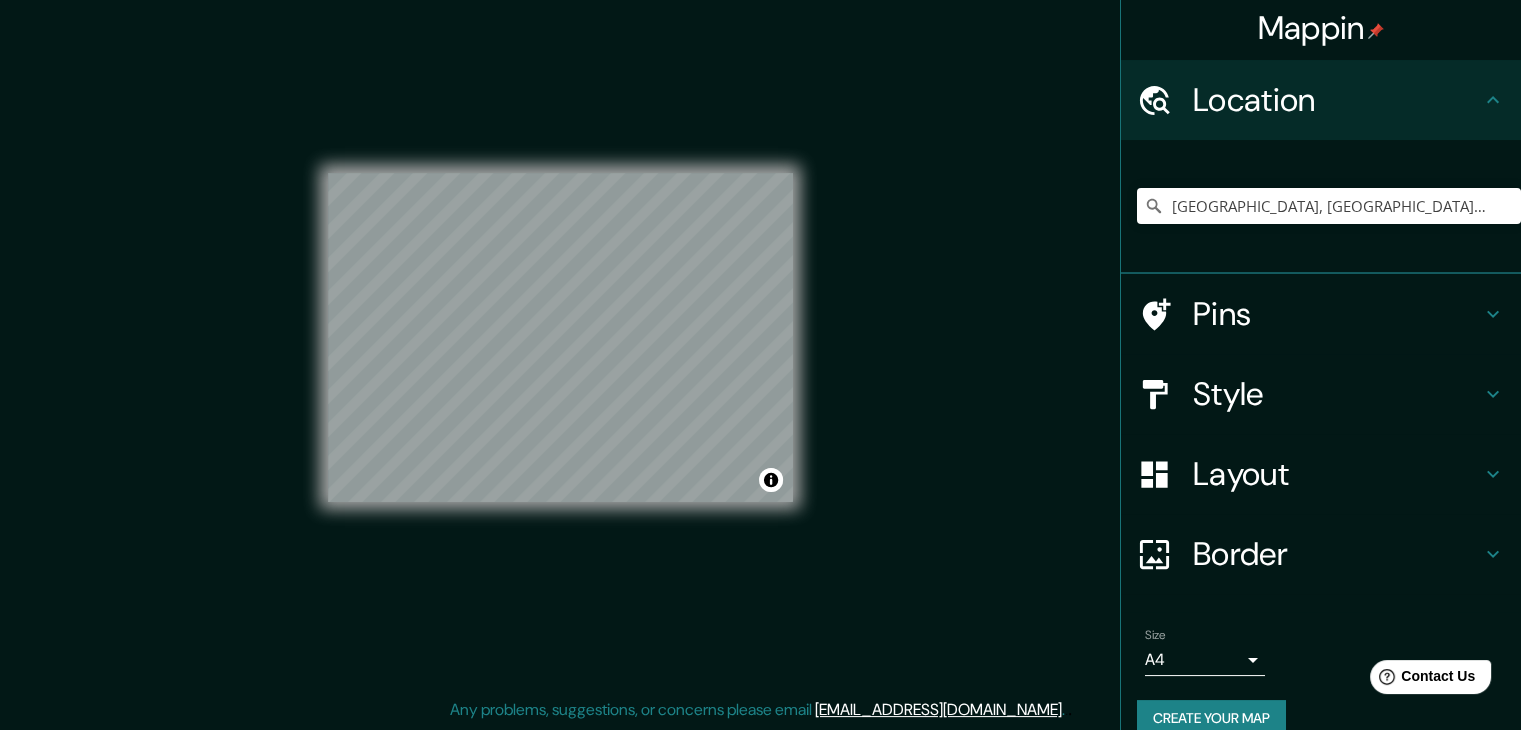 click on "© Mapbox   © OpenStreetMap   Improve this map" at bounding box center [560, 337] 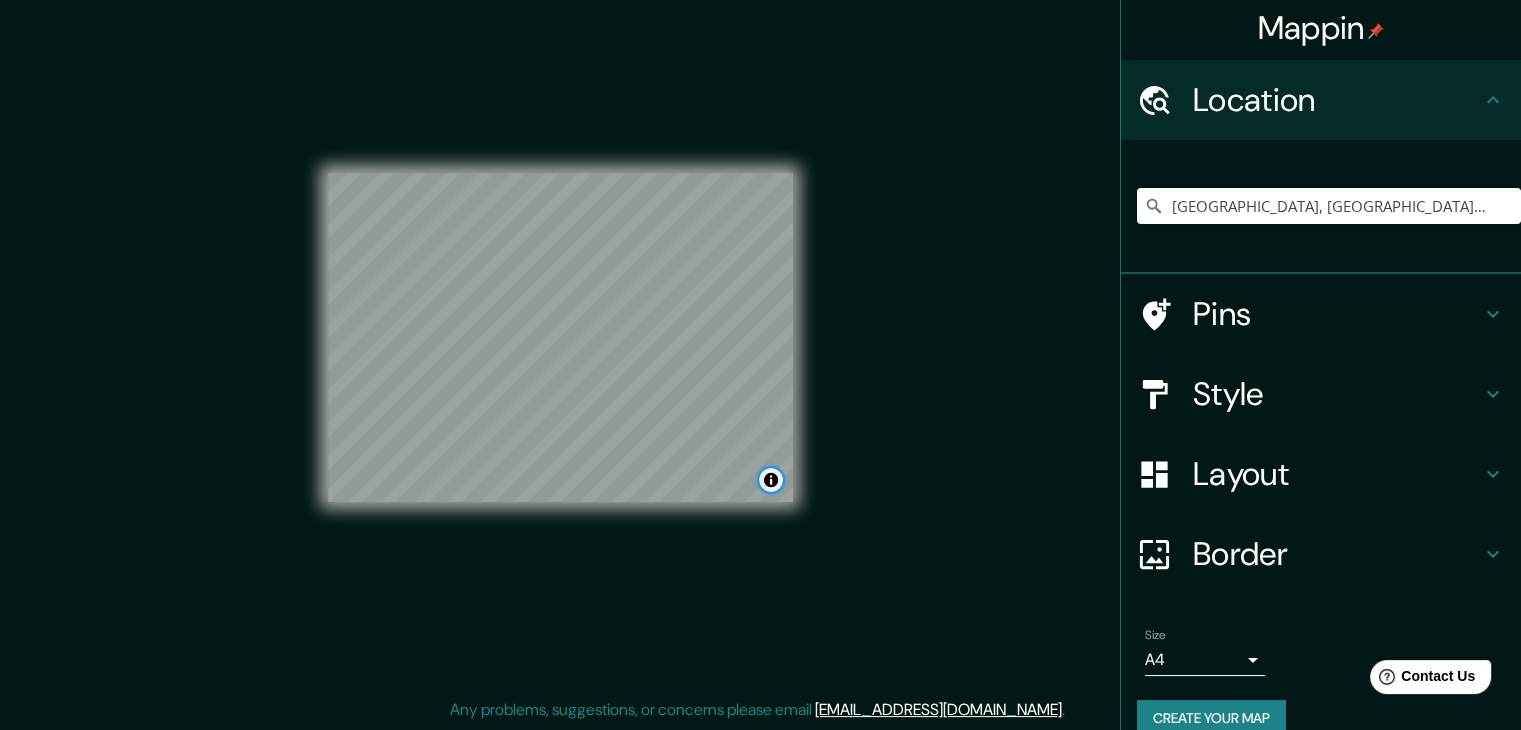 click at bounding box center (771, 480) 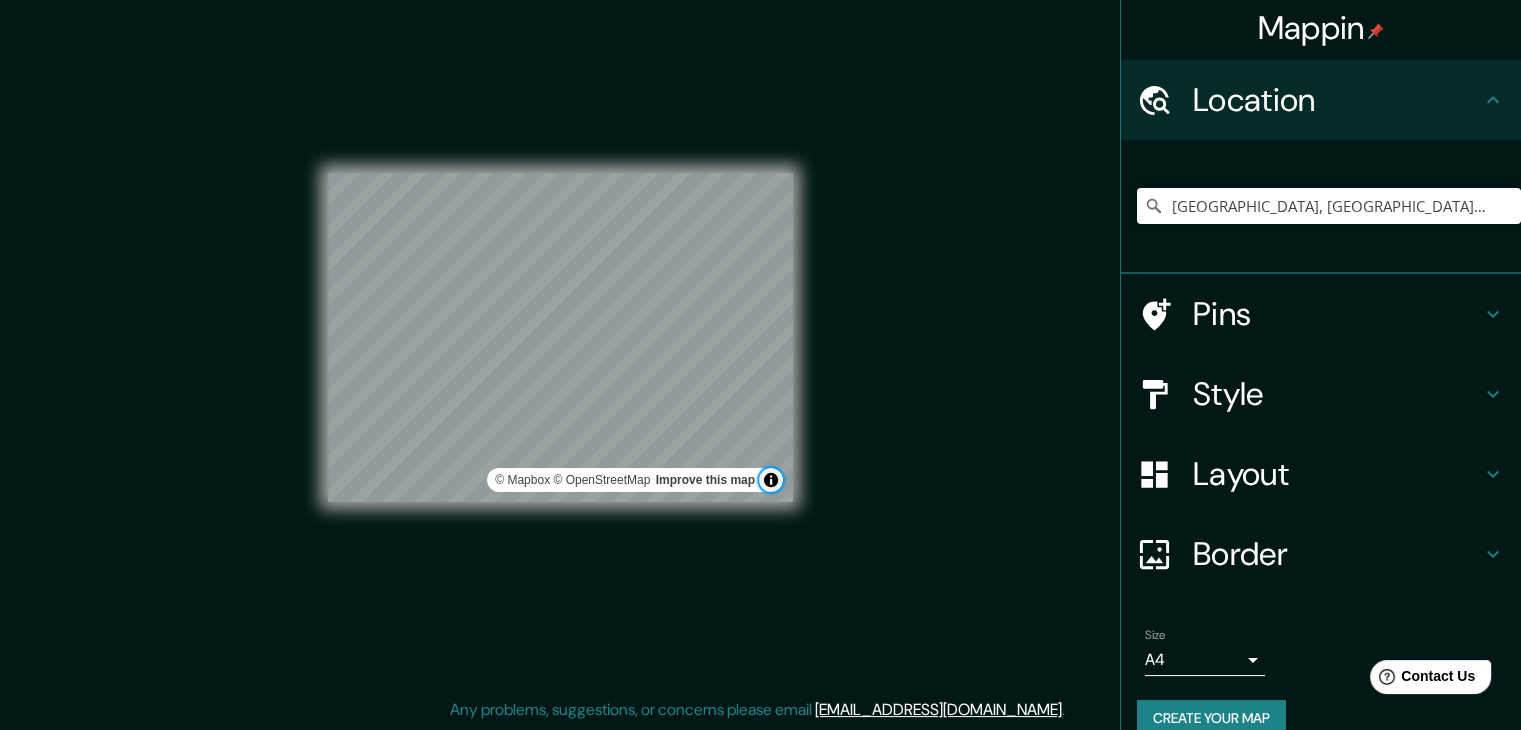 click at bounding box center [771, 480] 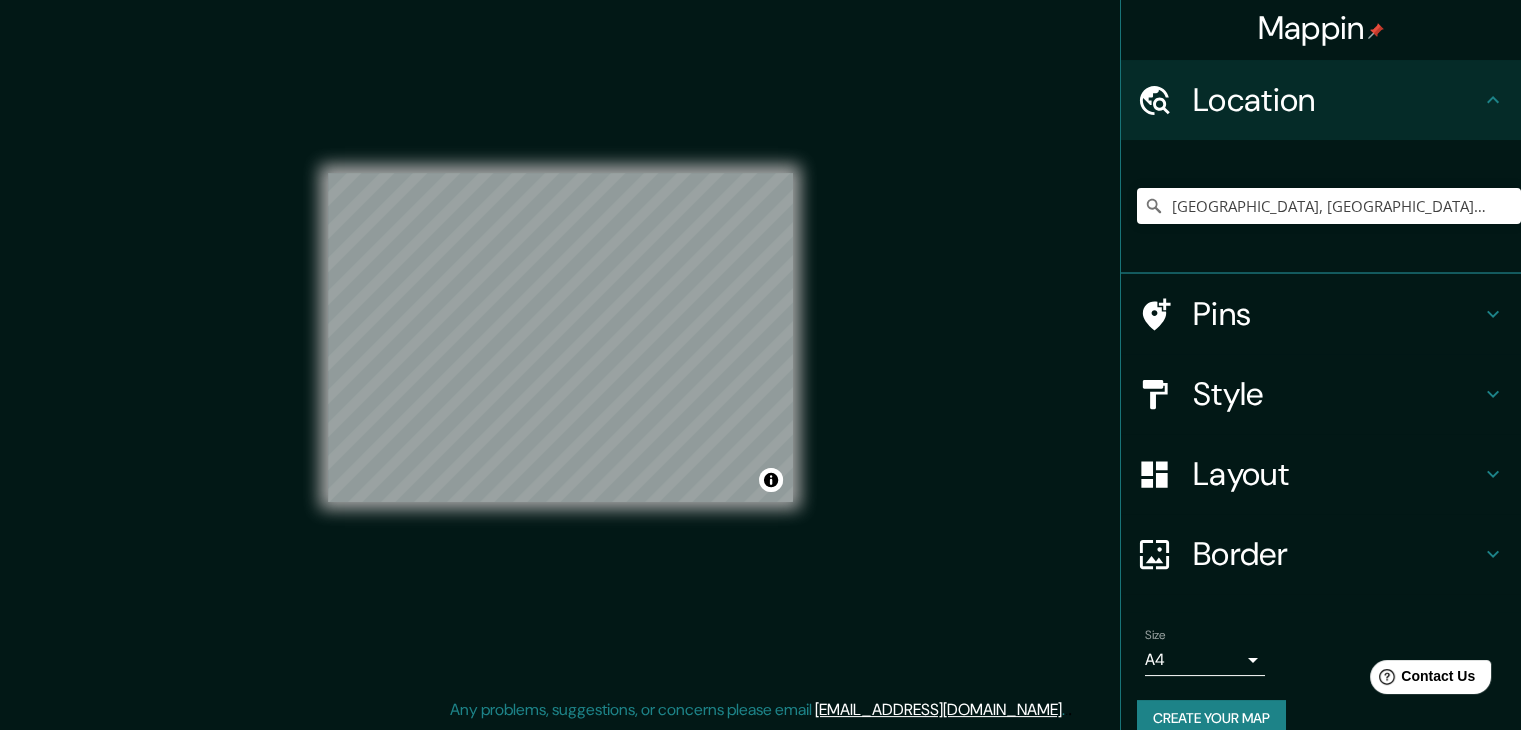 click on "Style" at bounding box center (1337, 394) 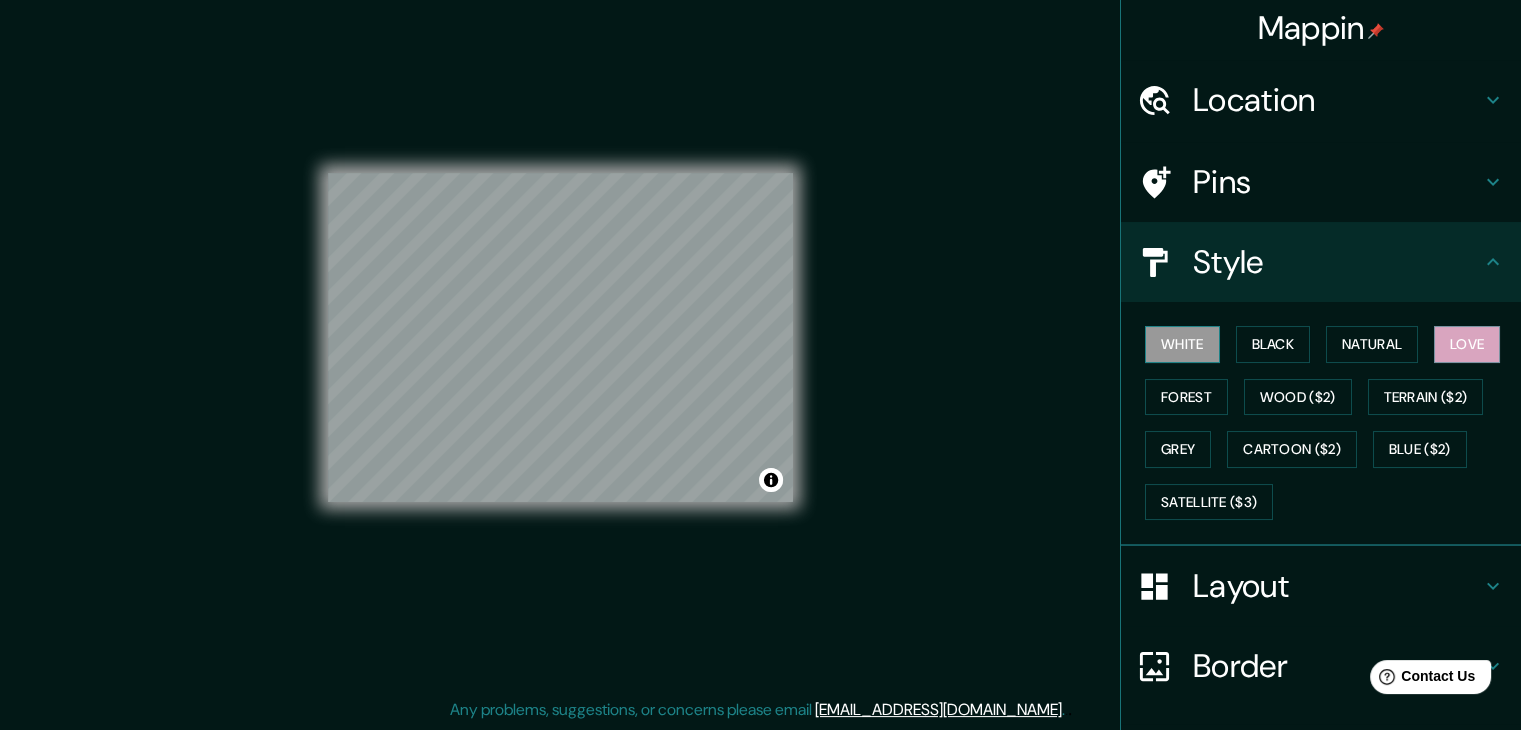 click on "White" at bounding box center [1182, 344] 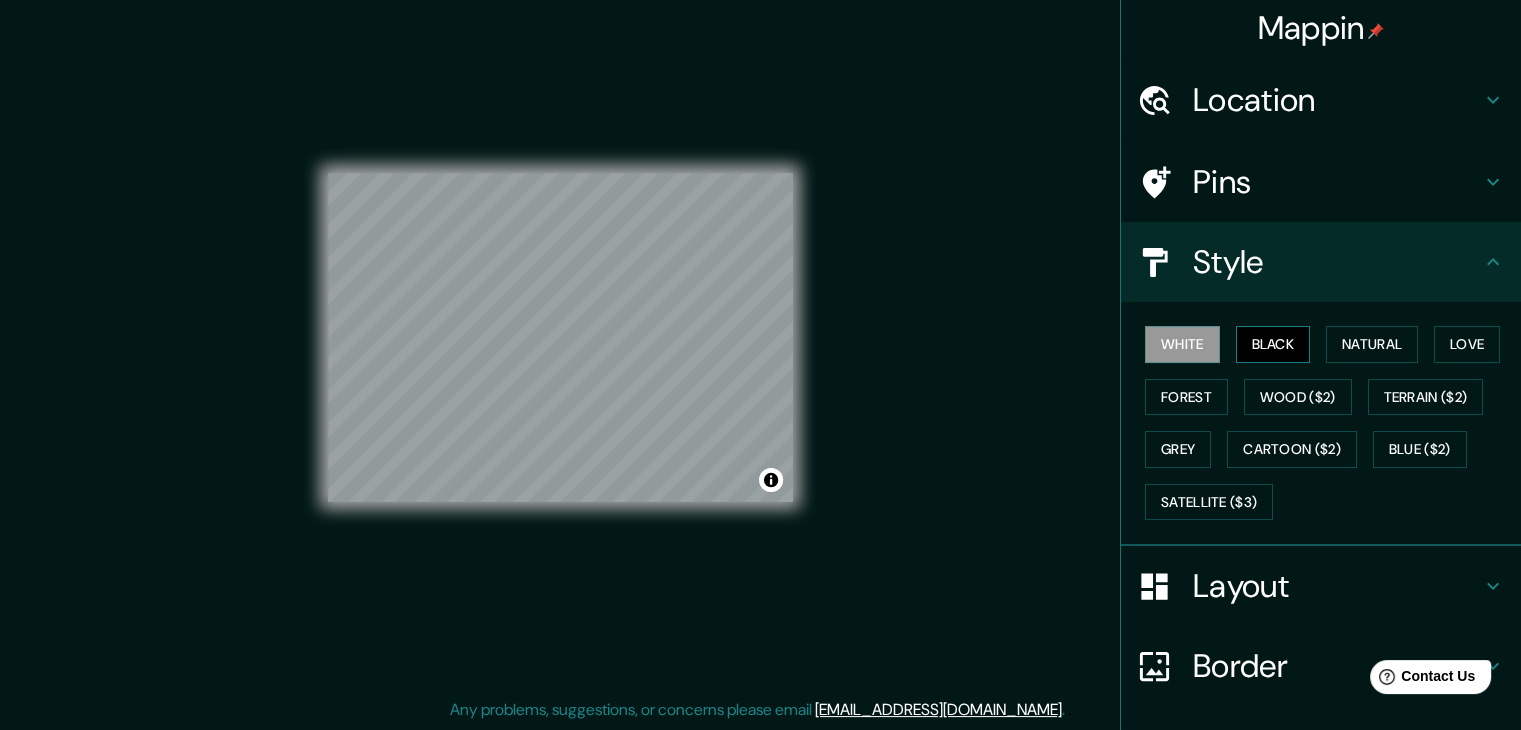 click on "Black" at bounding box center (1273, 344) 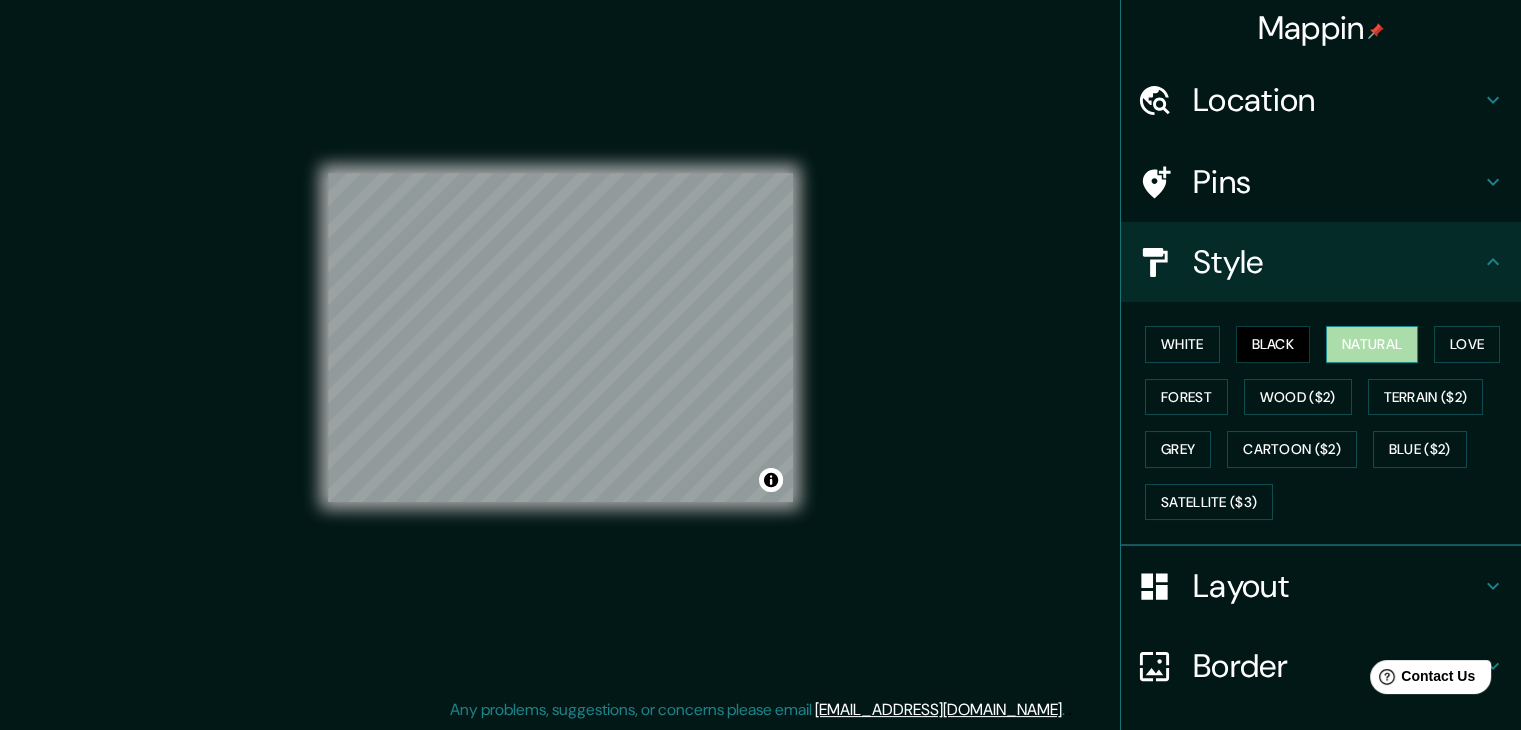 click on "Natural" at bounding box center (1372, 344) 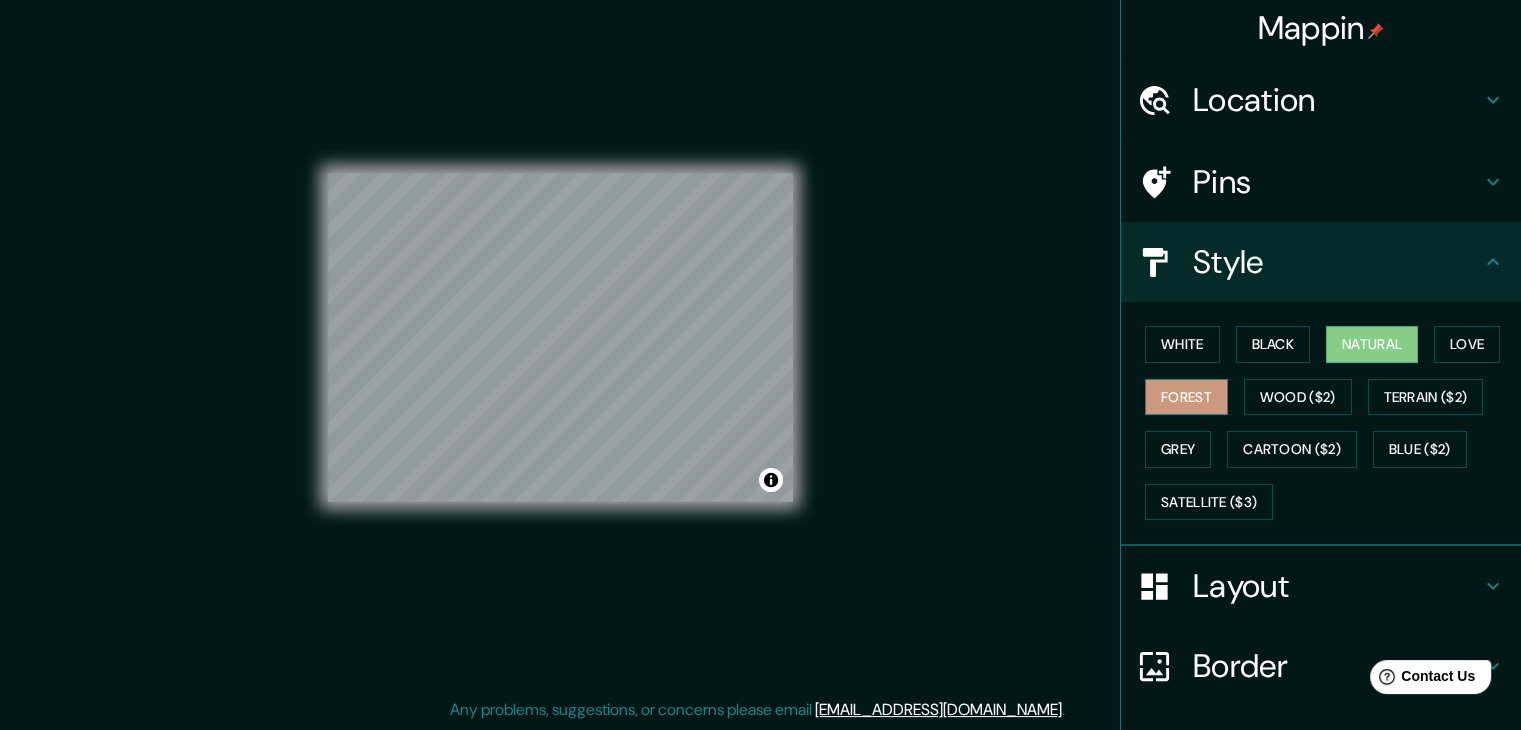 click on "Forest" at bounding box center [1186, 397] 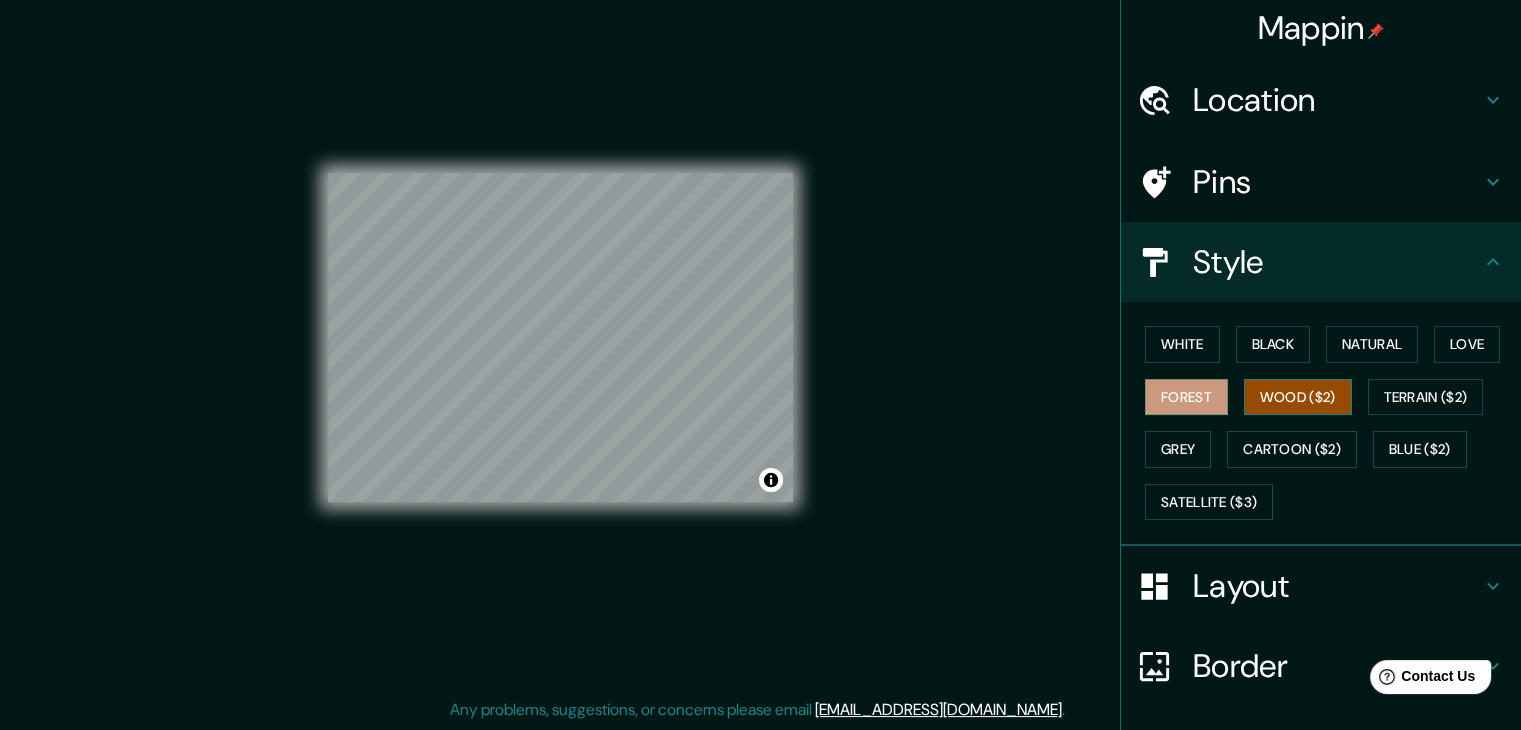 click on "Wood ($2)" at bounding box center [1298, 397] 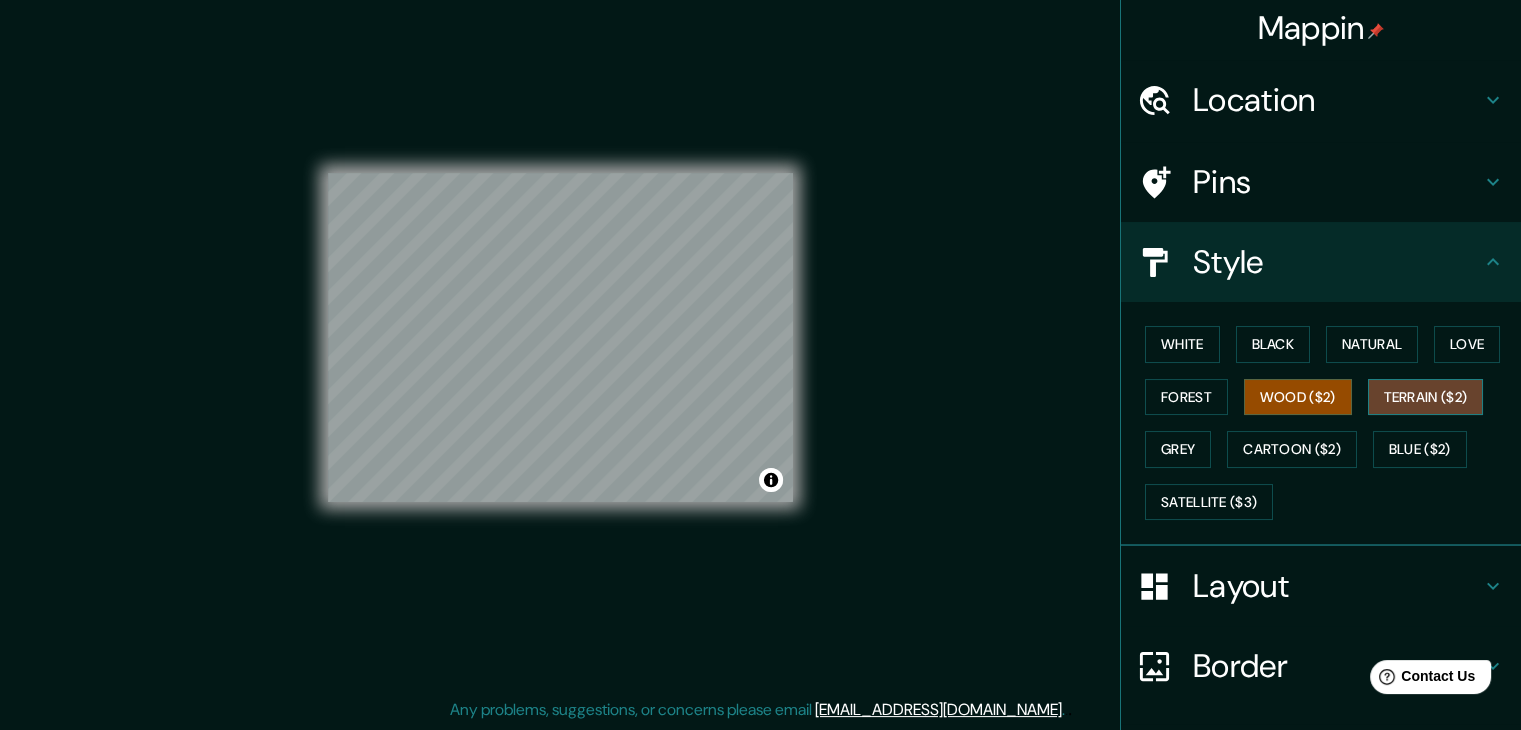 click on "Terrain ($2)" at bounding box center (1426, 397) 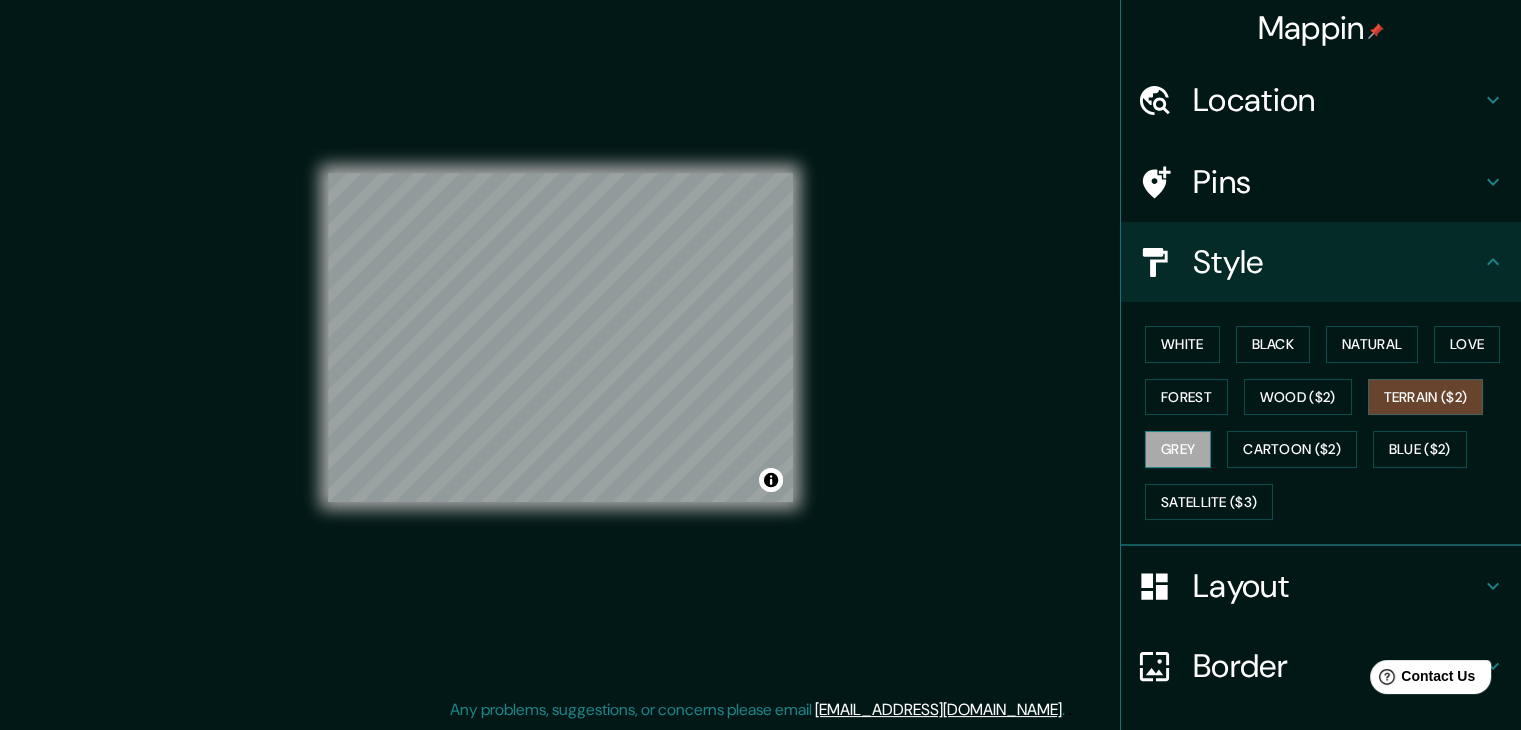 click on "Grey" at bounding box center [1178, 449] 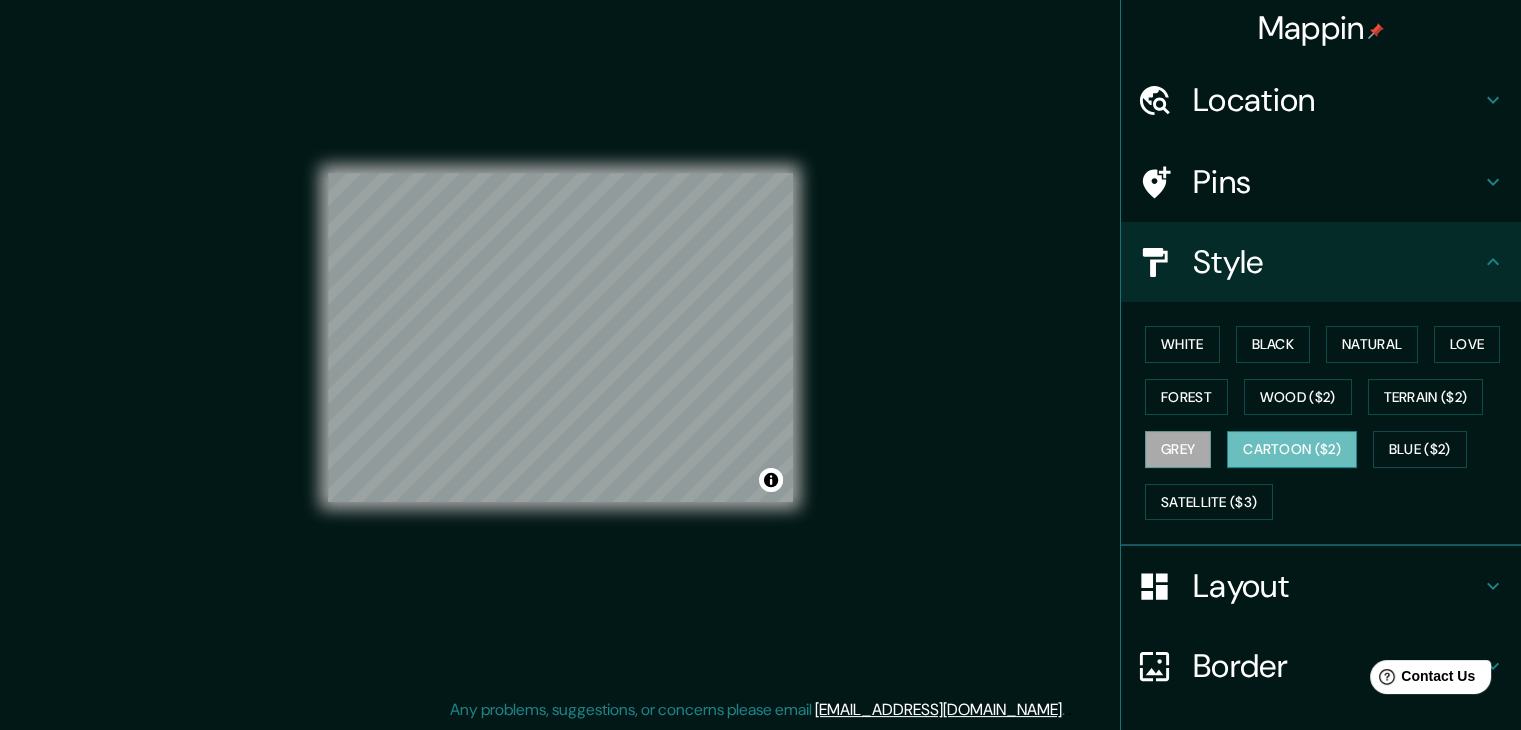 click on "Cartoon ($2)" at bounding box center (1292, 449) 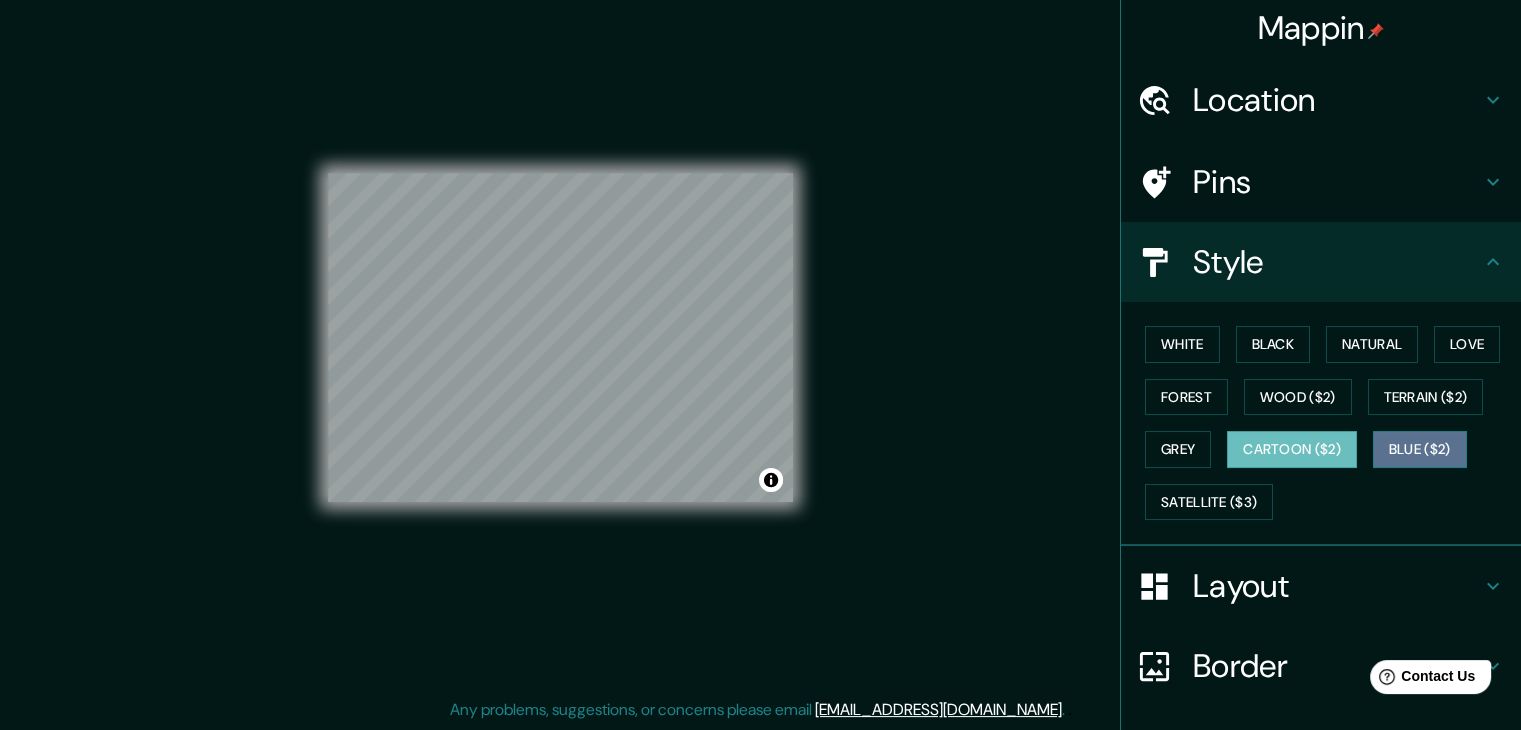 click on "Blue ($2)" at bounding box center [1420, 449] 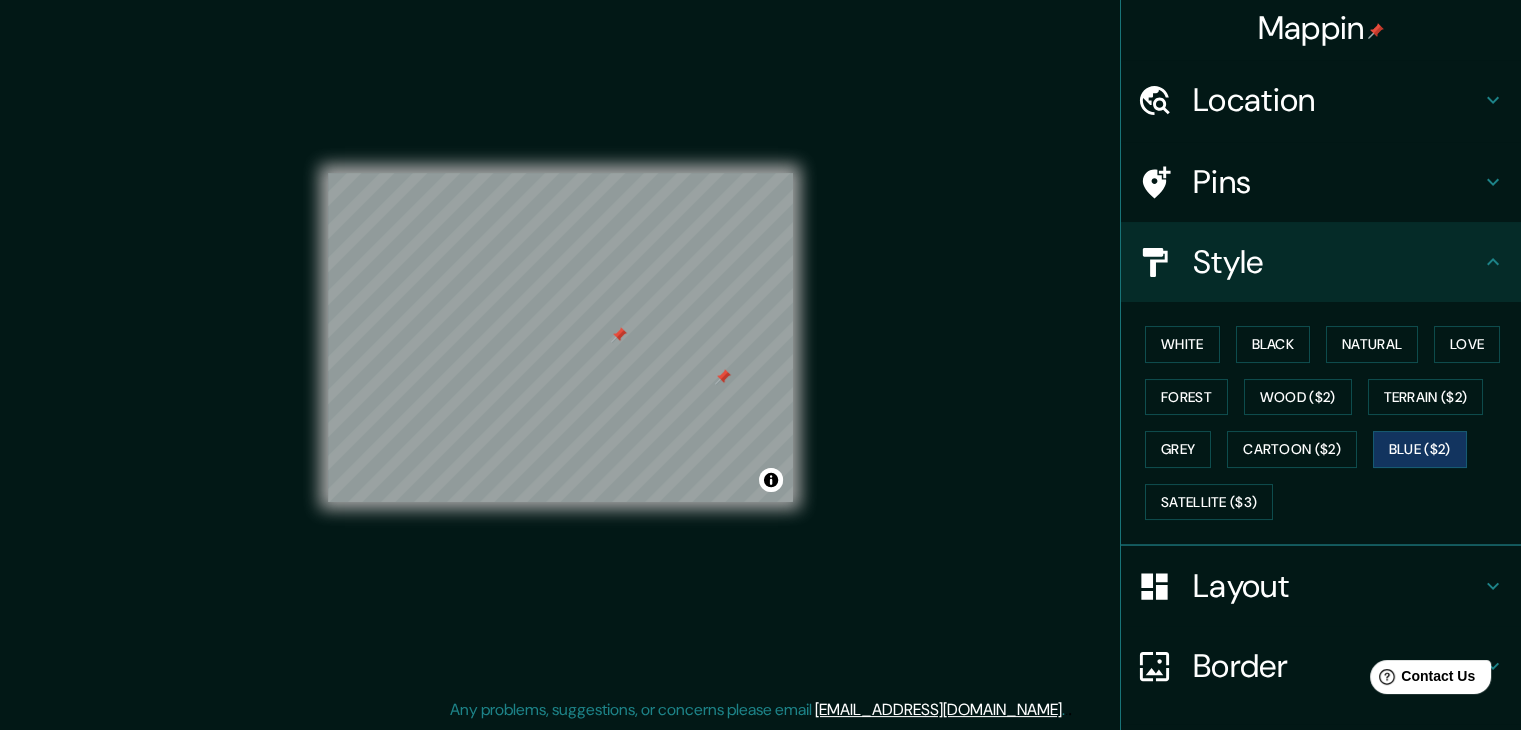 click on "Pins" at bounding box center (1321, 182) 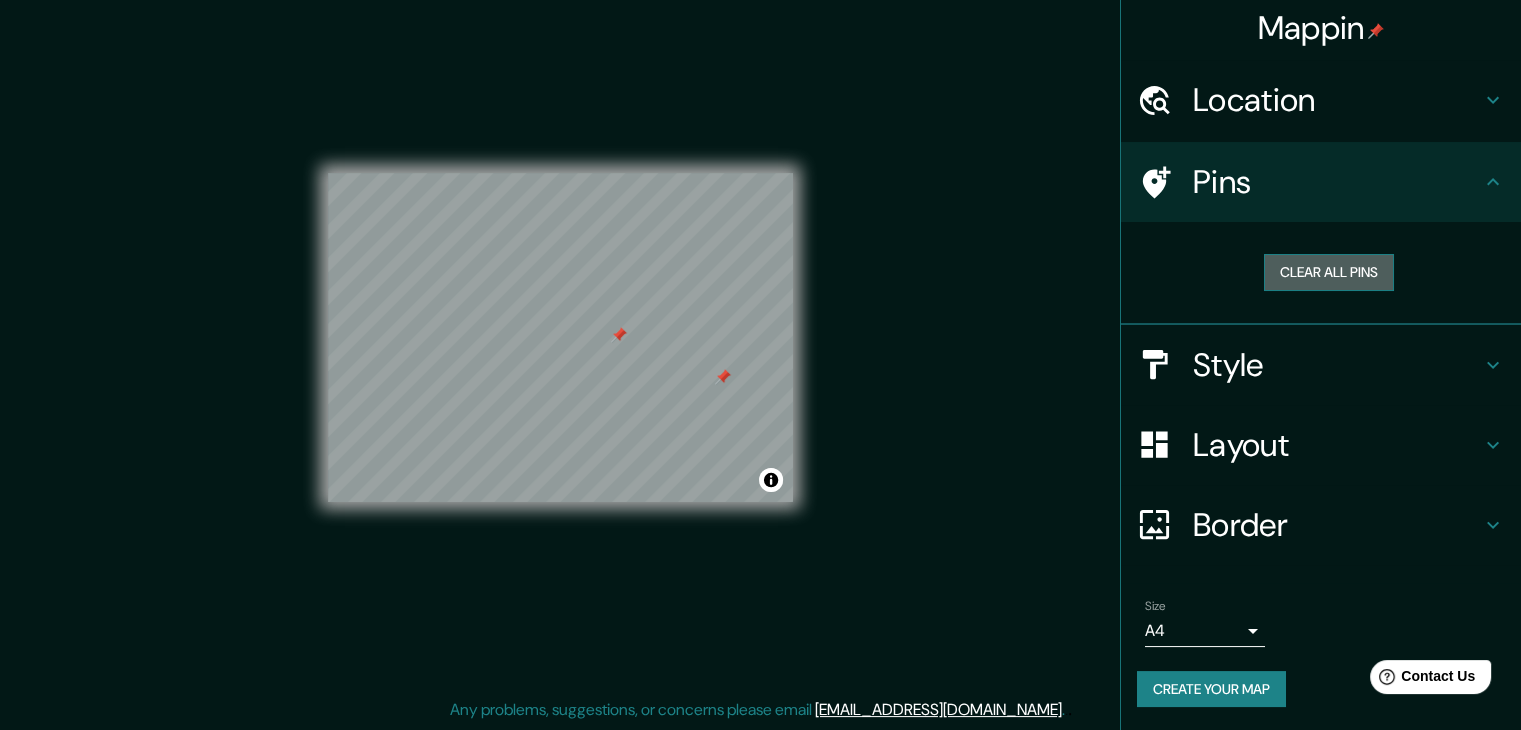 click on "Clear all pins" at bounding box center (1329, 272) 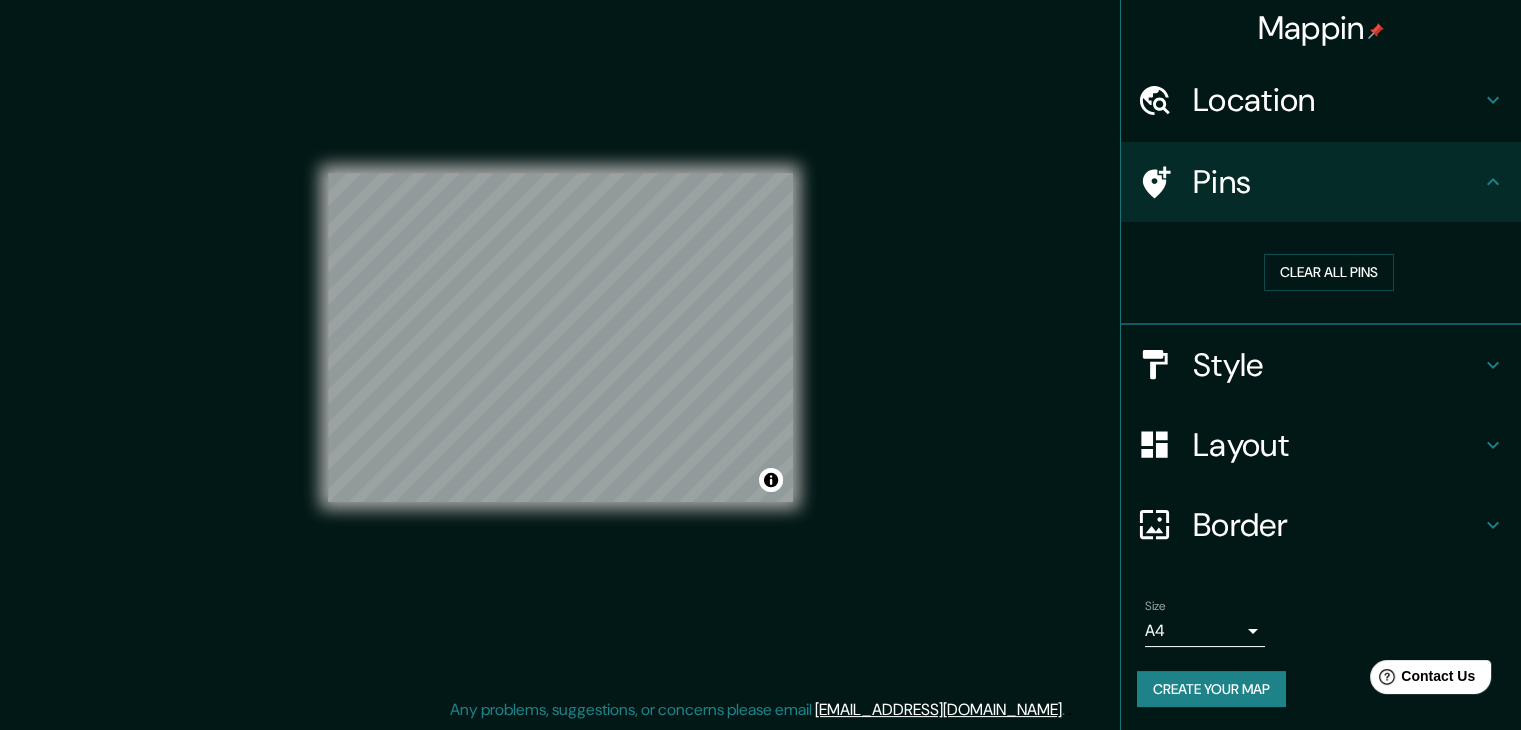 click on "Style" at bounding box center [1337, 365] 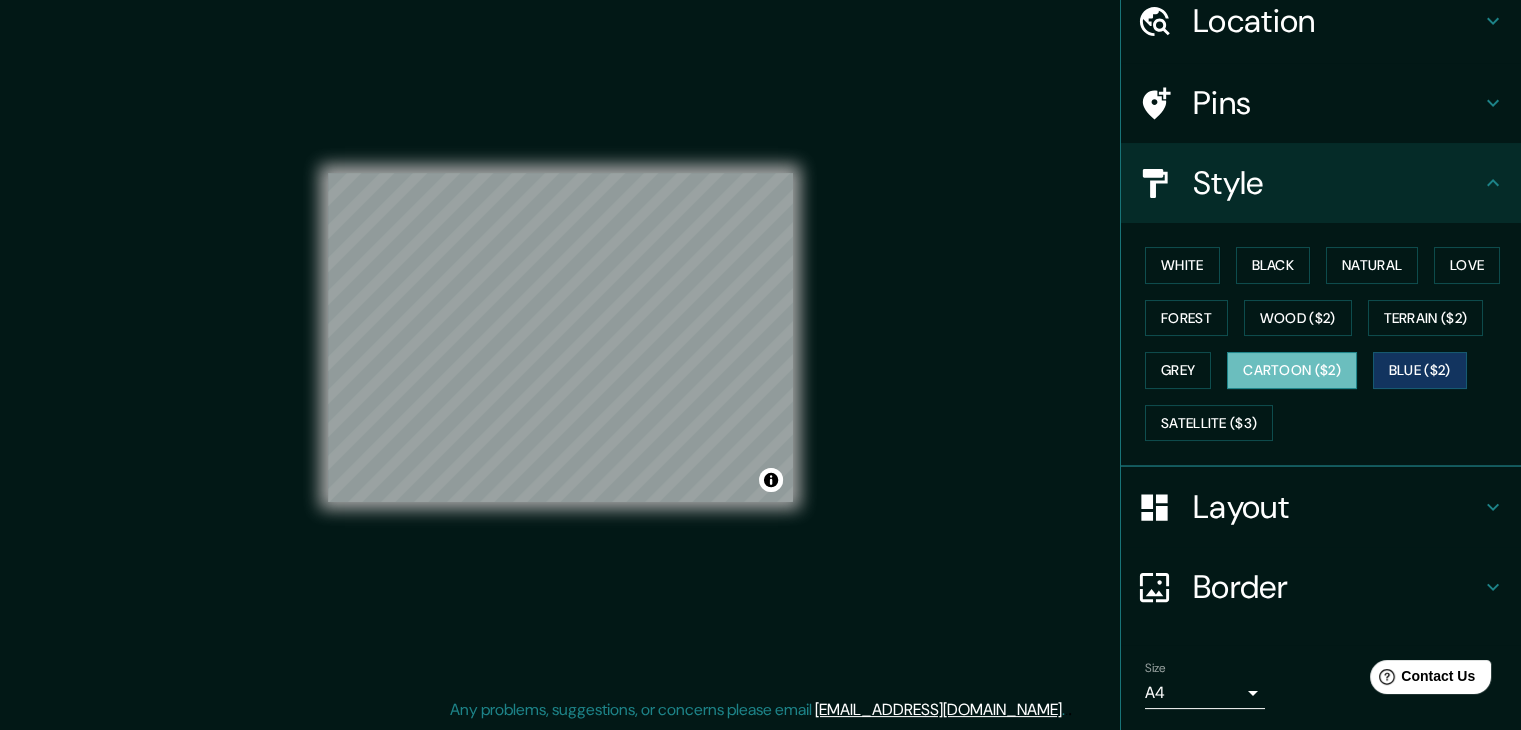 scroll, scrollTop: 144, scrollLeft: 0, axis: vertical 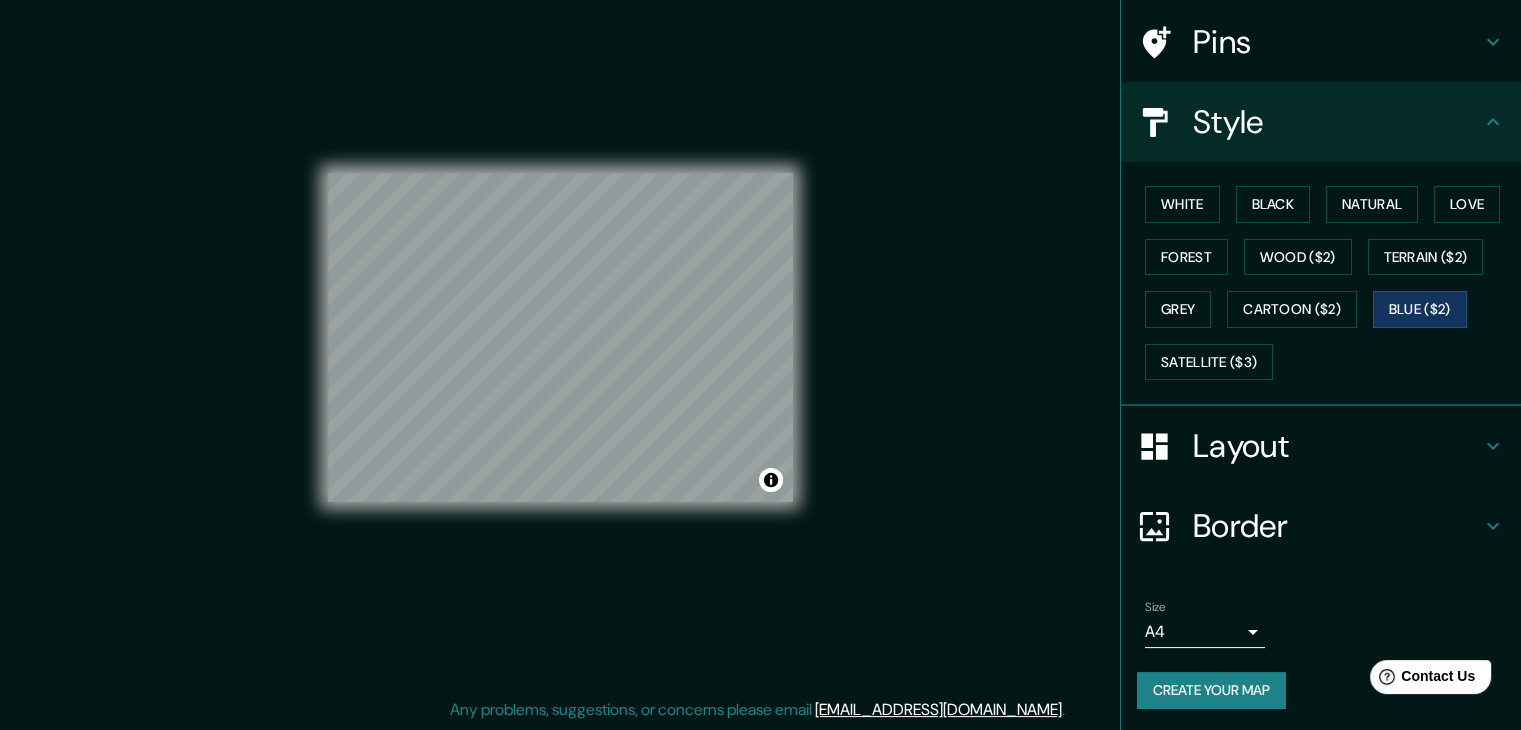 click on "Mappin Location [GEOGRAPHIC_DATA], [GEOGRAPHIC_DATA], [GEOGRAPHIC_DATA] Pins Style White Black Natural Love Forest Wood ($2) Terrain ($2) Grey Cartoon ($2) Blue ($2) Satellite ($3) Layout Border Choose a border.  Hint : you can make layers of the frame opaque to create some cool effects. None Simple Transparent Fancy Size A4 single Create your map © Mapbox   © OpenStreetMap   Improve this map Any problems, suggestions, or concerns please email    [EMAIL_ADDRESS][DOMAIN_NAME] . . ." at bounding box center [760, 342] 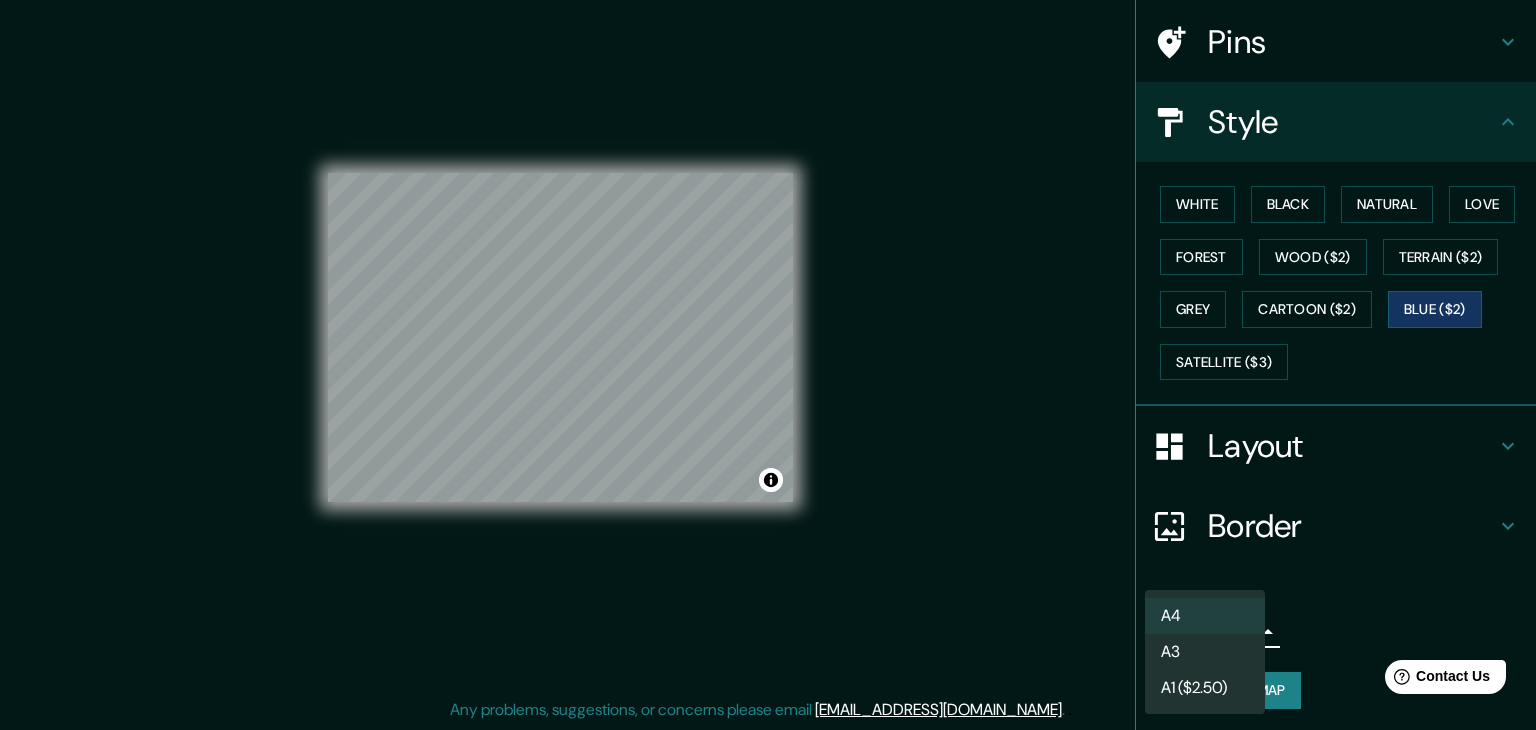click on "A3" at bounding box center (1205, 652) 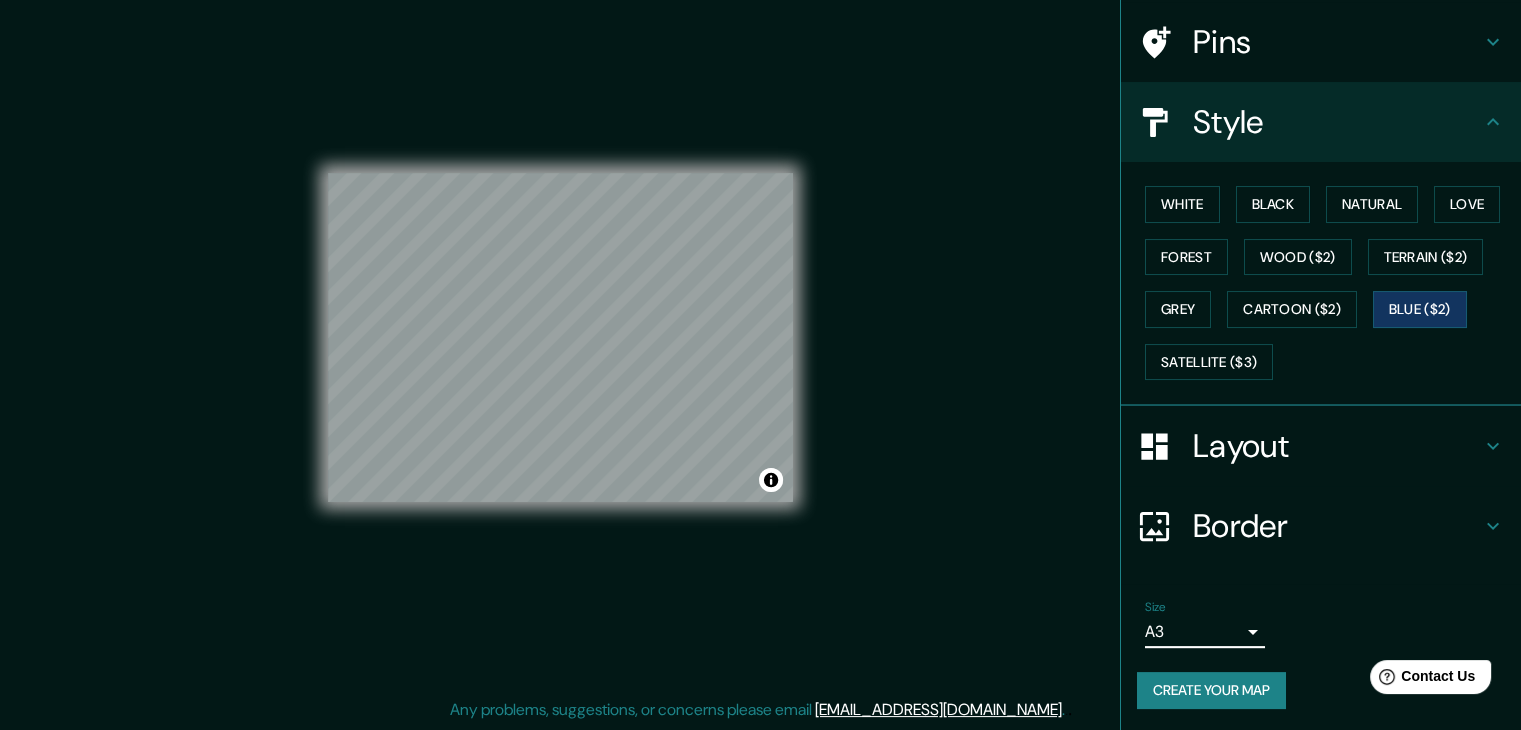 click on "Create your map" at bounding box center (1211, 690) 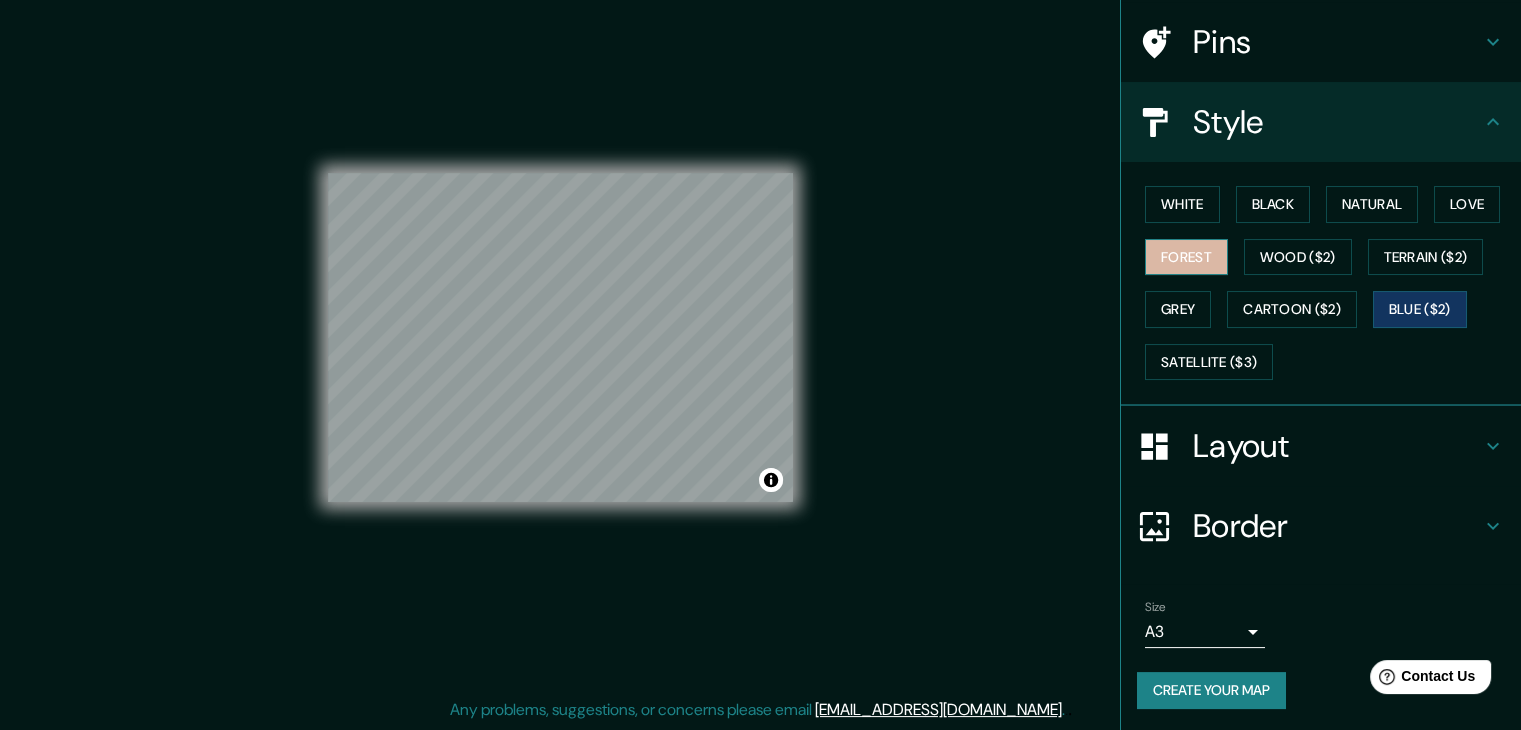 click on "Forest" at bounding box center [1186, 257] 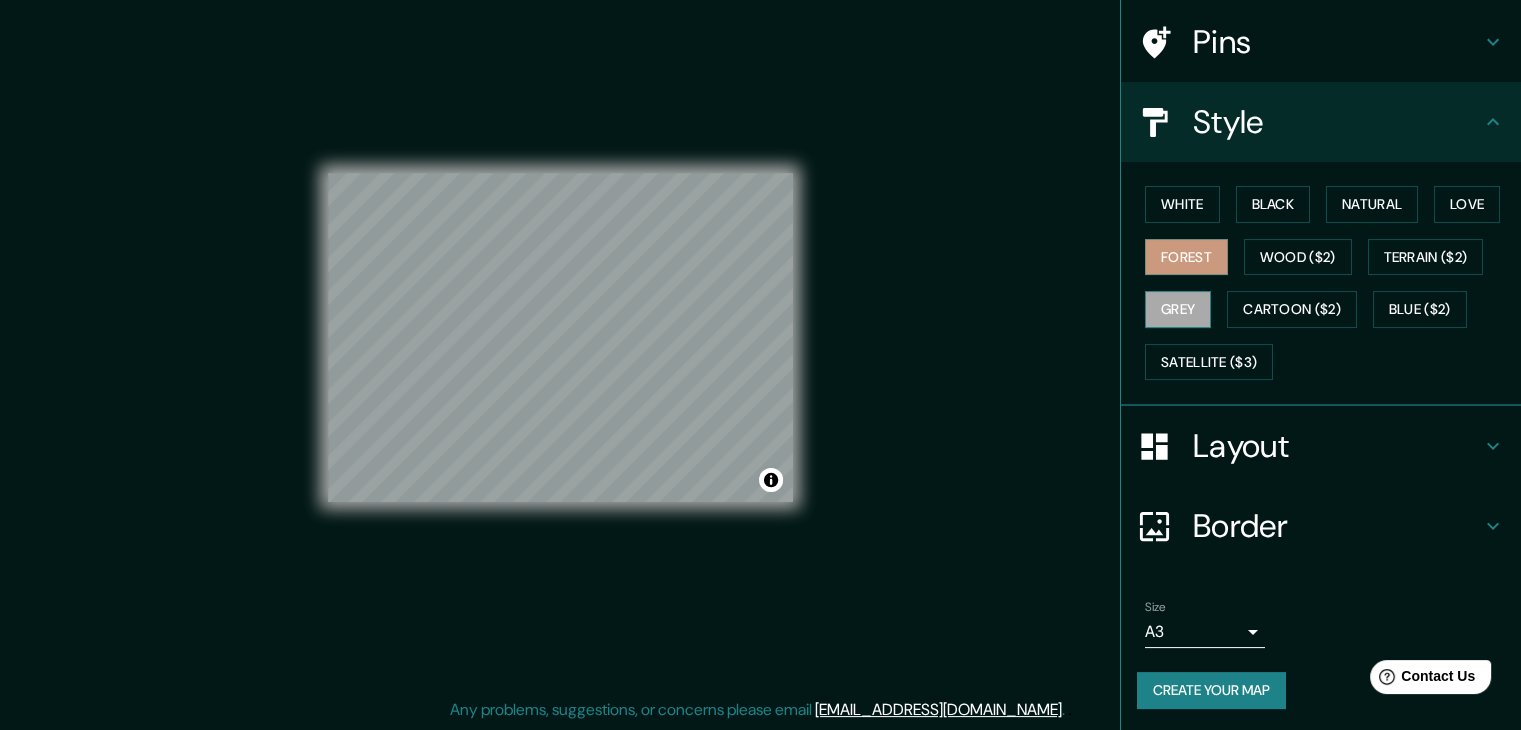 click on "Grey" at bounding box center (1178, 309) 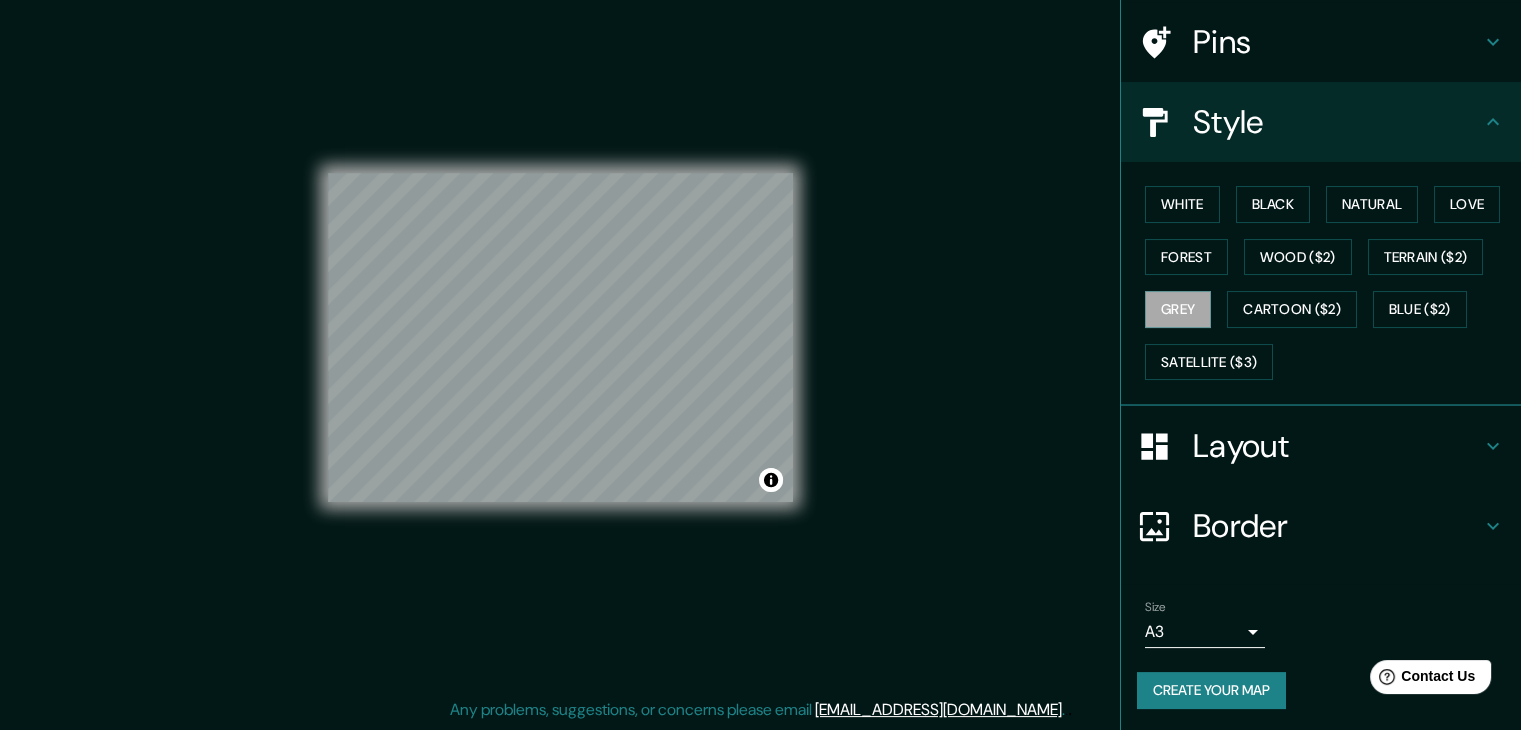 click on "Create your map" at bounding box center (1211, 690) 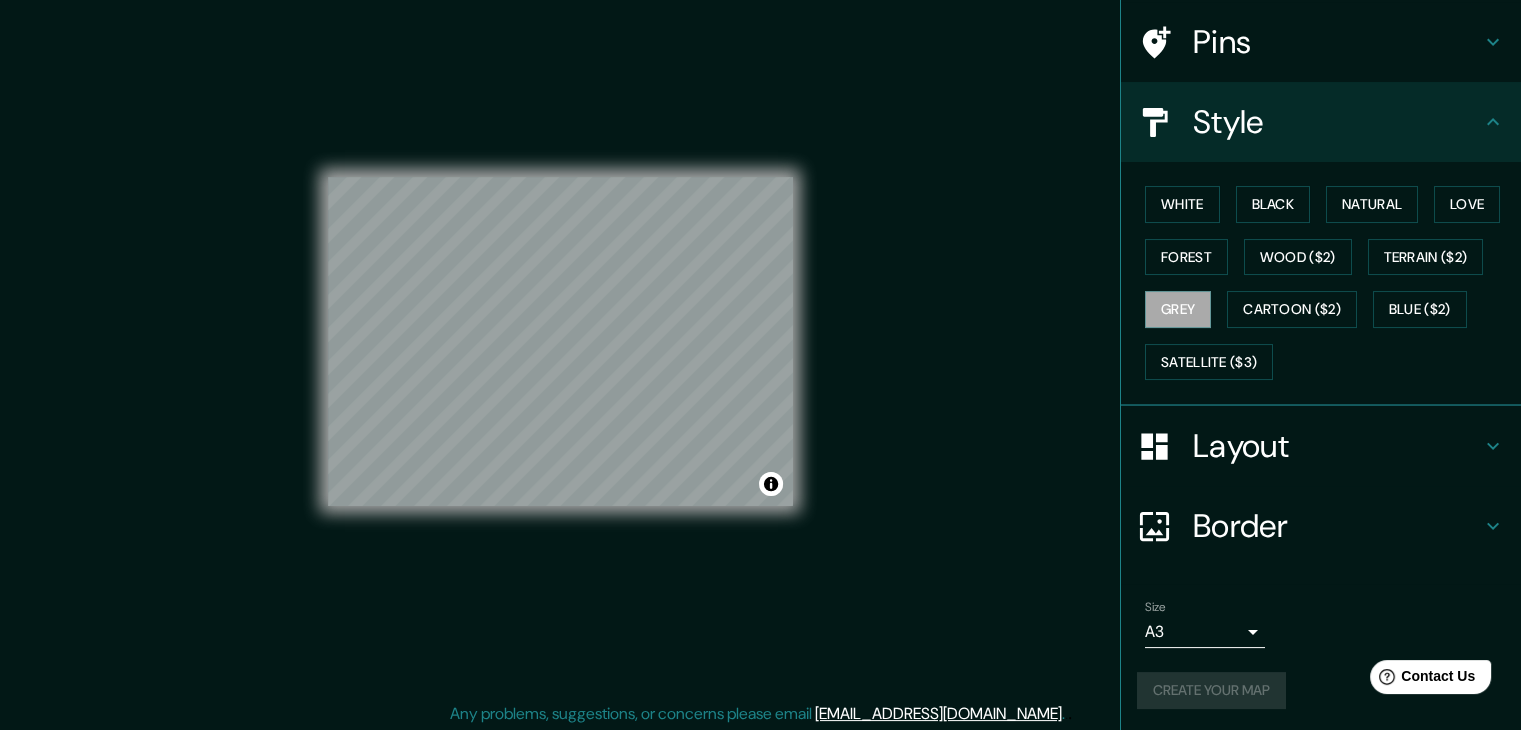 scroll, scrollTop: 23, scrollLeft: 0, axis: vertical 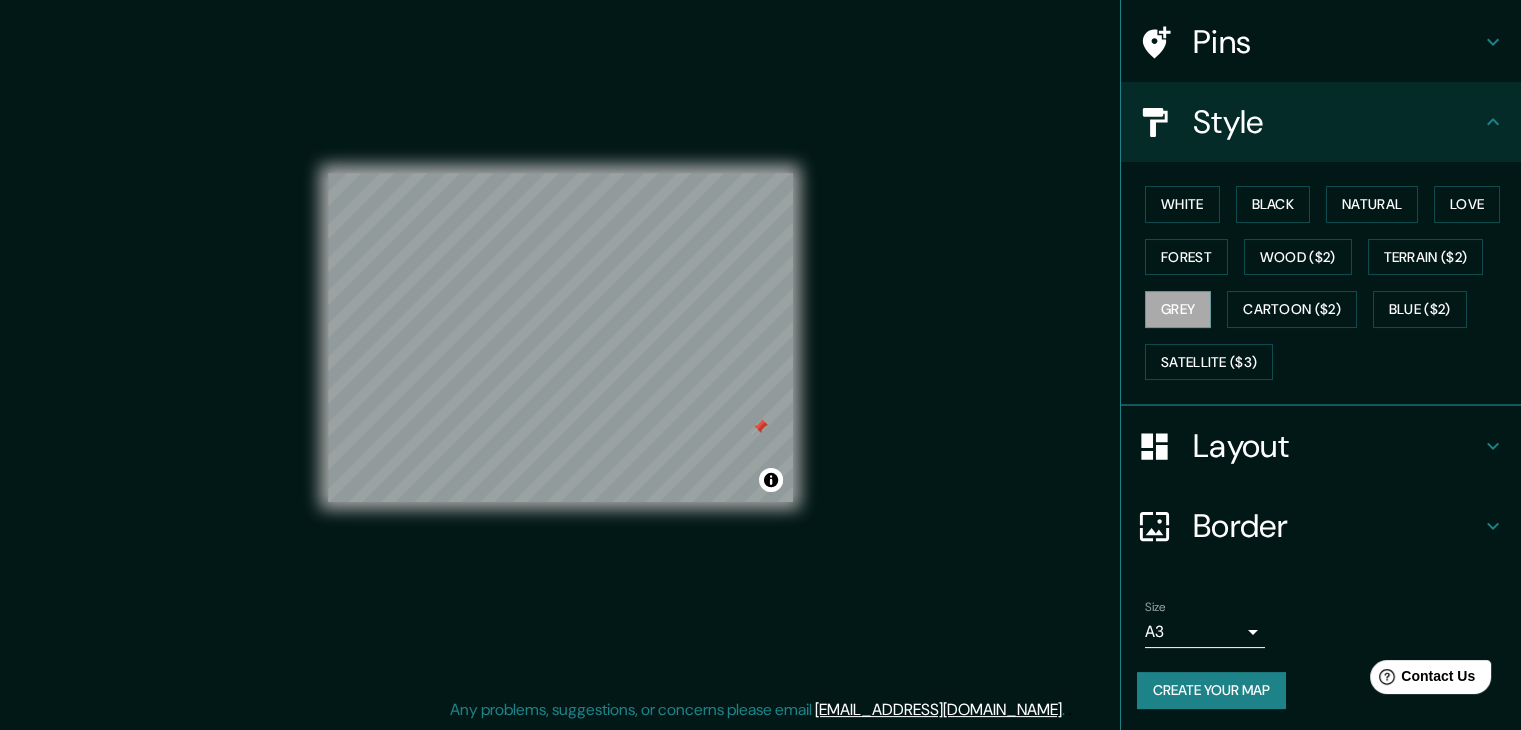 click on "Pins" at bounding box center [1337, 42] 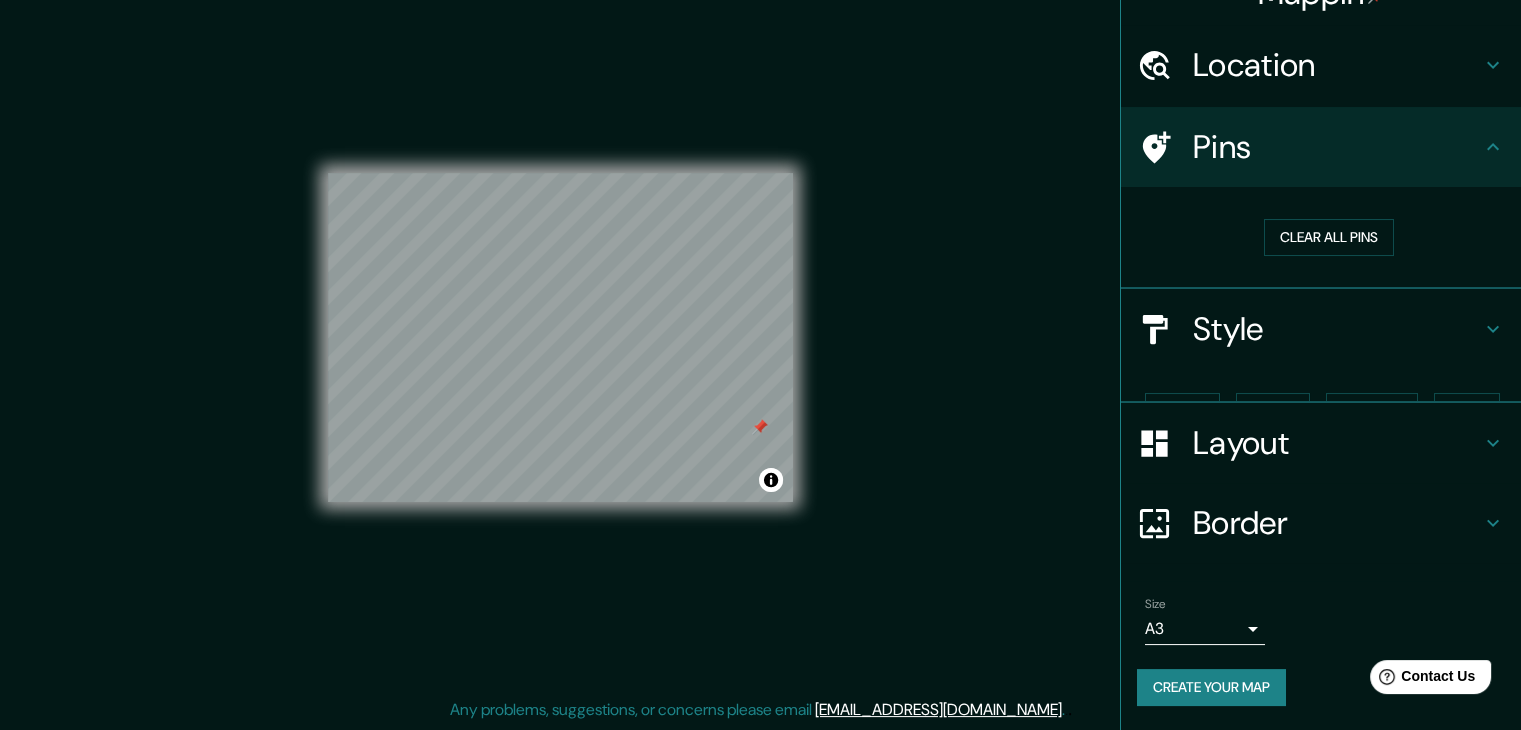 scroll, scrollTop: 4, scrollLeft: 0, axis: vertical 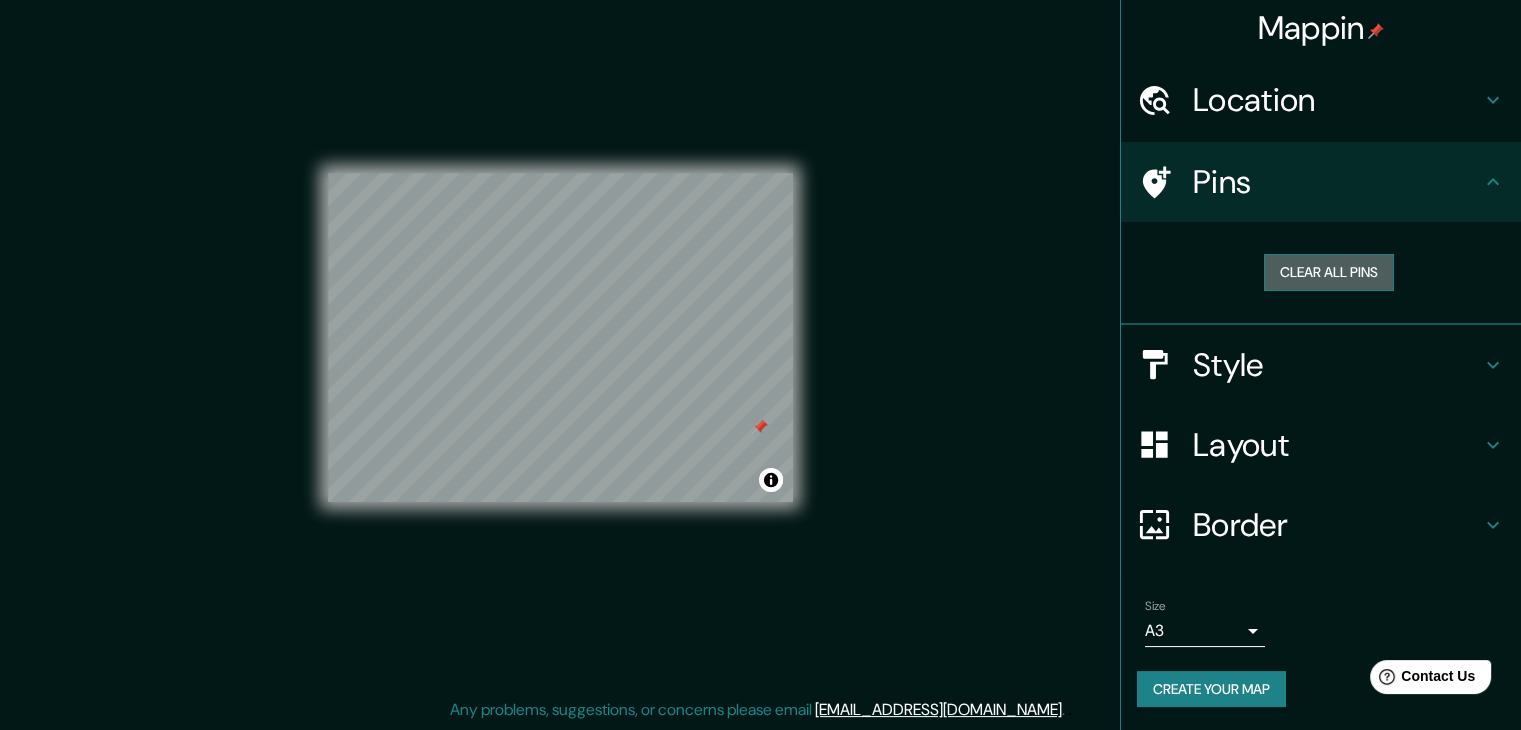 click on "Clear all pins" at bounding box center [1329, 272] 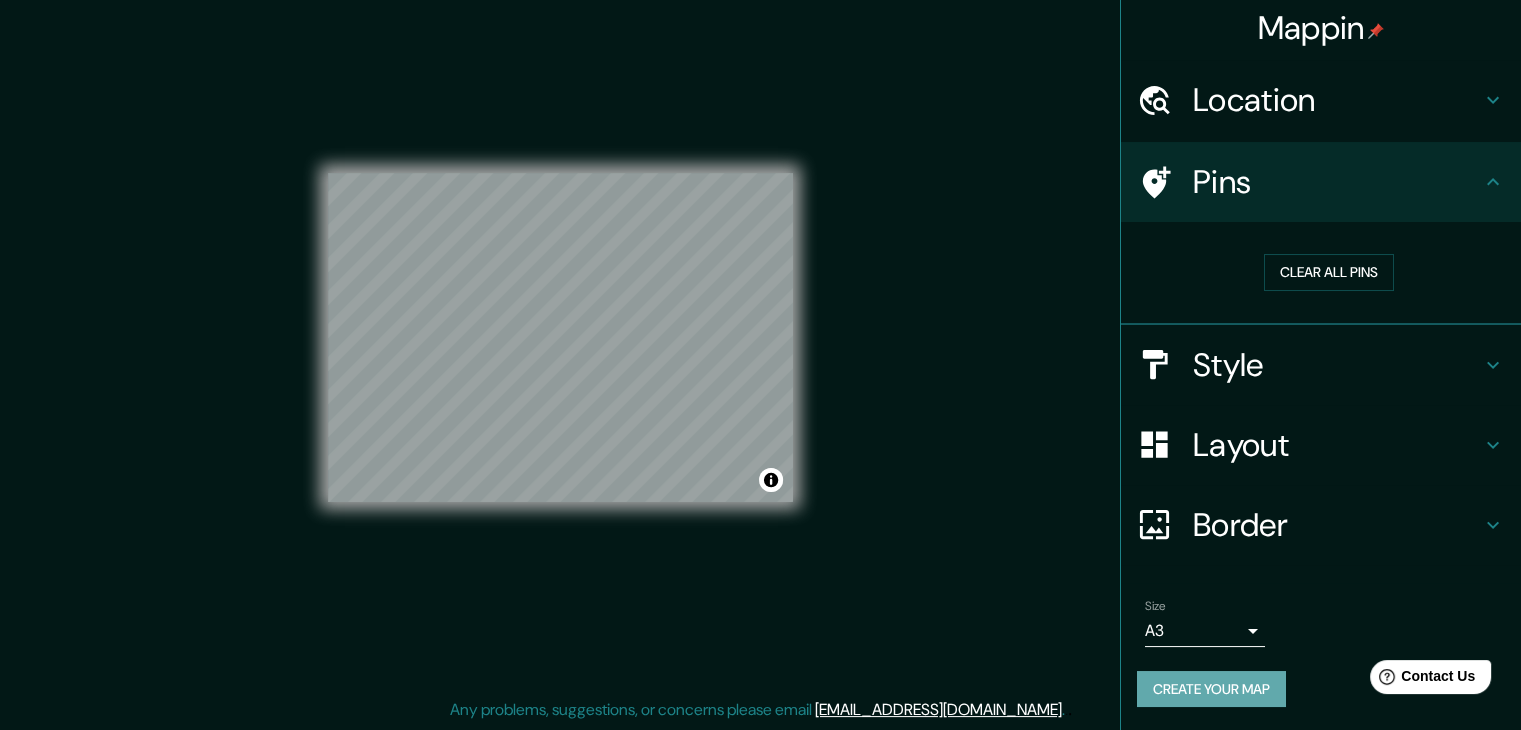 click on "Create your map" at bounding box center [1211, 689] 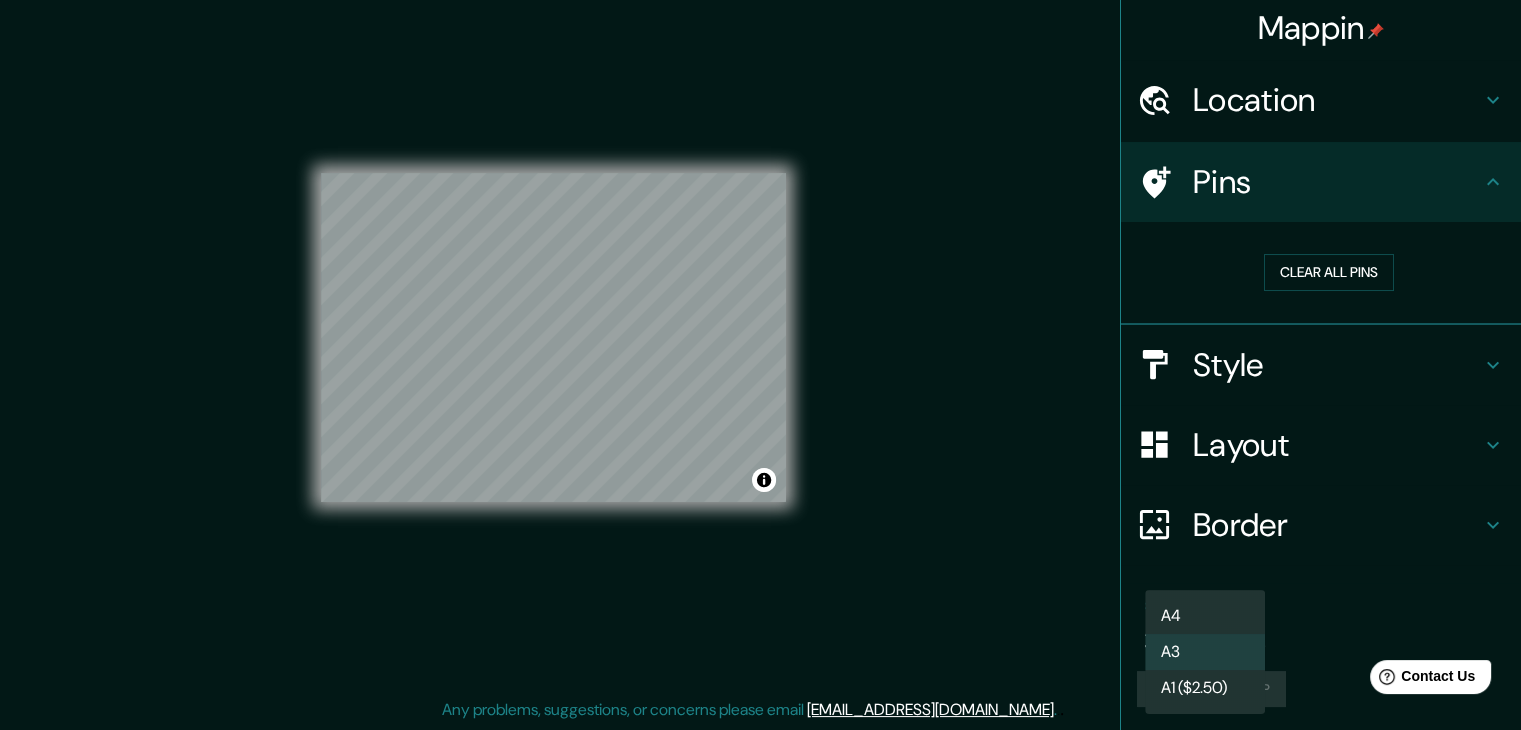 click on "Mappin Location [GEOGRAPHIC_DATA], [GEOGRAPHIC_DATA], [GEOGRAPHIC_DATA] Pins Clear all pins Style Layout Border Choose a border.  Hint : you can make layers of the frame opaque to create some cool effects. None Simple Transparent Fancy Size A3 a4 Create your map © Mapbox   © OpenStreetMap   Improve this map Any problems, suggestions, or concerns please email    [EMAIL_ADDRESS][DOMAIN_NAME] . . . A4 A3 A1 ($2.50)" at bounding box center [760, 342] 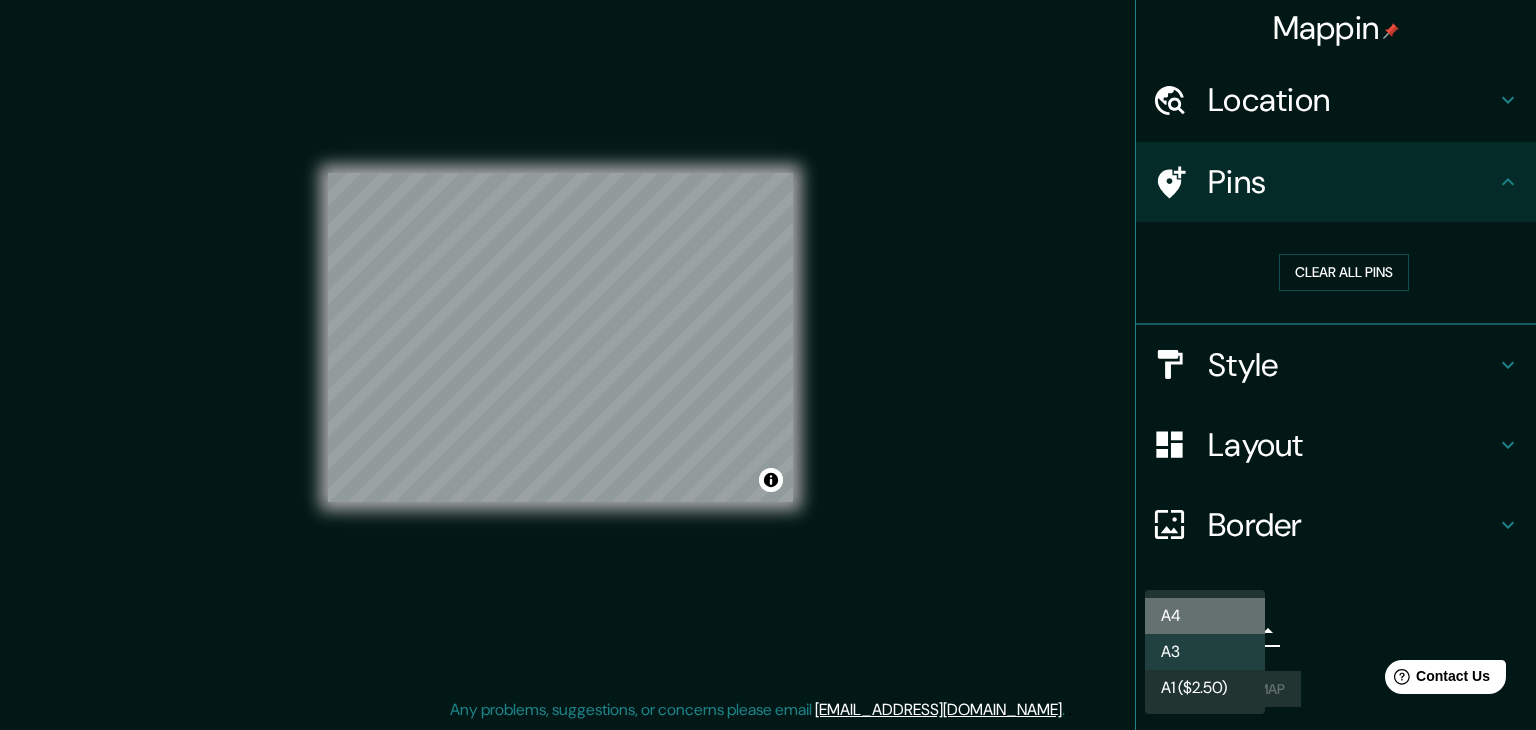 click on "A4" at bounding box center (1205, 616) 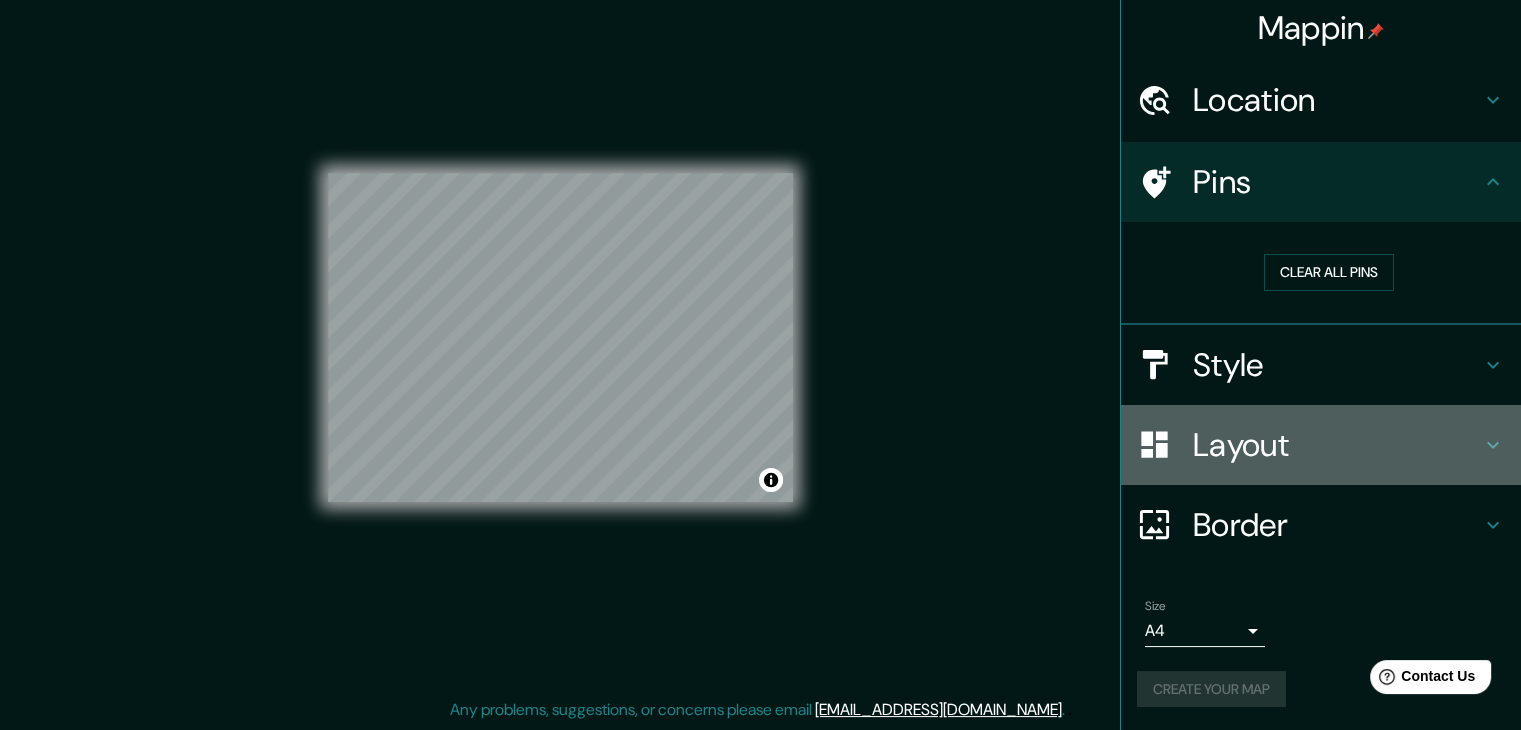 click on "Layout" at bounding box center [1337, 445] 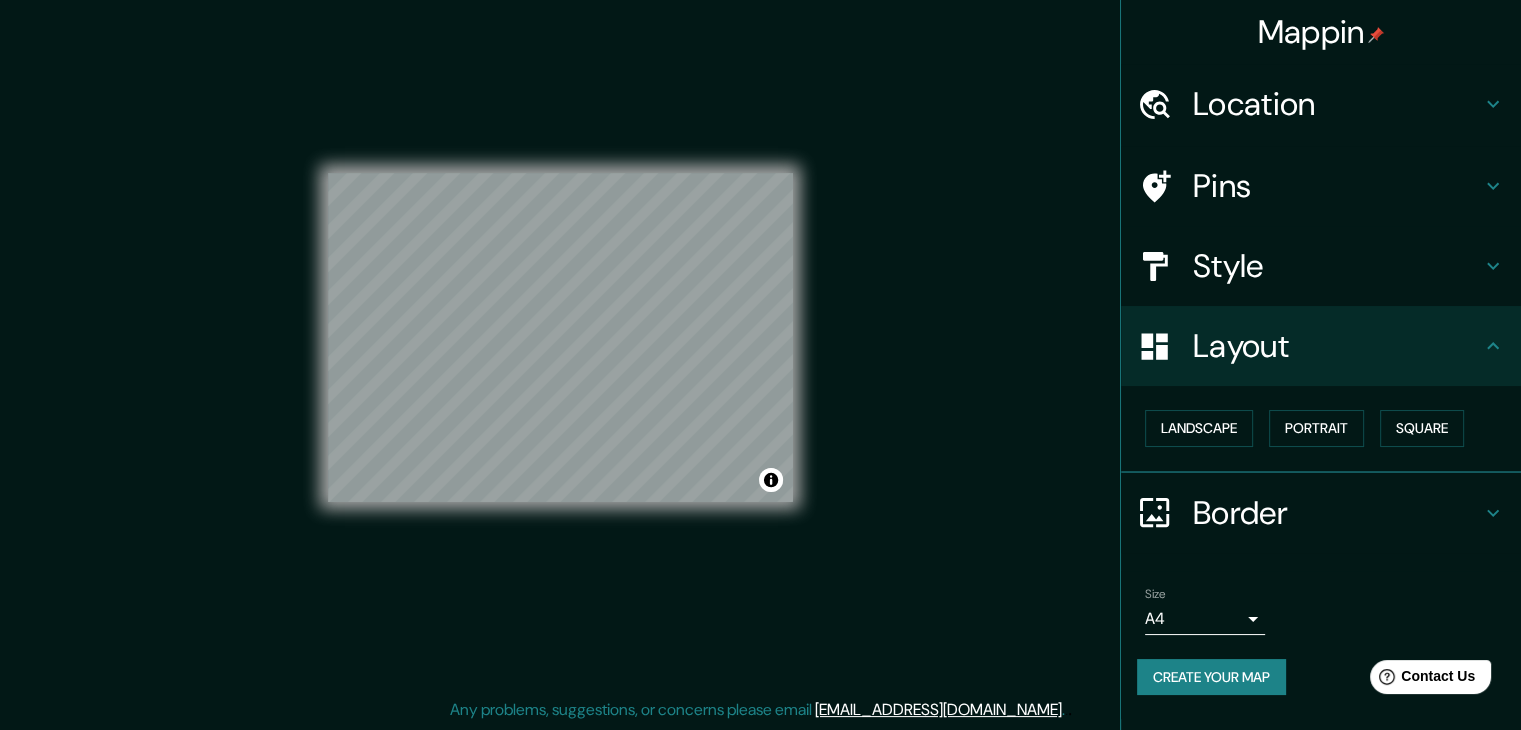 scroll, scrollTop: 0, scrollLeft: 0, axis: both 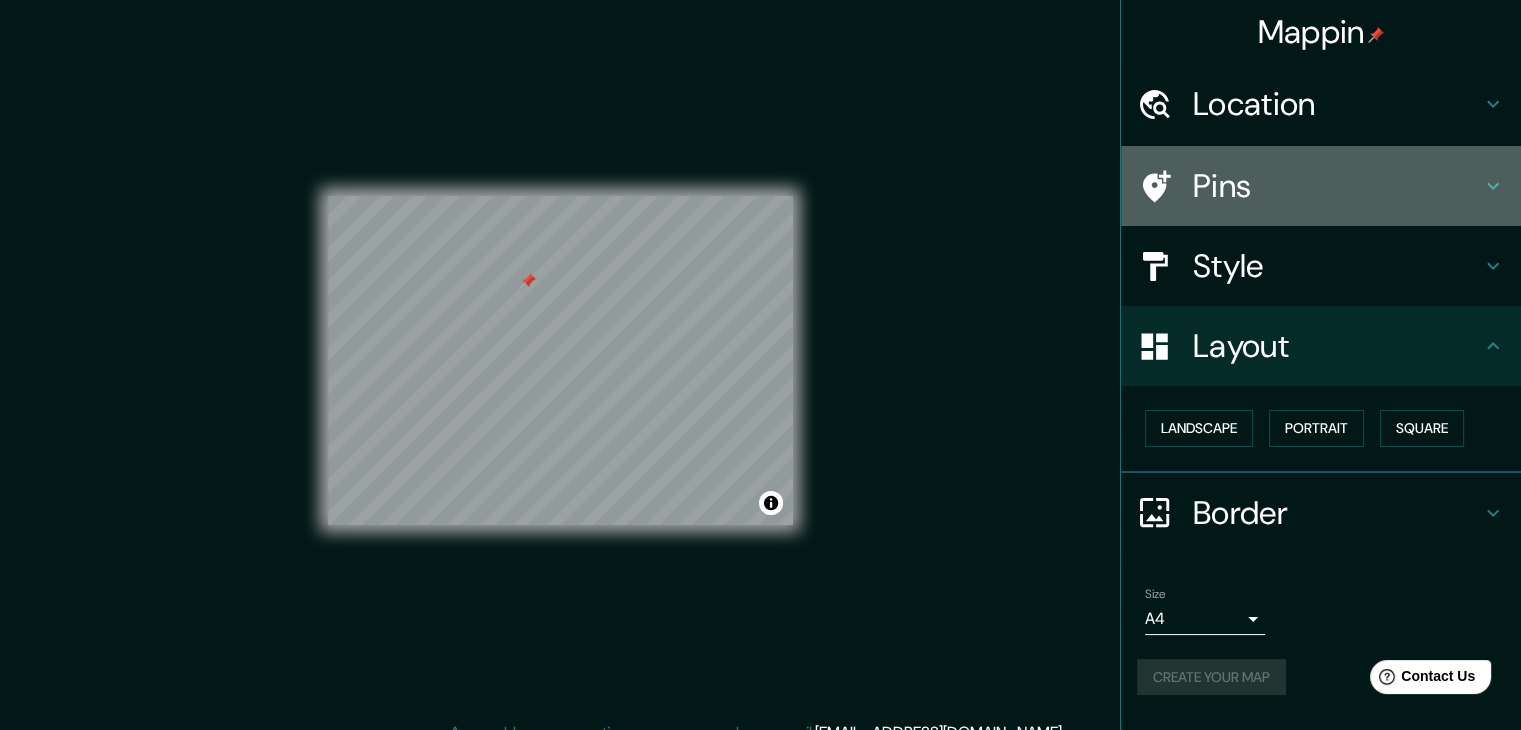 click 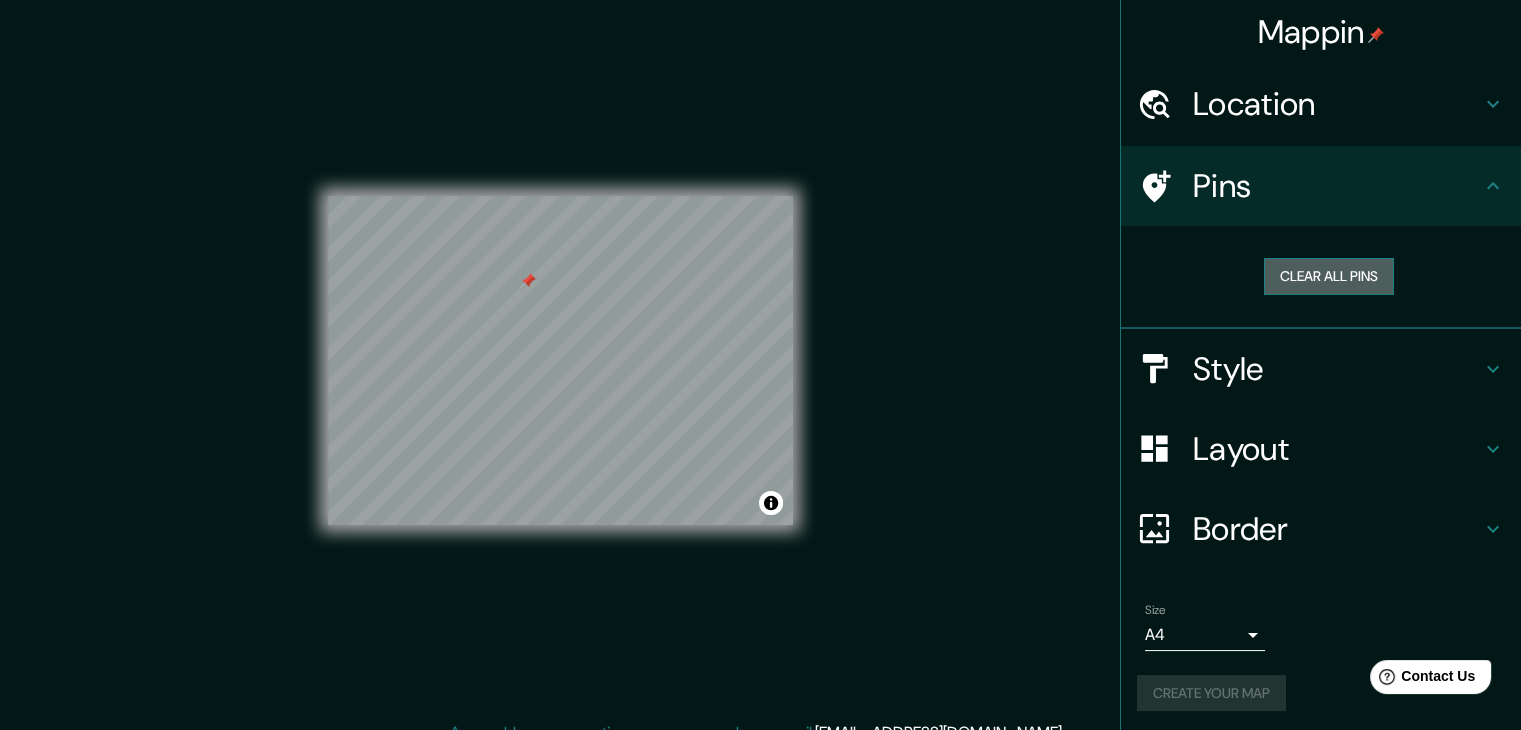 click on "Clear all pins" at bounding box center [1329, 276] 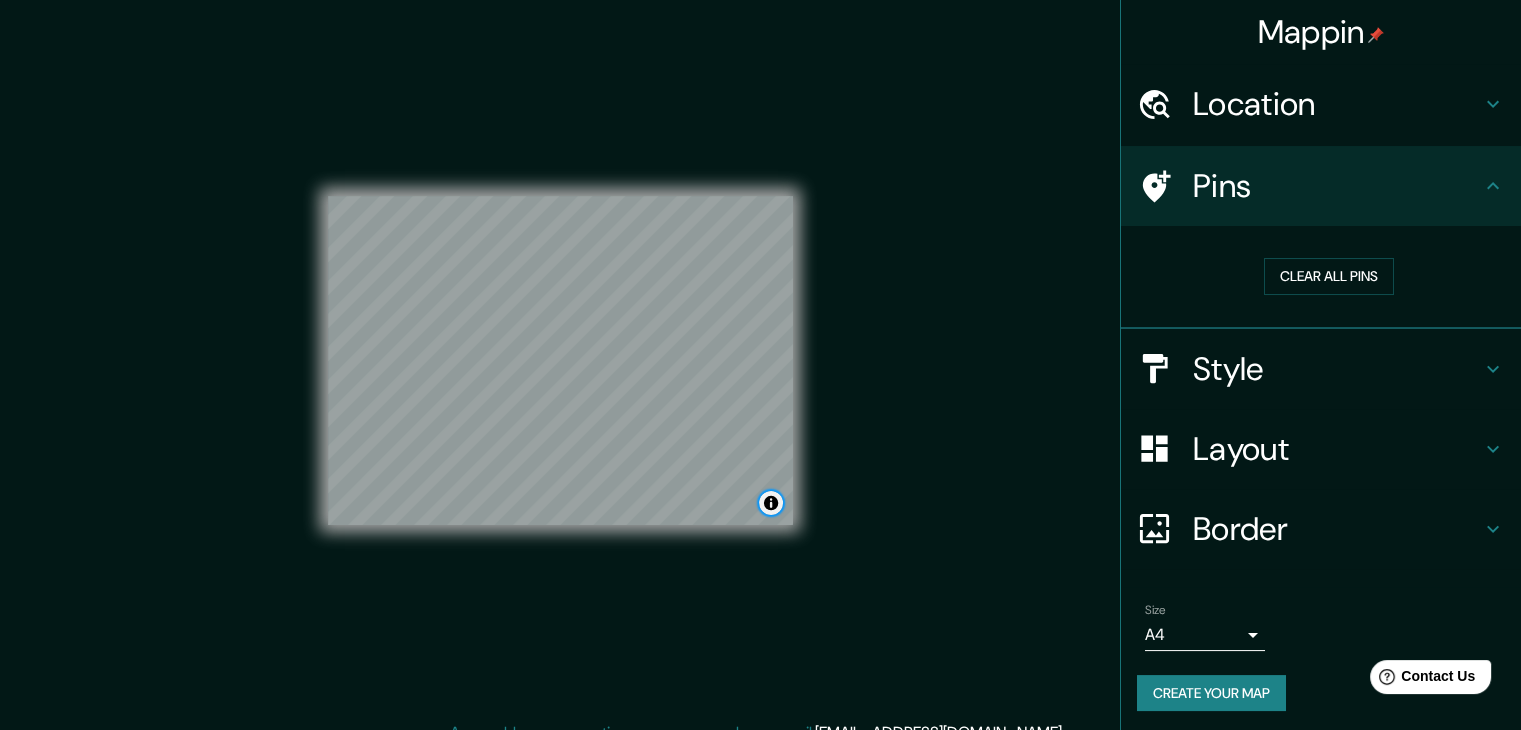 click at bounding box center (771, 503) 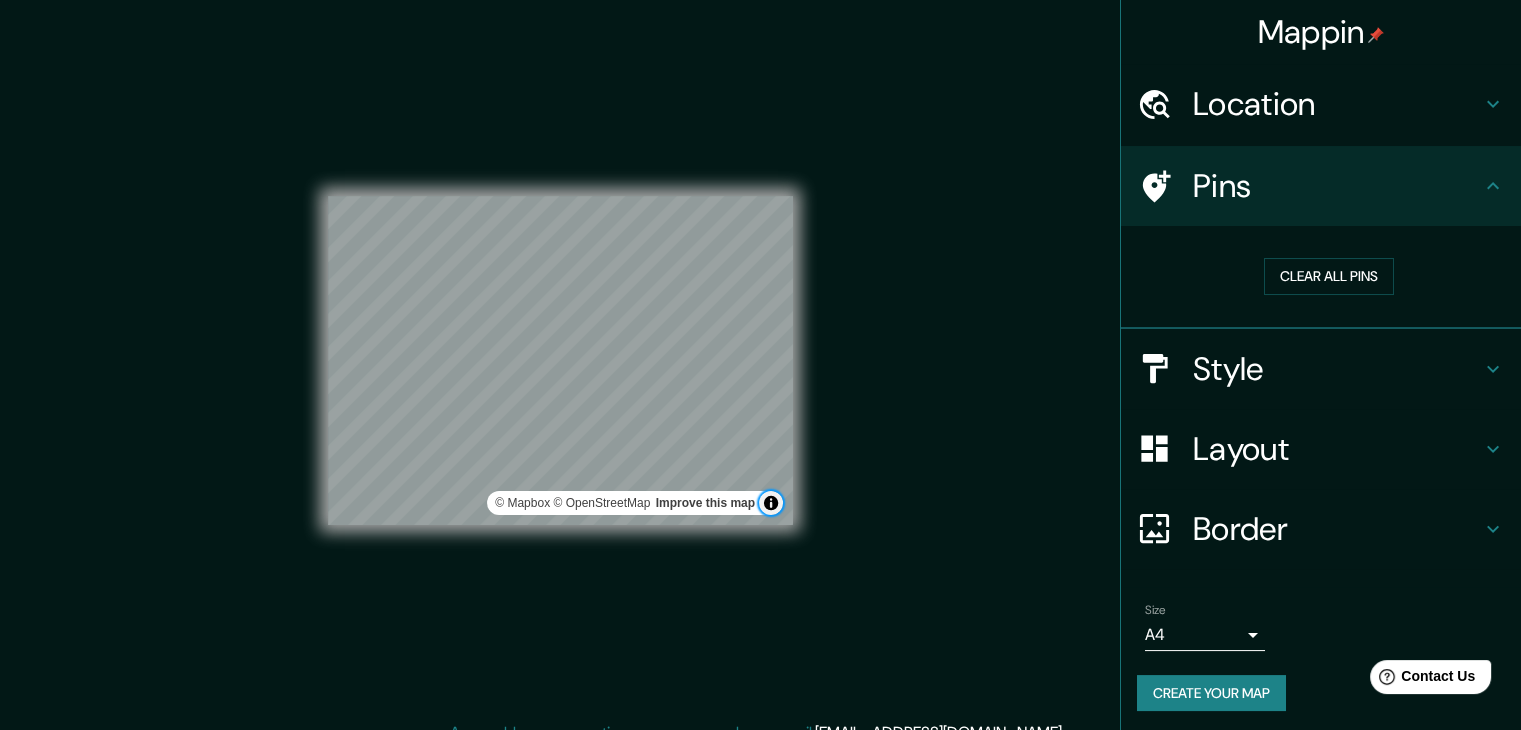 scroll, scrollTop: 4, scrollLeft: 0, axis: vertical 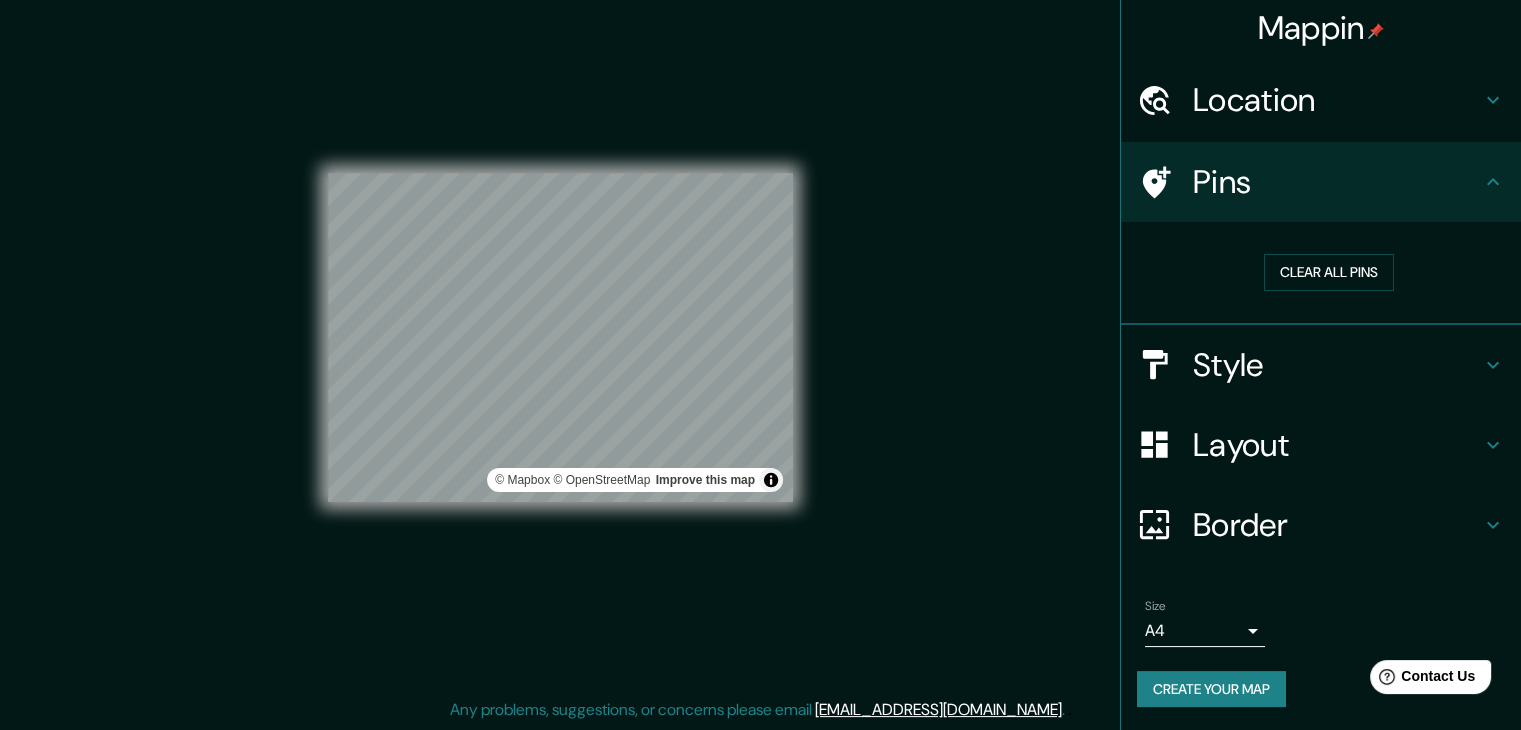 click on "Create your map" at bounding box center (1211, 689) 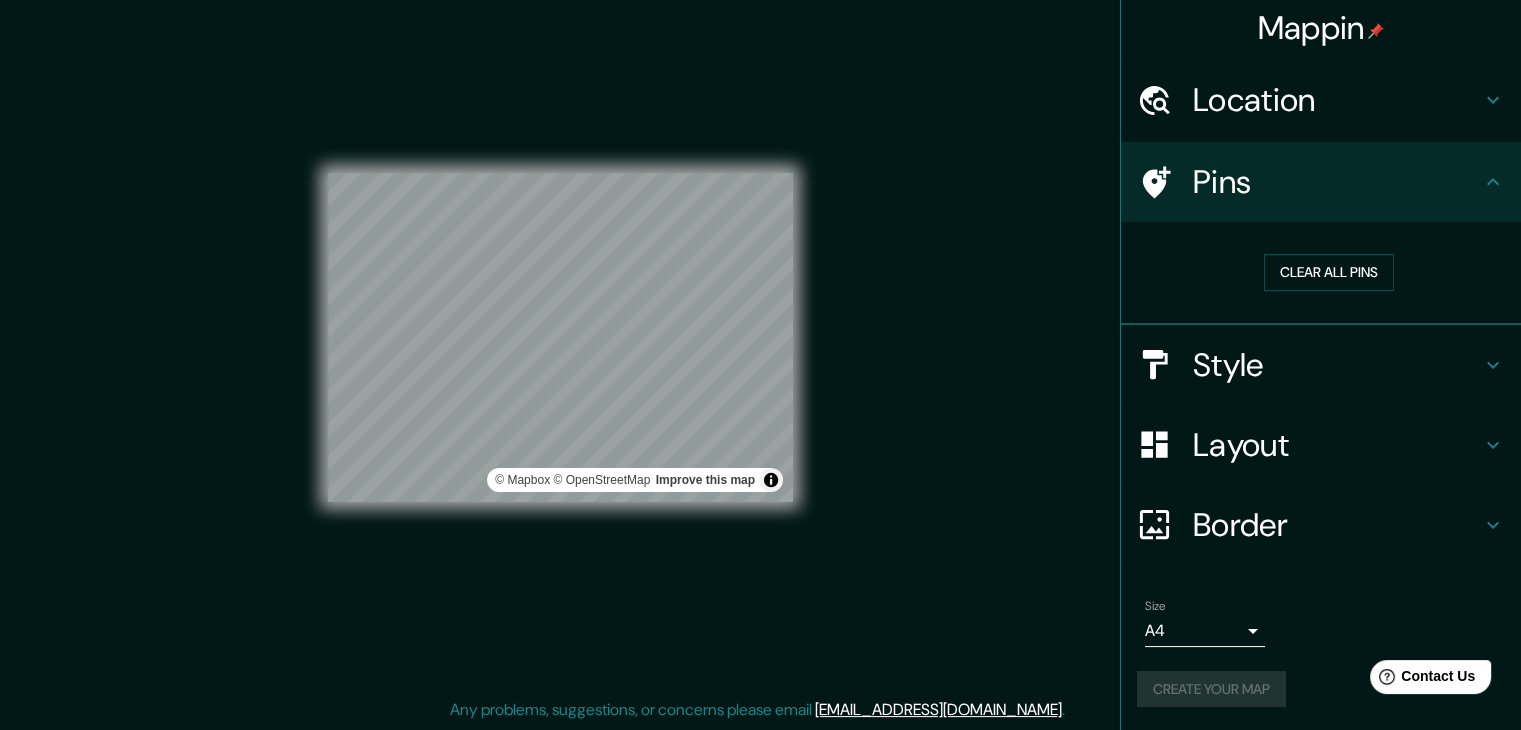 click on "Mappin Location [GEOGRAPHIC_DATA], [GEOGRAPHIC_DATA], [GEOGRAPHIC_DATA] Pins Clear all pins Style Layout Border Choose a border.  Hint : you can make layers of the frame opaque to create some cool effects. None Simple Transparent Fancy Size A4 single Create your map © Mapbox   © OpenStreetMap   Improve this map Any problems, suggestions, or concerns please email    [EMAIL_ADDRESS][DOMAIN_NAME] . . ." at bounding box center [760, 342] 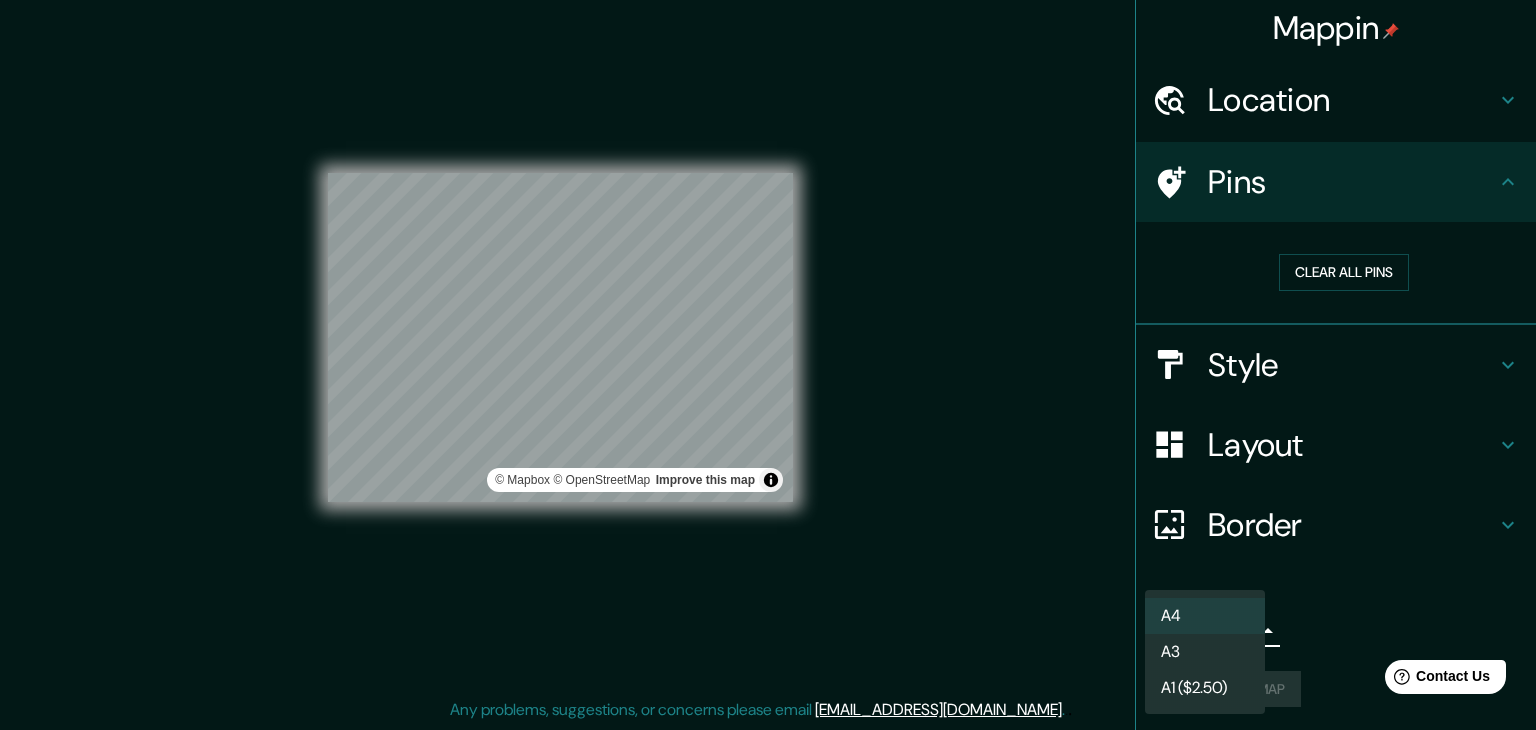 click on "A3" at bounding box center (1205, 652) 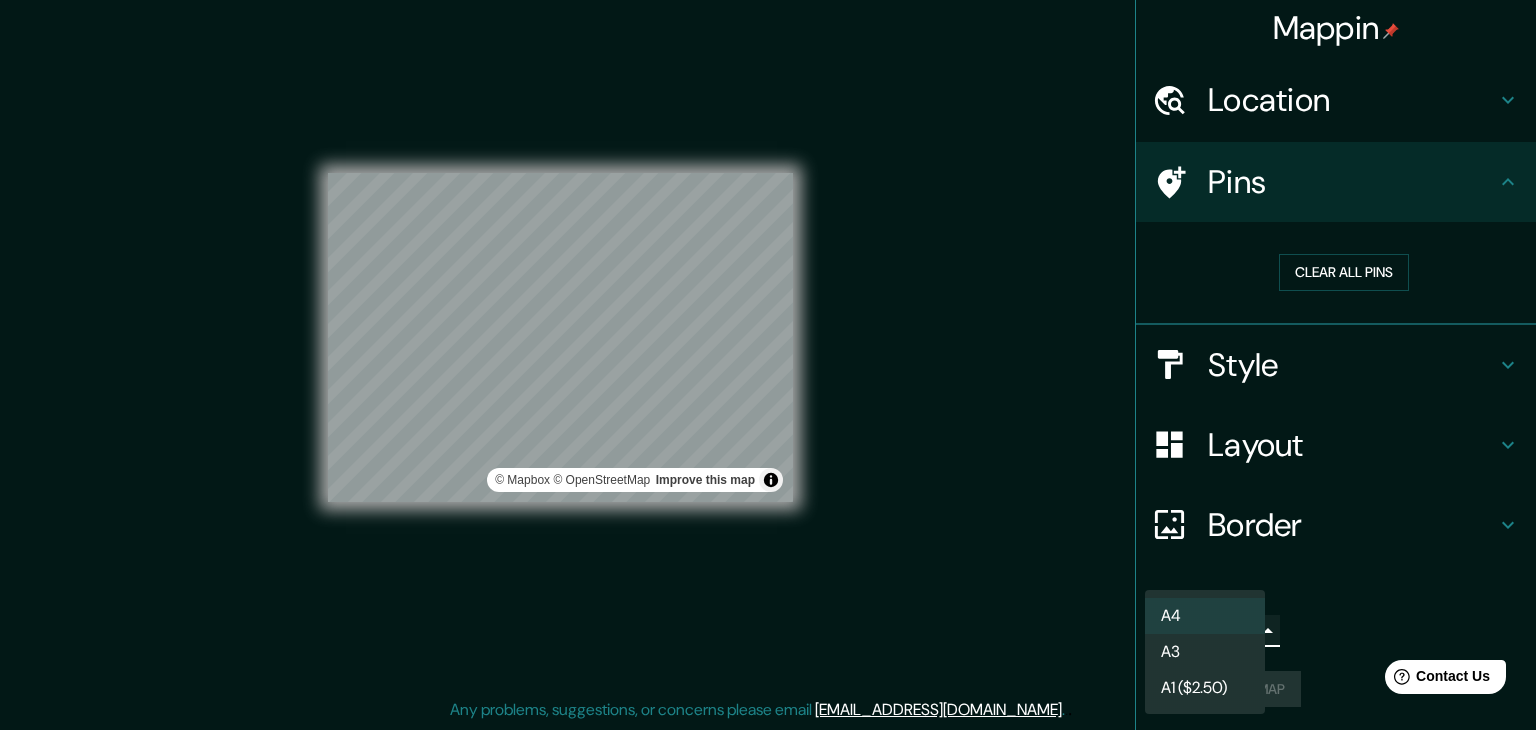 type on "a4" 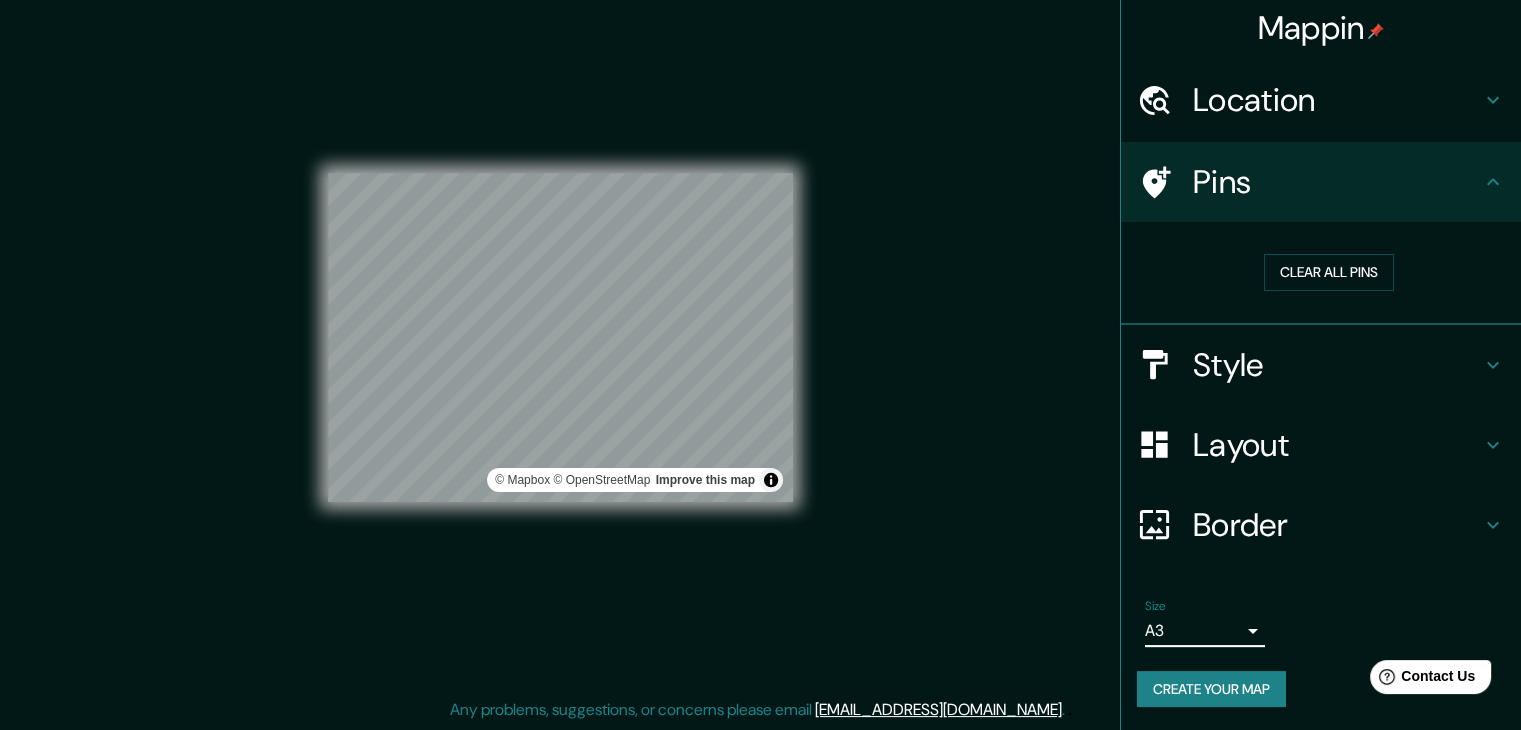 click on "Create your map" at bounding box center [1211, 689] 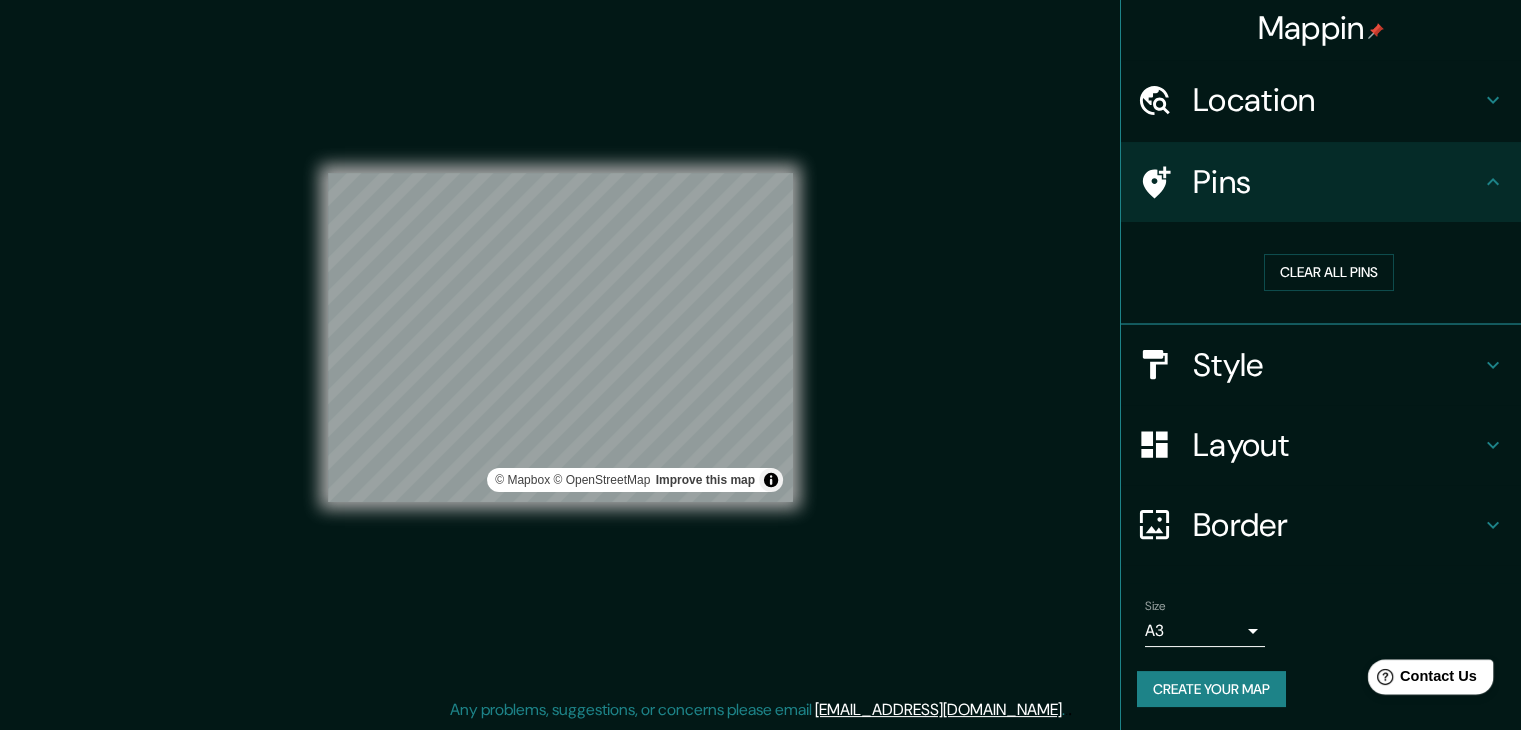 click on "Contact Us" at bounding box center [1438, 676] 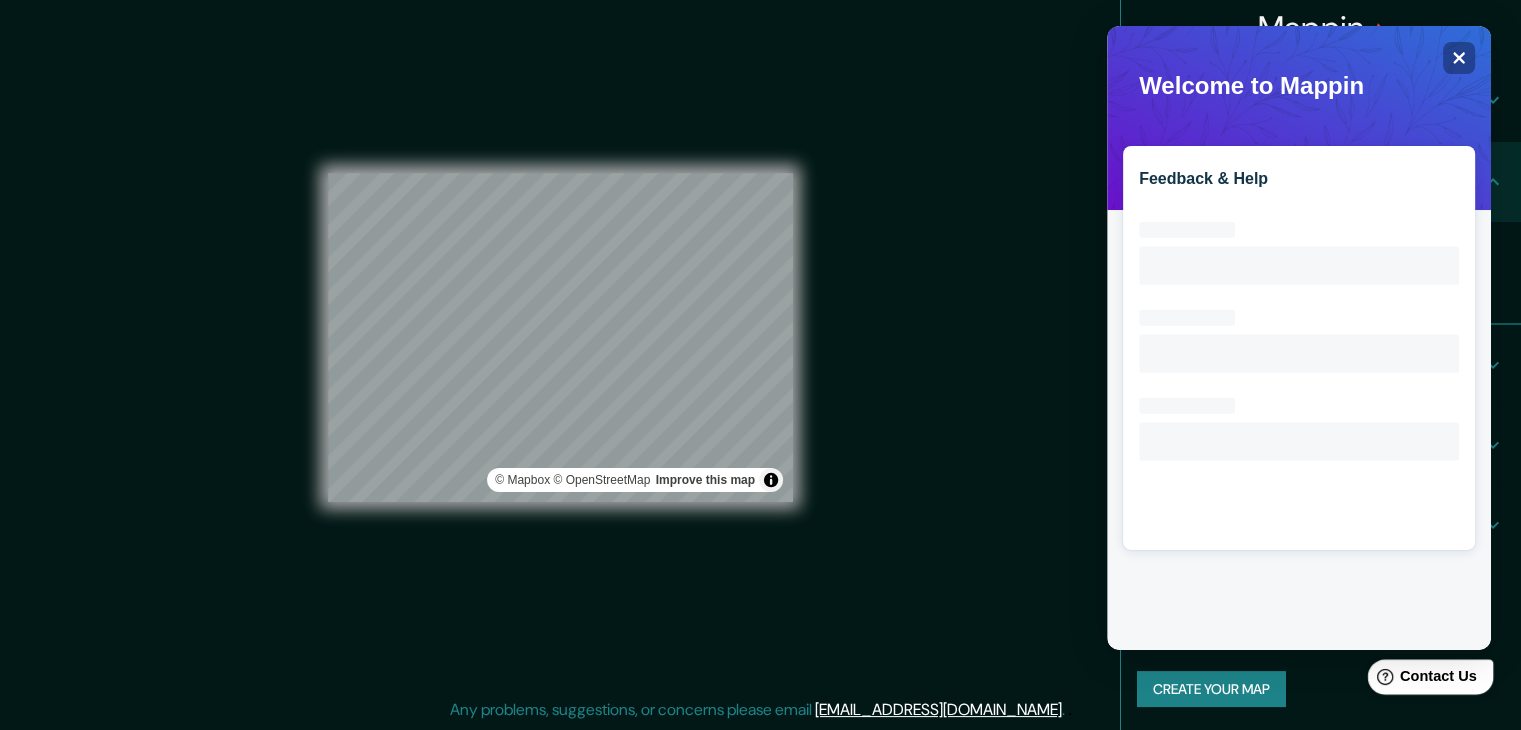 scroll, scrollTop: 0, scrollLeft: 0, axis: both 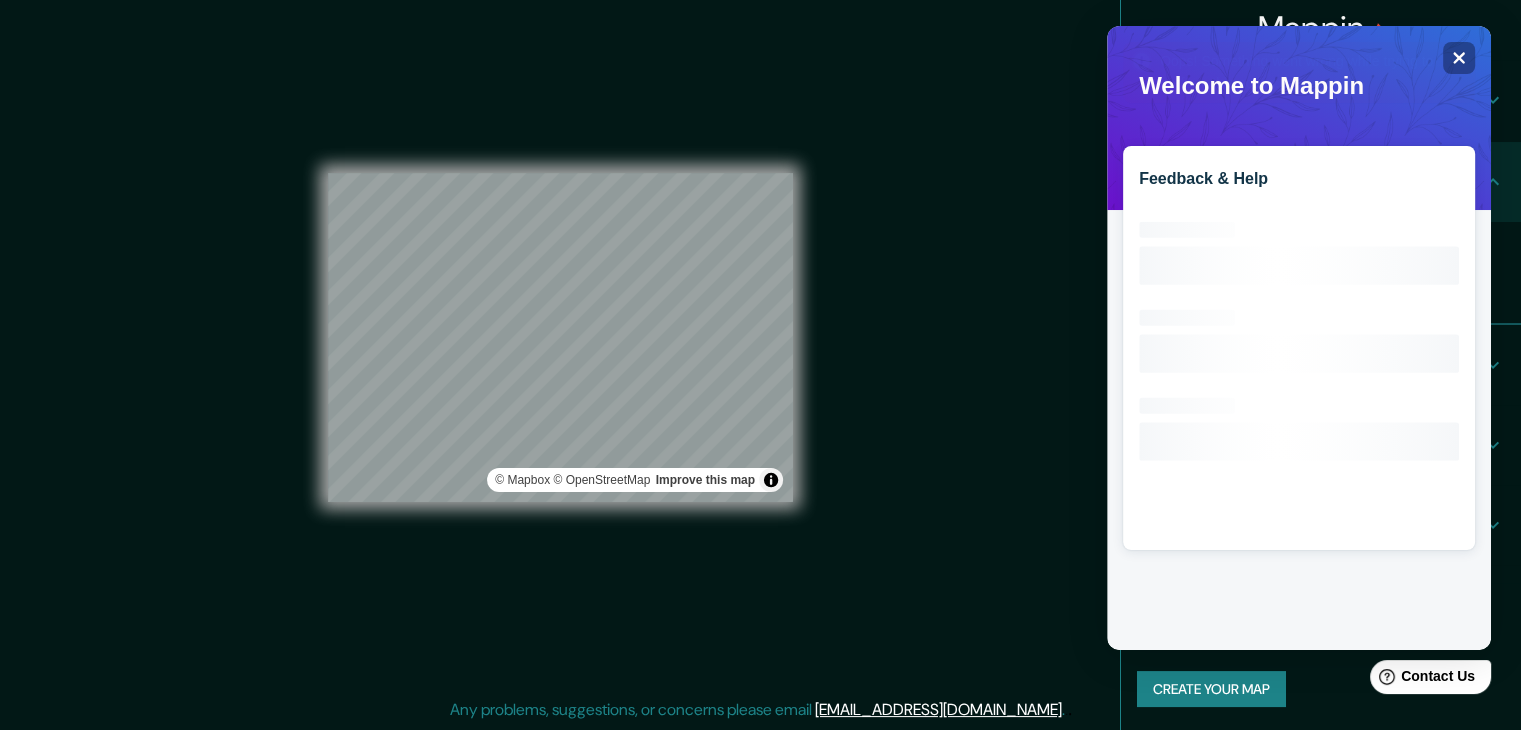 click on "Feedback & Help Loading interface..." at bounding box center (1299, 338) 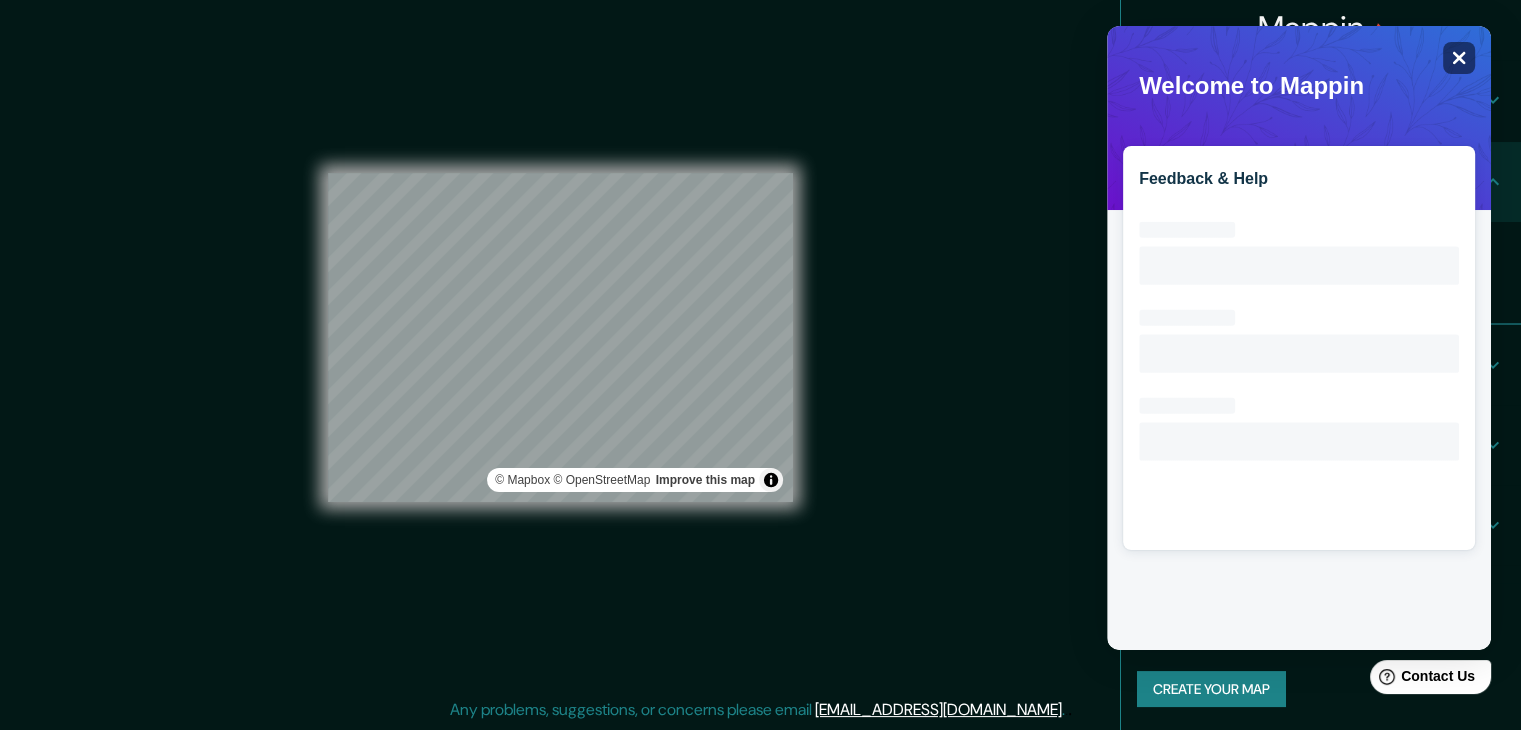 click on "Close" 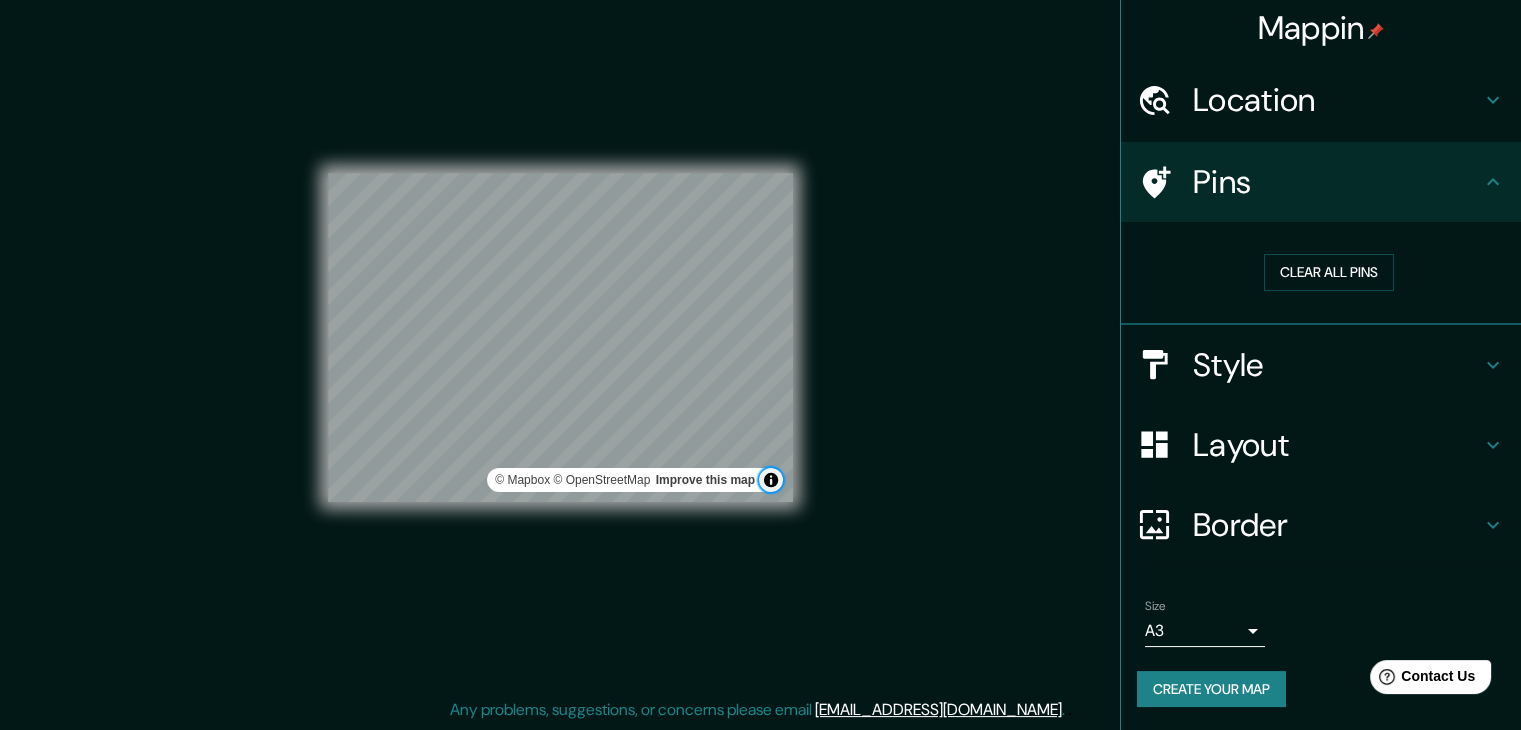 click at bounding box center (771, 480) 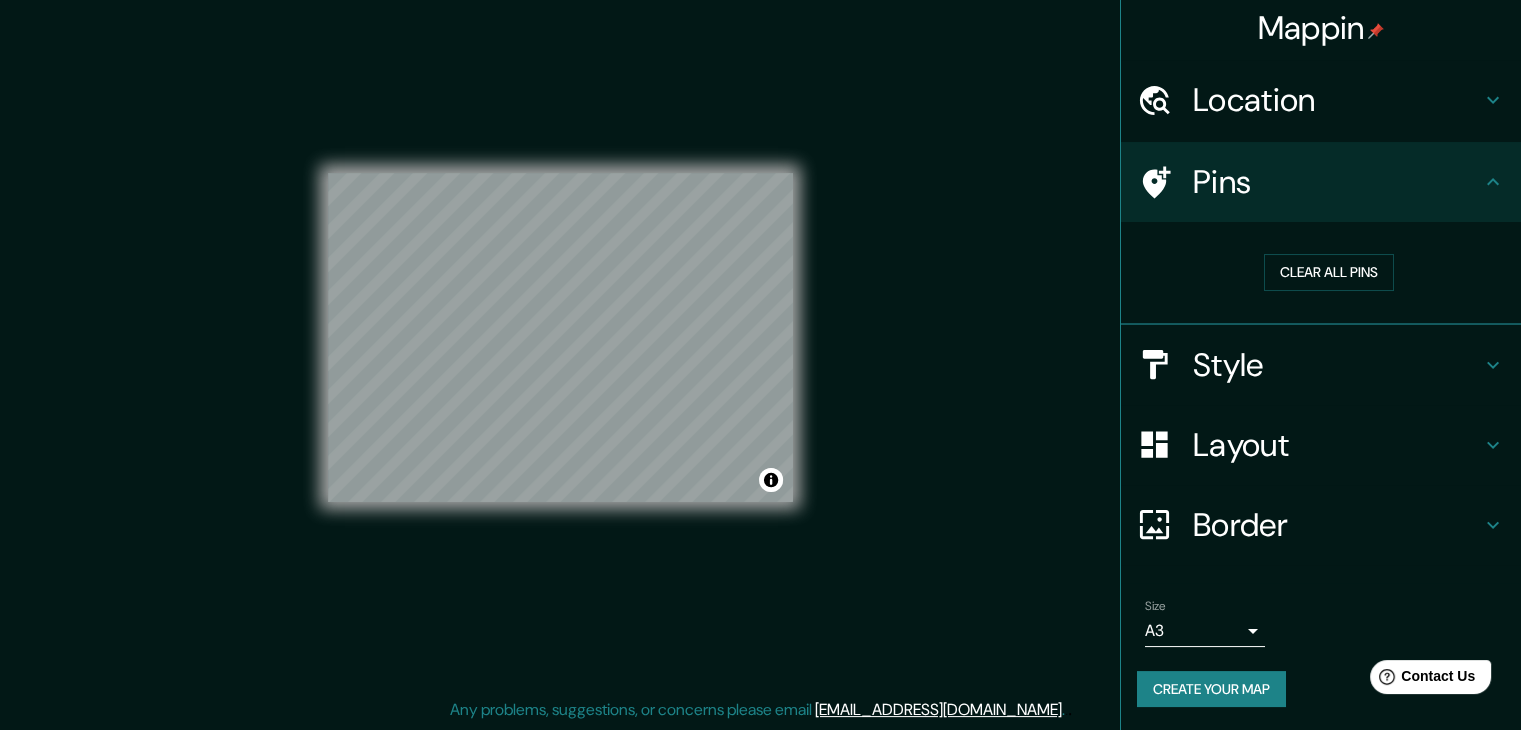 click on "Create your map" at bounding box center [1211, 689] 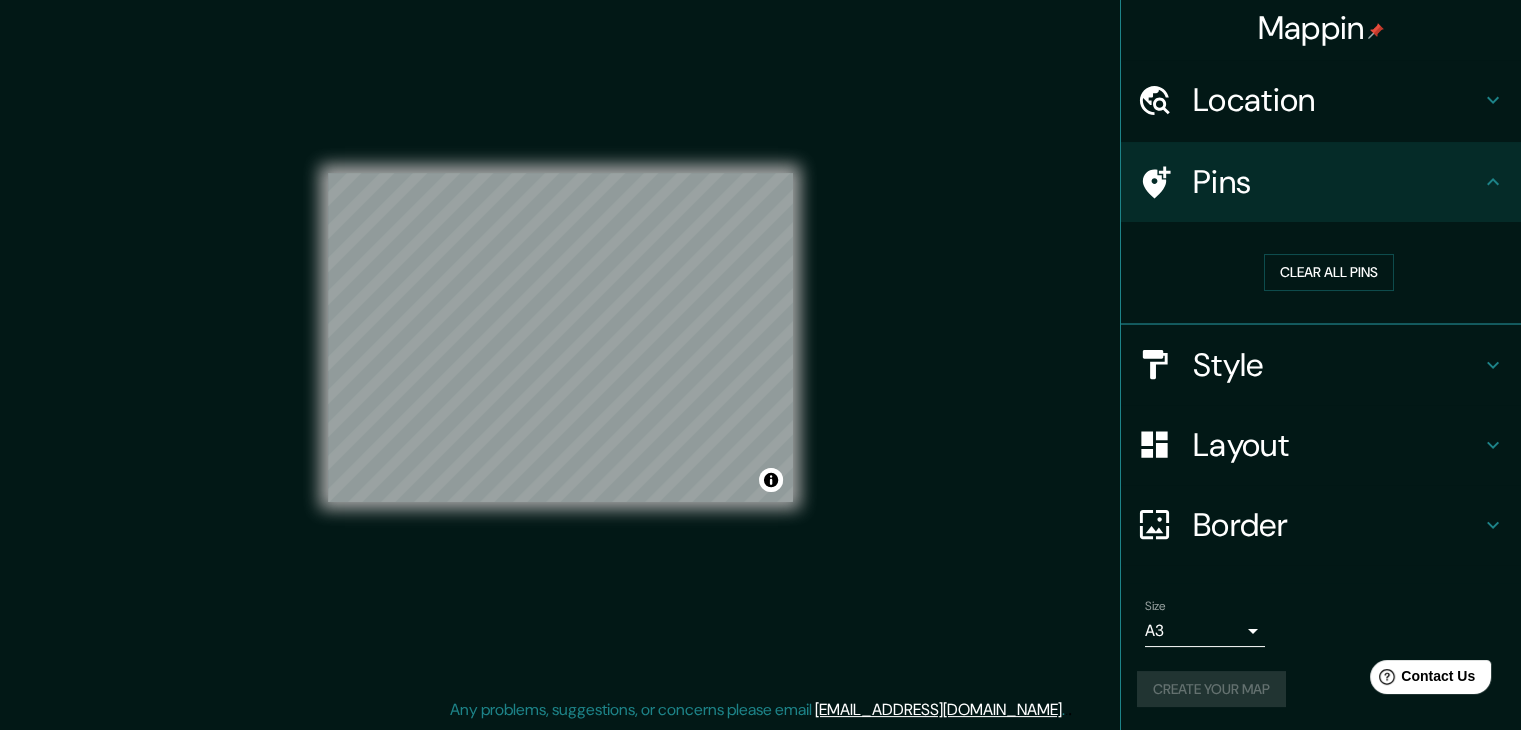 scroll, scrollTop: 0, scrollLeft: 0, axis: both 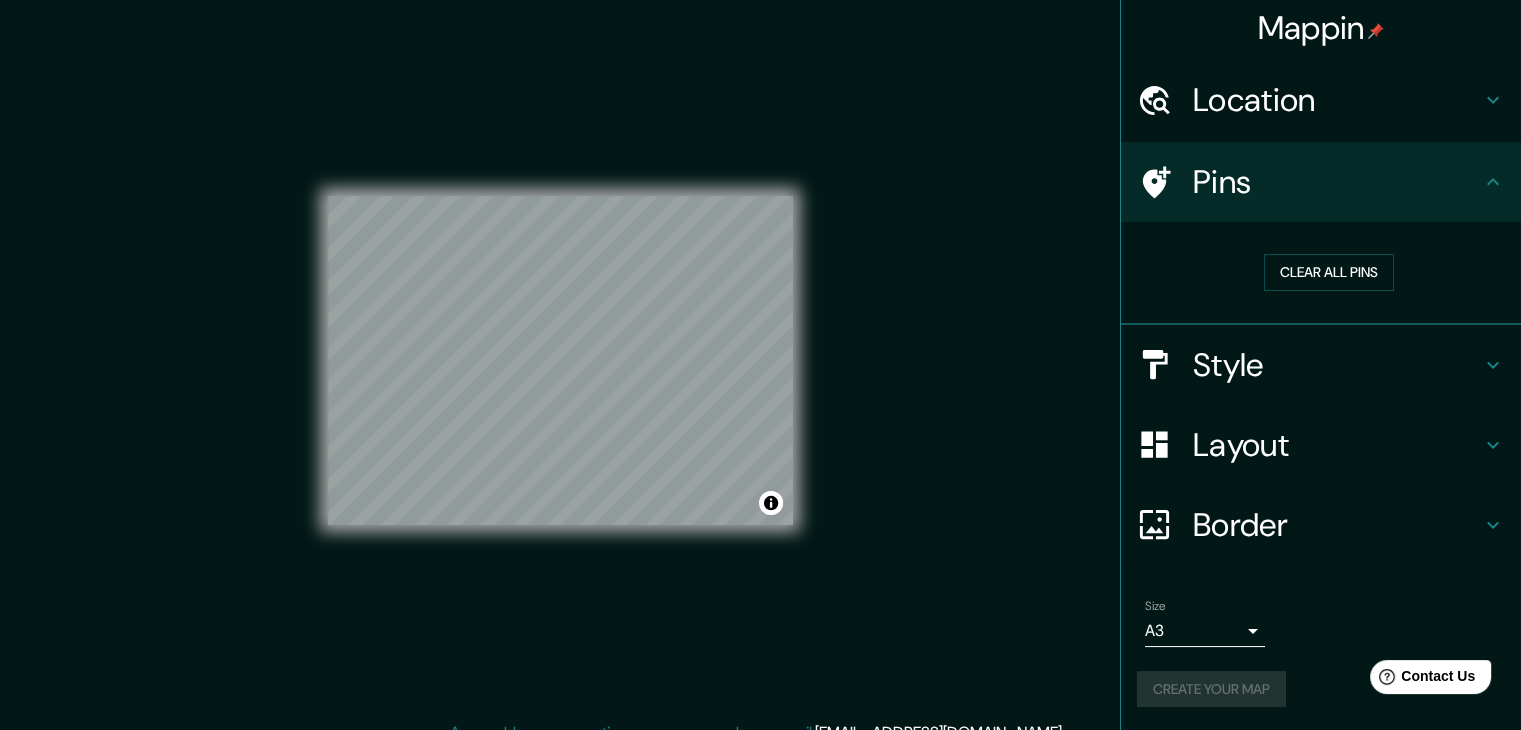 click on "Mappin Location [GEOGRAPHIC_DATA], [GEOGRAPHIC_DATA], [GEOGRAPHIC_DATA] Pins Clear all pins Style Layout Border Choose a border.  Hint : you can make layers of the frame opaque to create some cool effects. None Simple Transparent Fancy Size A3 a4 Create your map © Mapbox   © OpenStreetMap   Improve this map Any problems, suggestions, or concerns please email    [EMAIL_ADDRESS][DOMAIN_NAME] . . ." at bounding box center [760, 376] 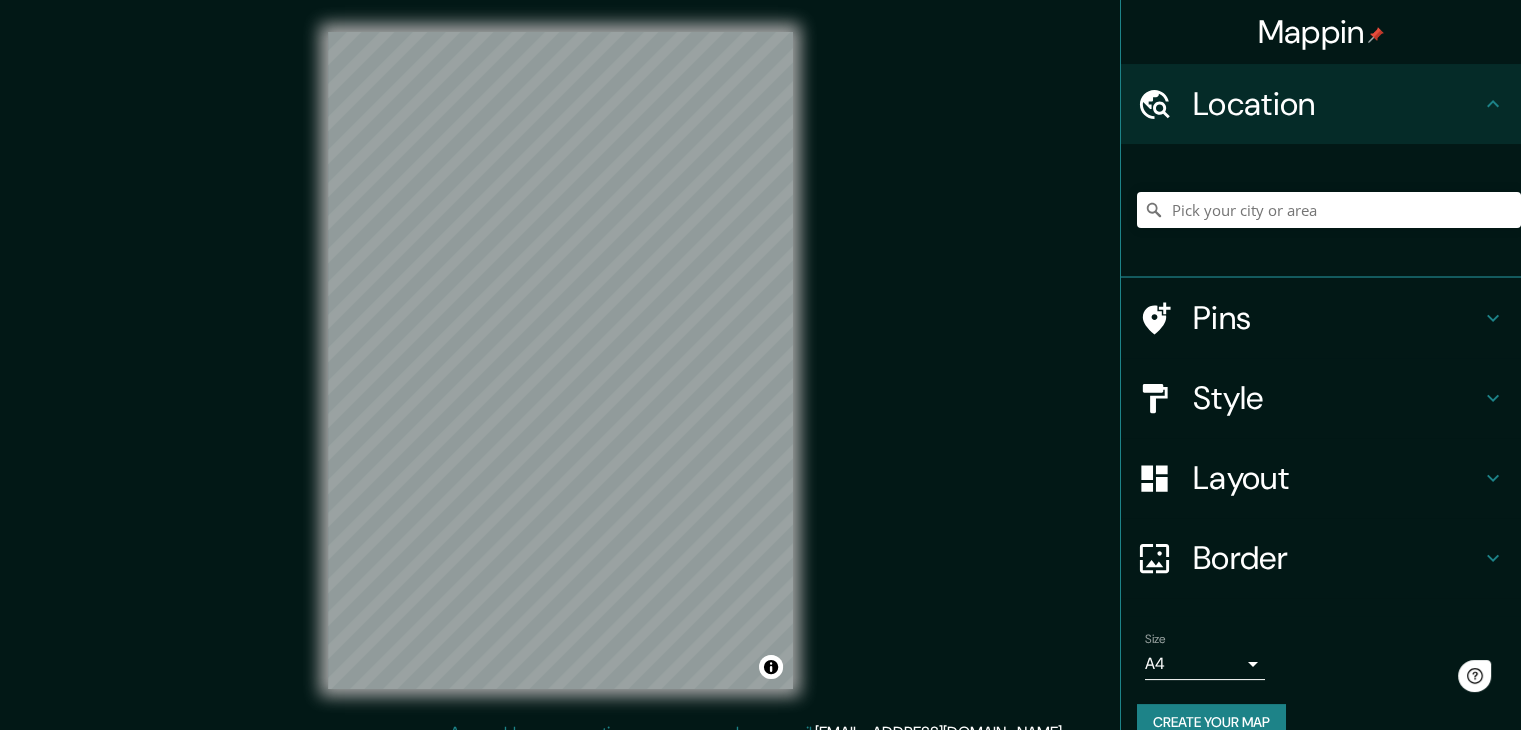 scroll, scrollTop: 0, scrollLeft: 0, axis: both 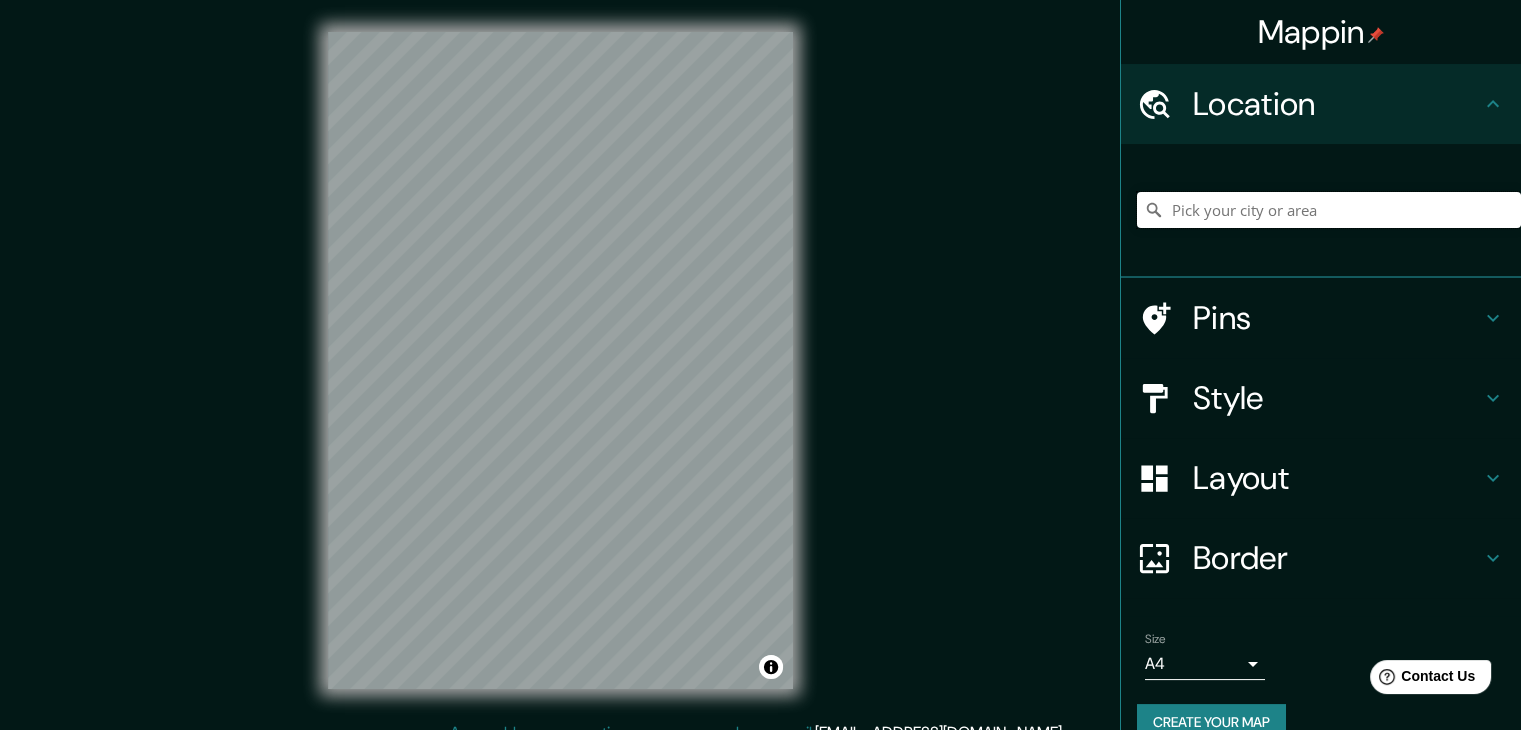 click at bounding box center [1329, 210] 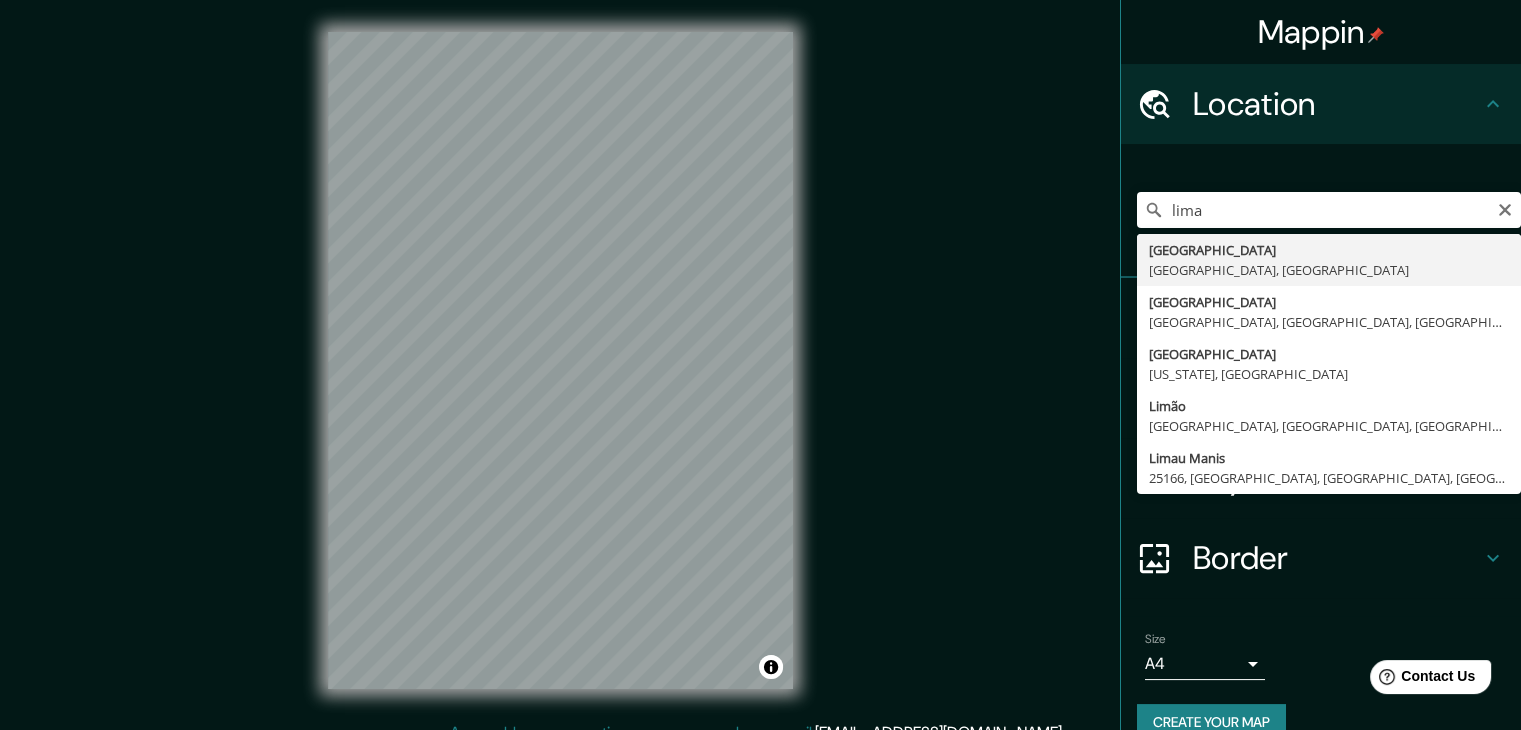 type on "[GEOGRAPHIC_DATA], [GEOGRAPHIC_DATA], [GEOGRAPHIC_DATA]" 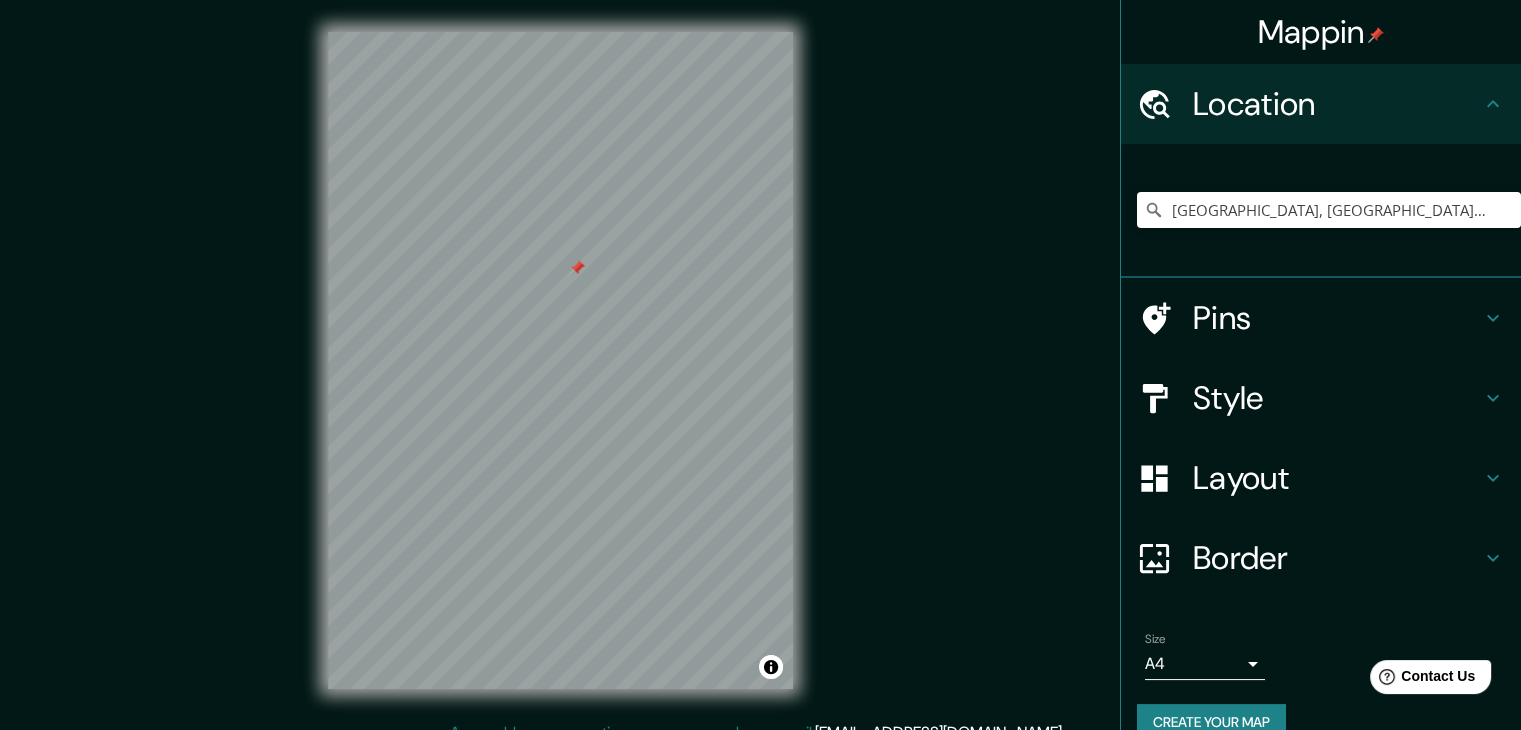 click on "Location" at bounding box center (1337, 104) 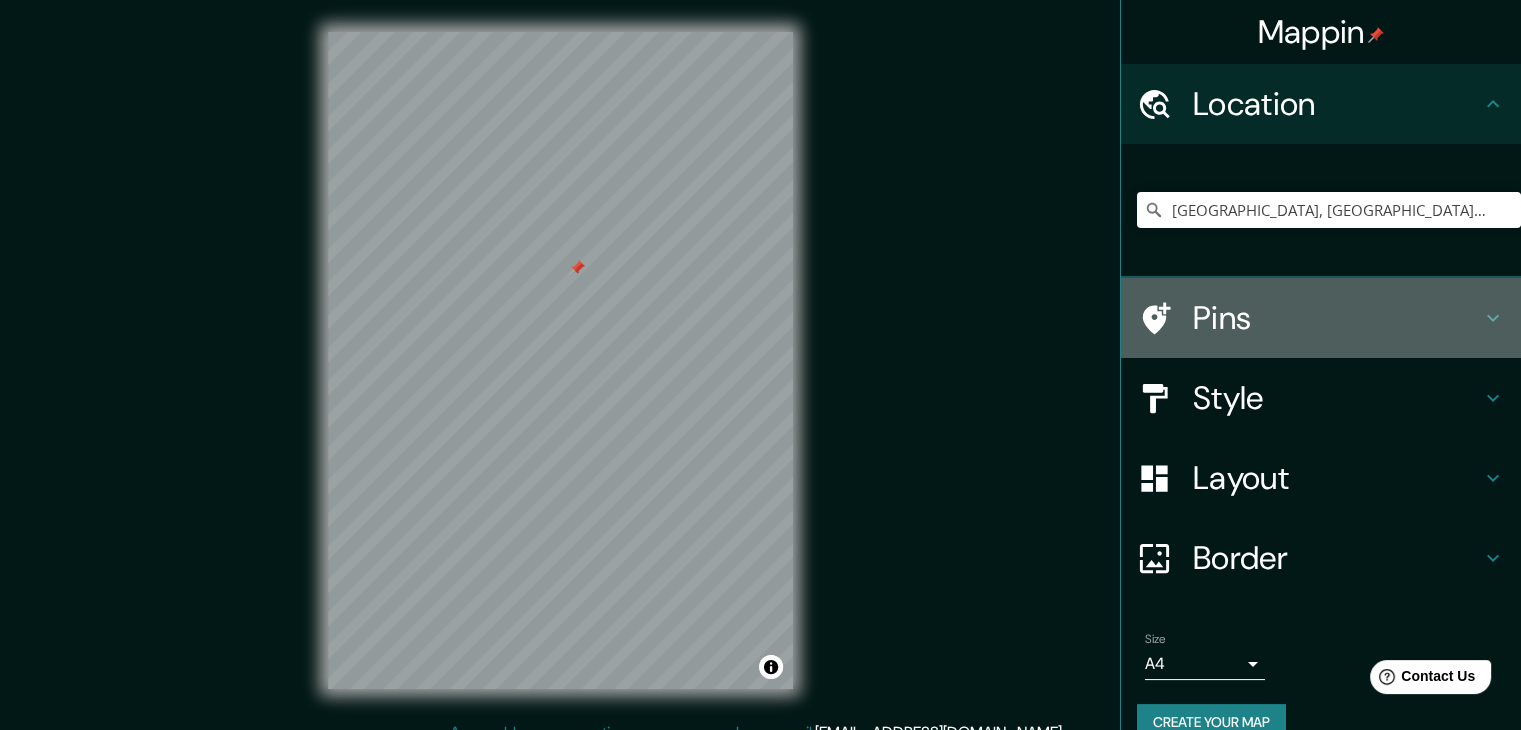 click on "Pins" at bounding box center (1337, 318) 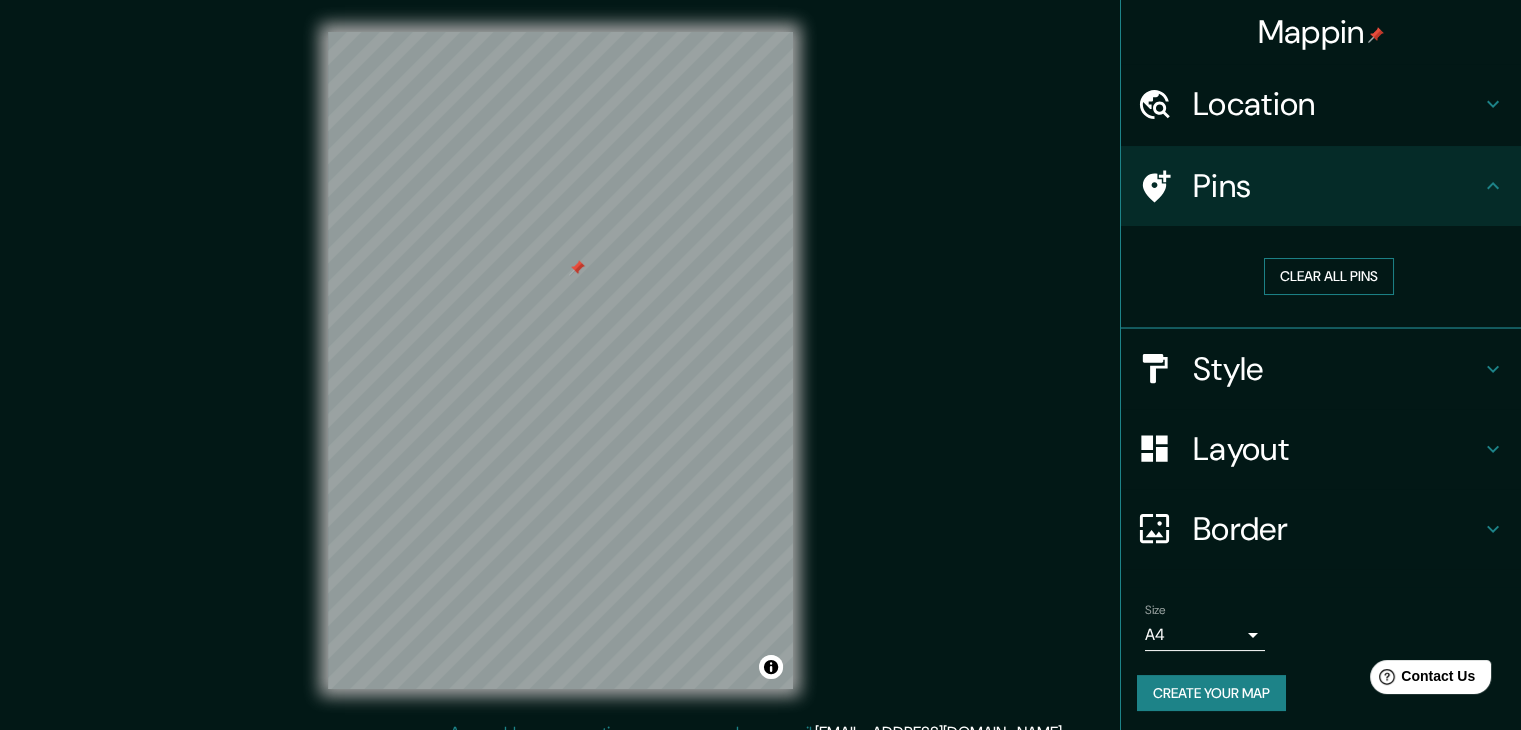 click on "Clear all pins" at bounding box center (1329, 276) 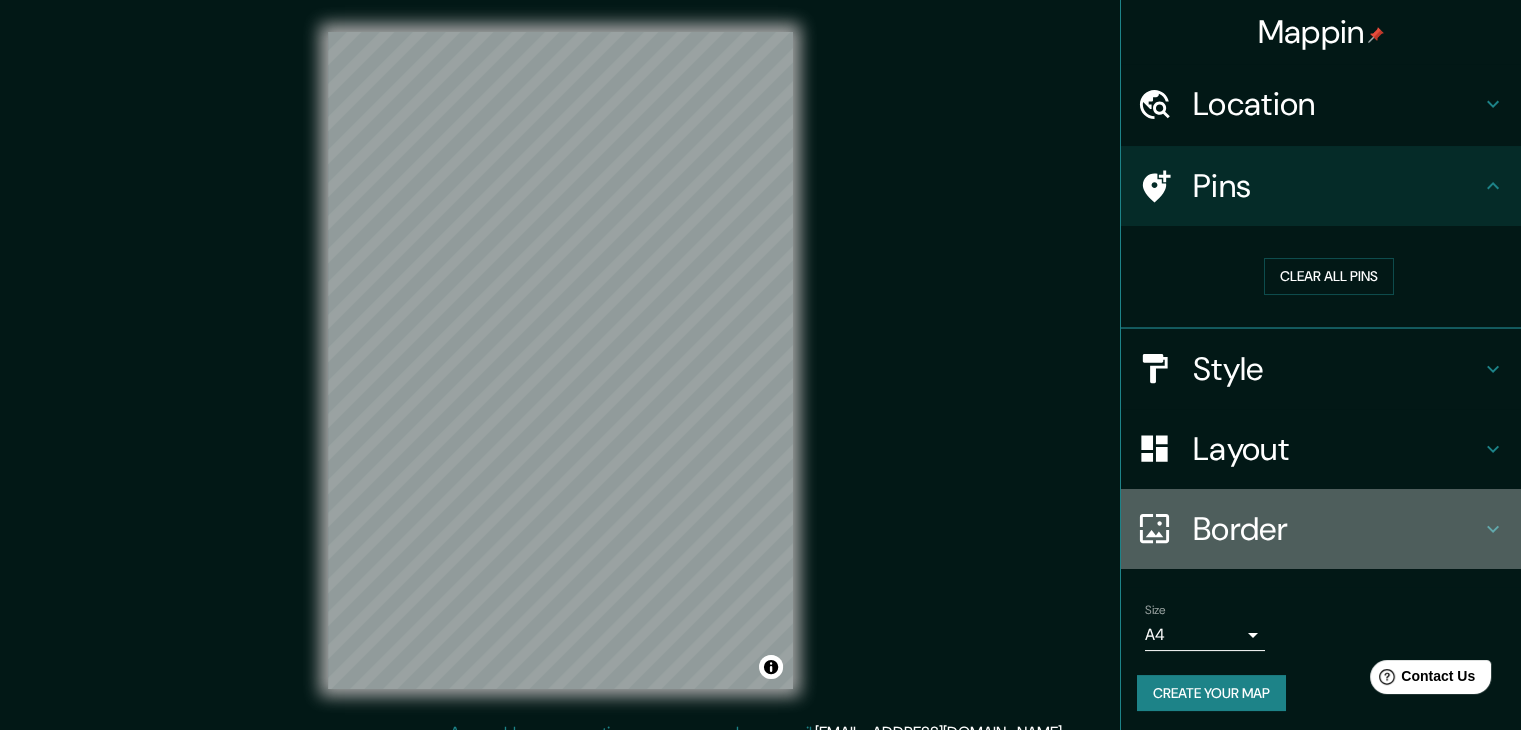 click on "Border" at bounding box center [1337, 529] 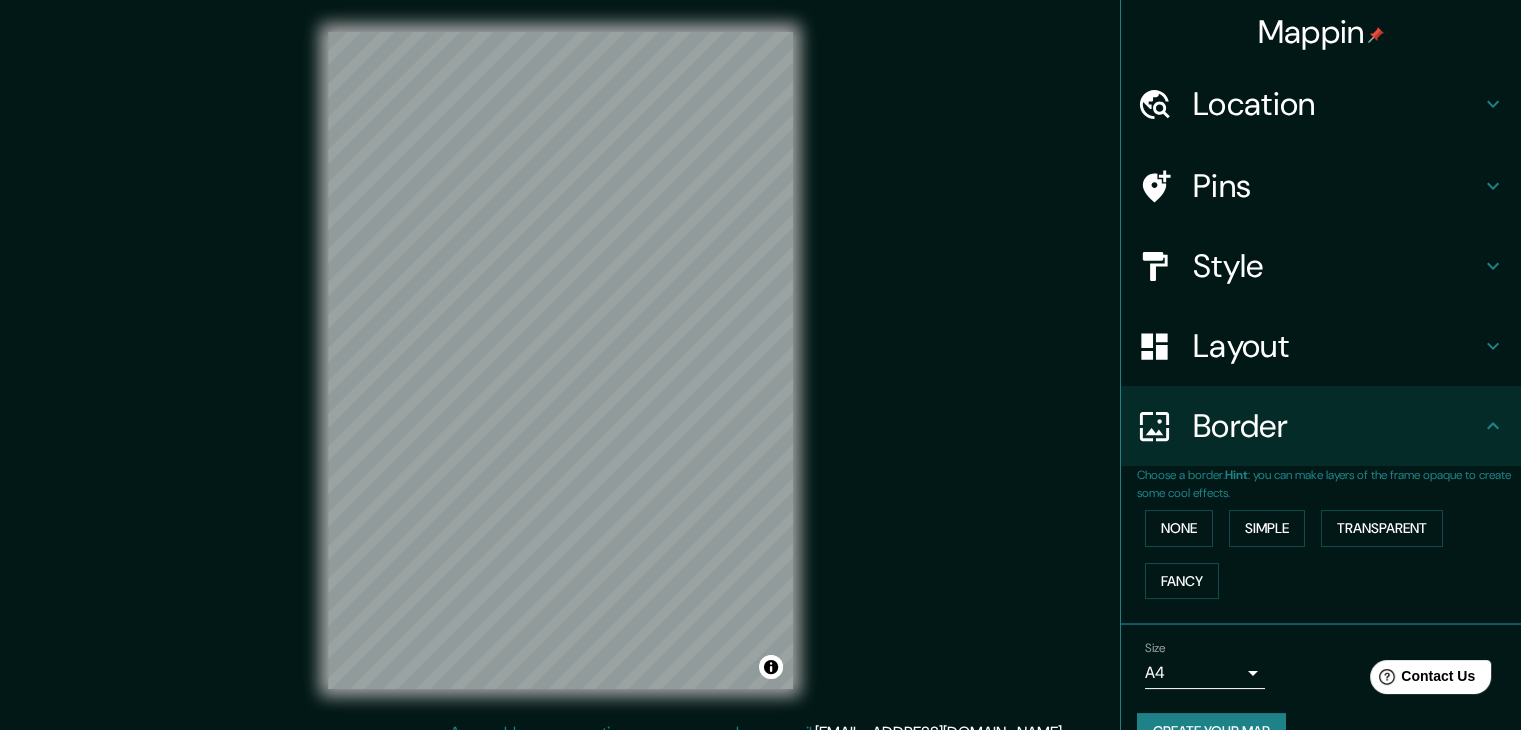 click on "Layout" at bounding box center (1337, 346) 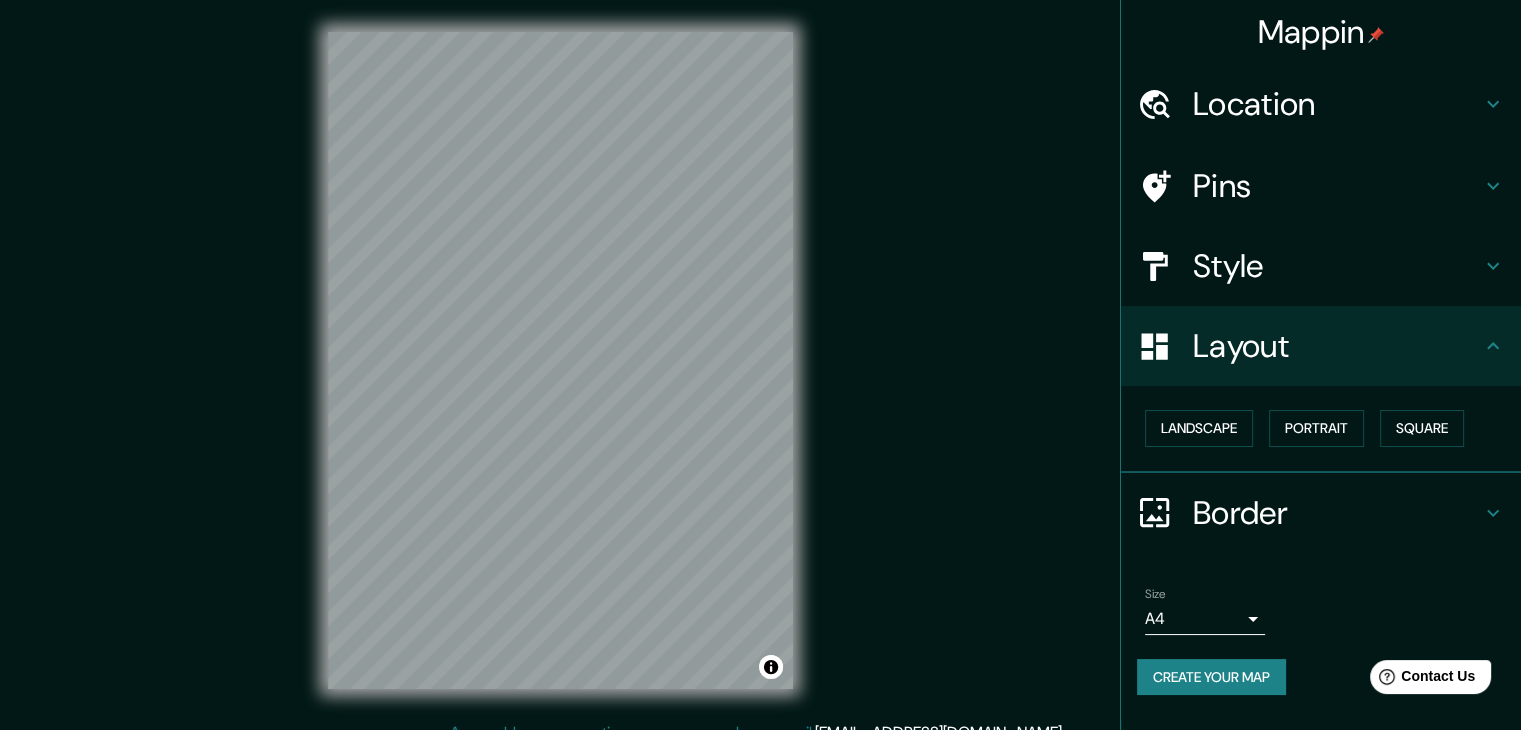 click on "Style" at bounding box center (1337, 266) 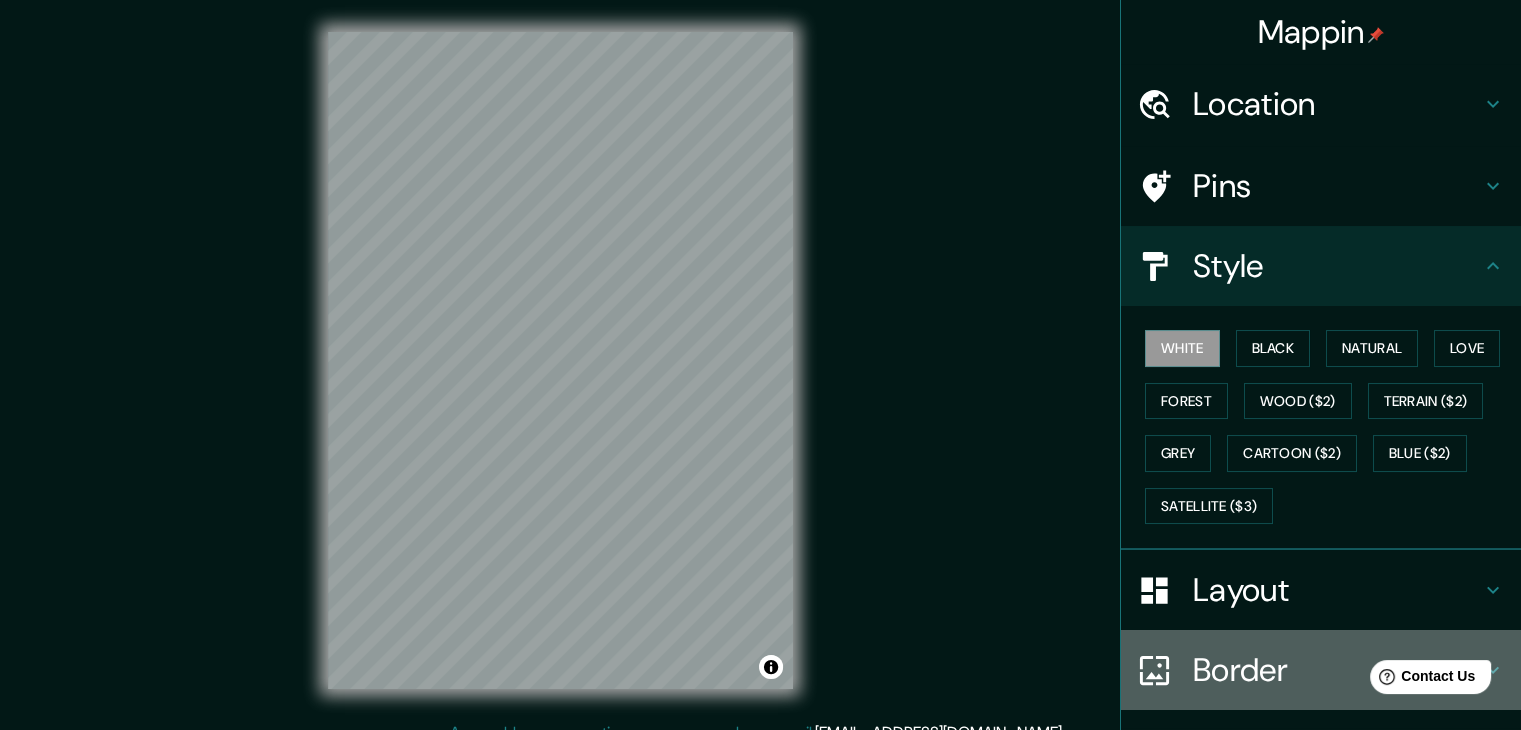 click on "Border" at bounding box center [1321, 670] 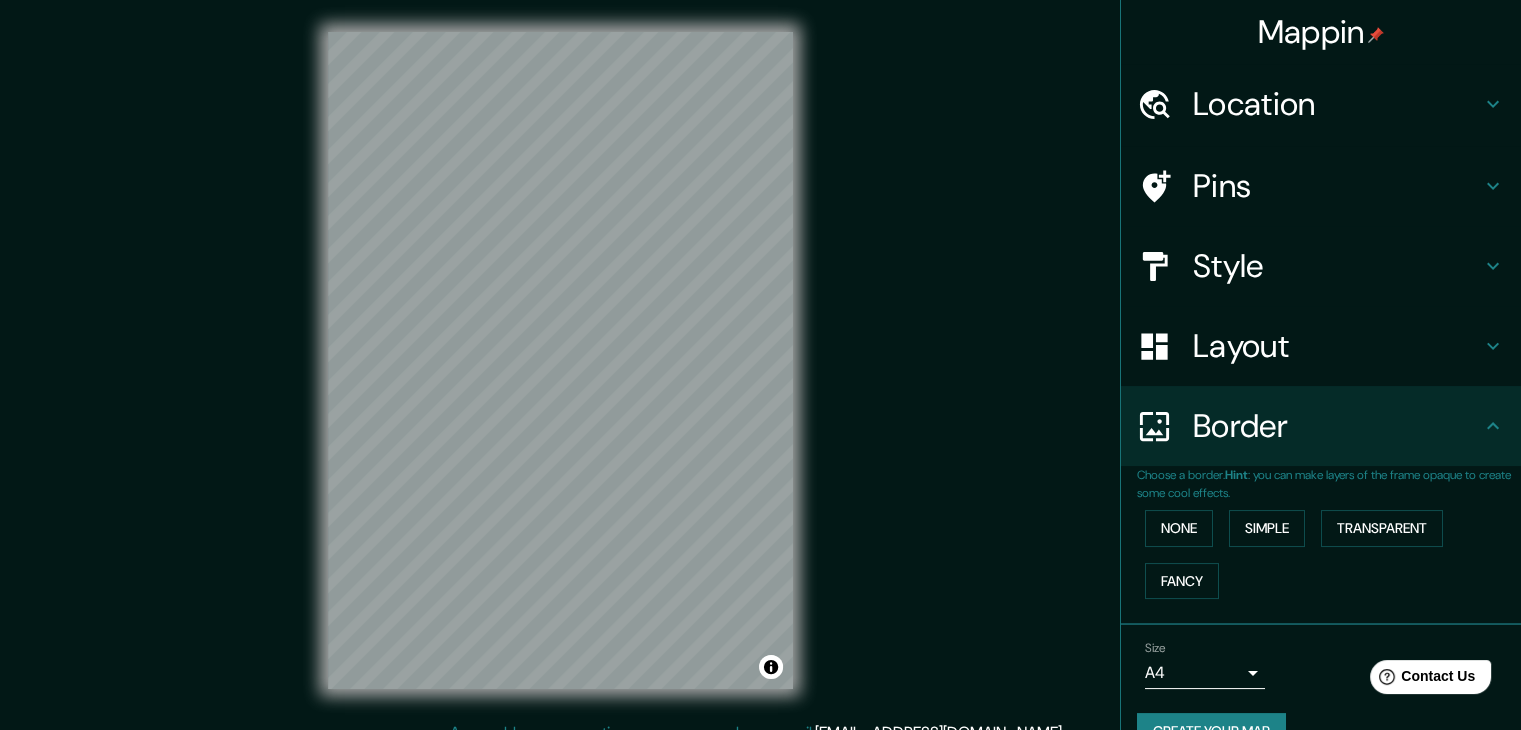 click on "Layout" at bounding box center (1337, 346) 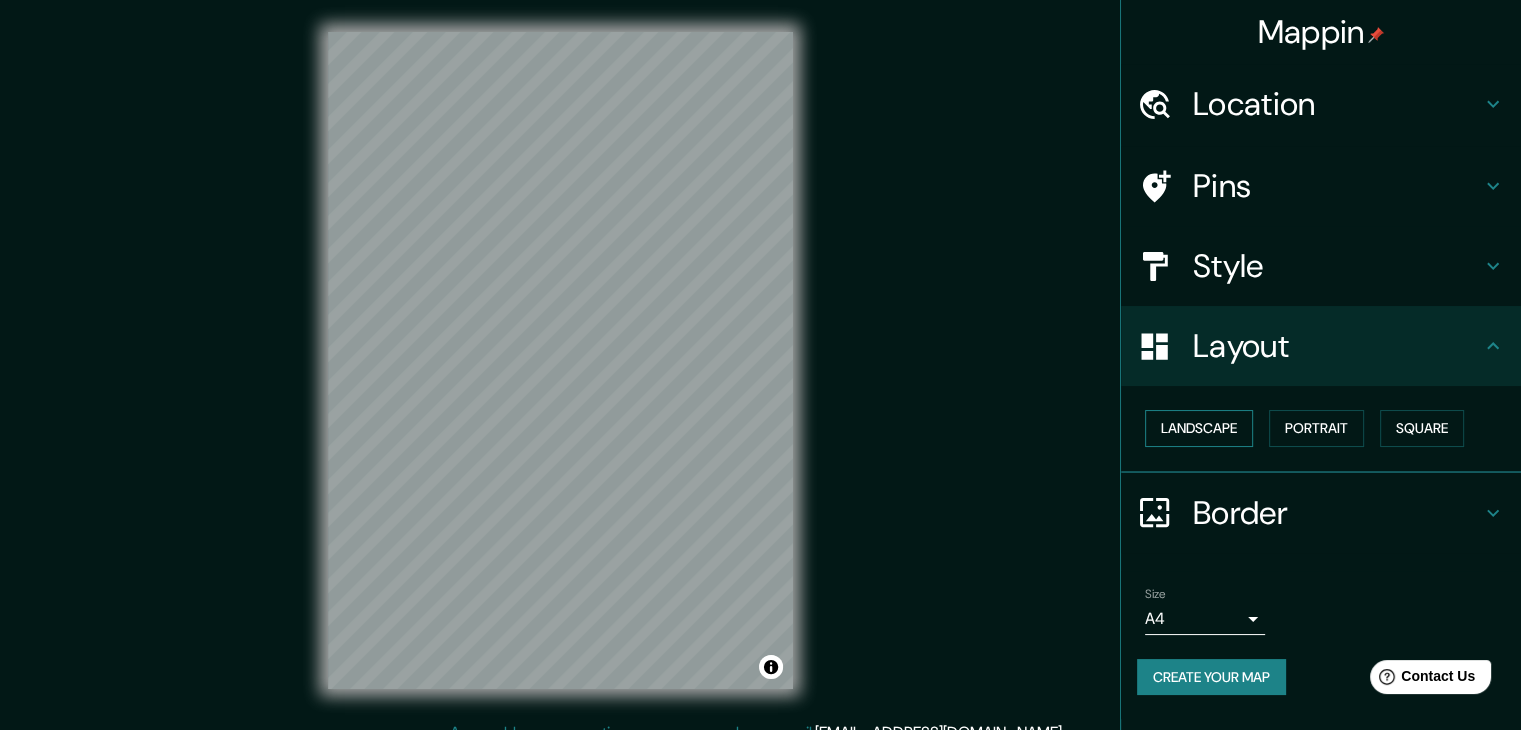 click on "Landscape" at bounding box center [1199, 428] 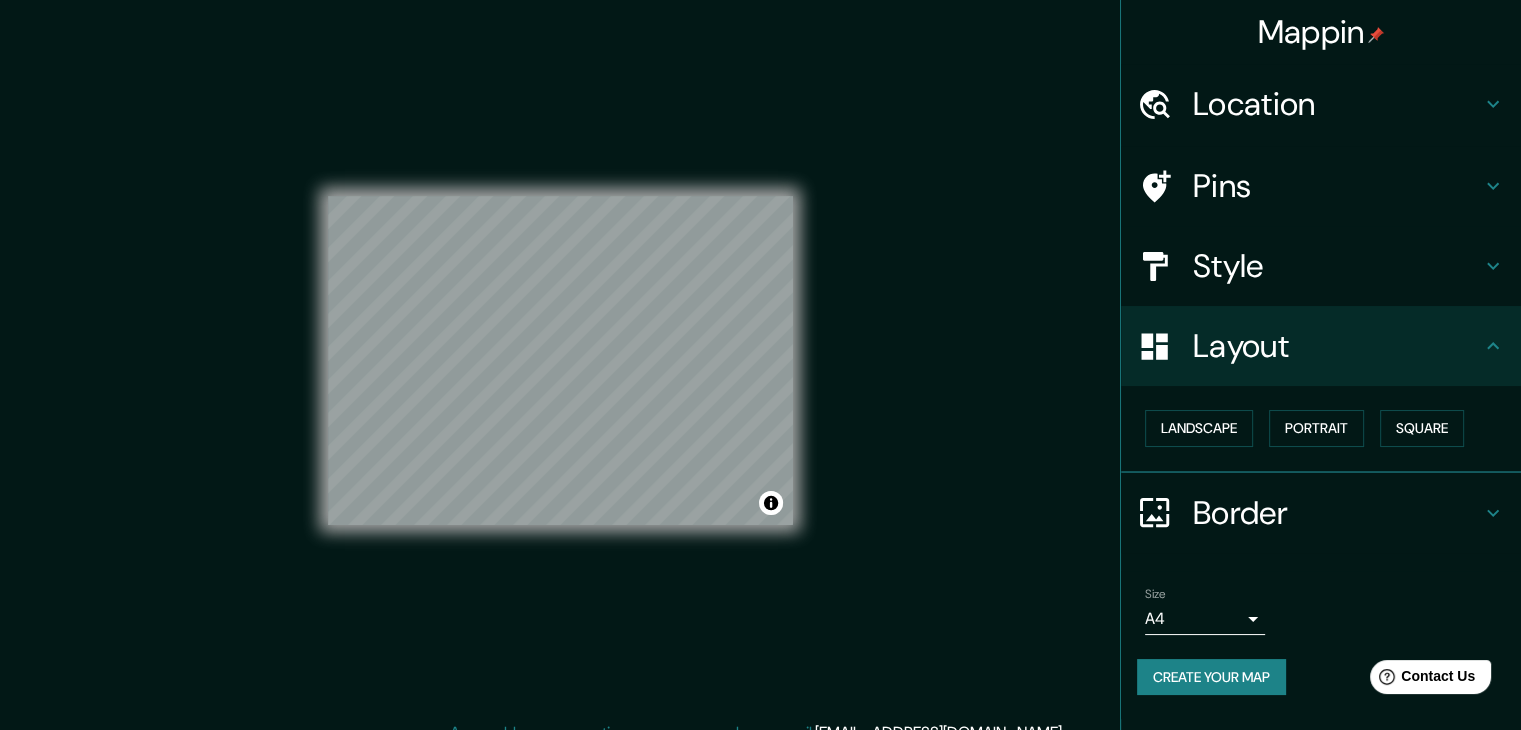 click on "Pins" at bounding box center (1337, 186) 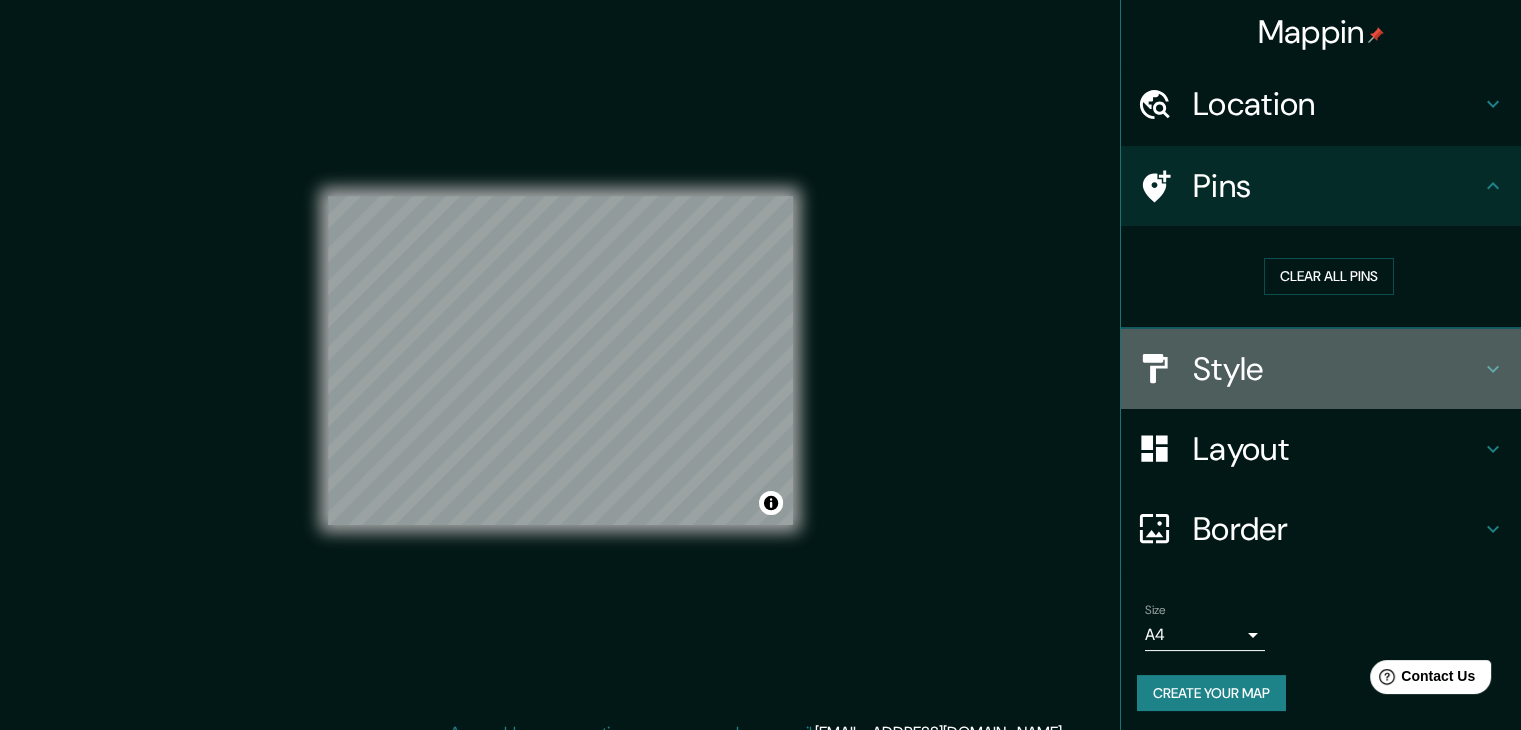 click on "Style" at bounding box center [1337, 369] 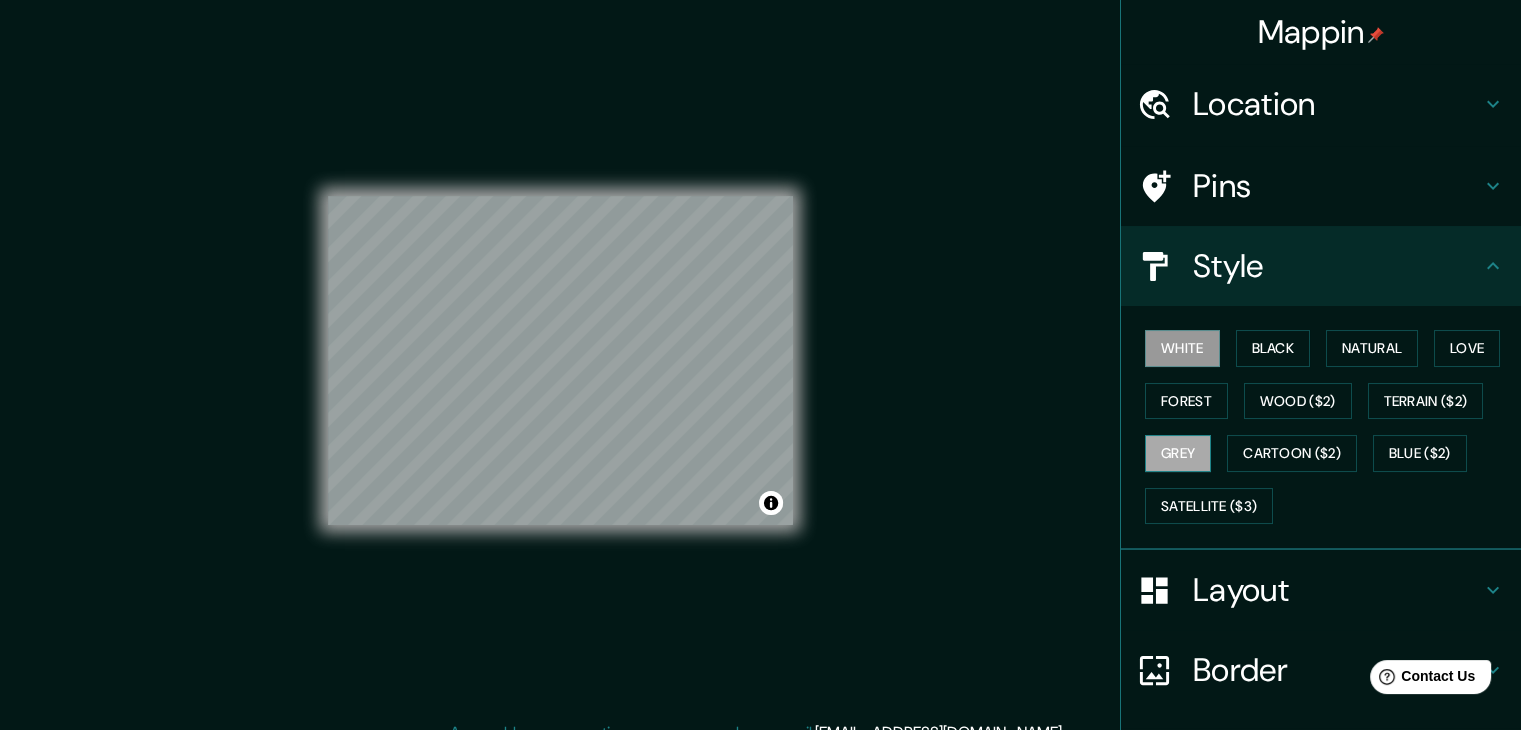 click on "Grey" at bounding box center (1178, 453) 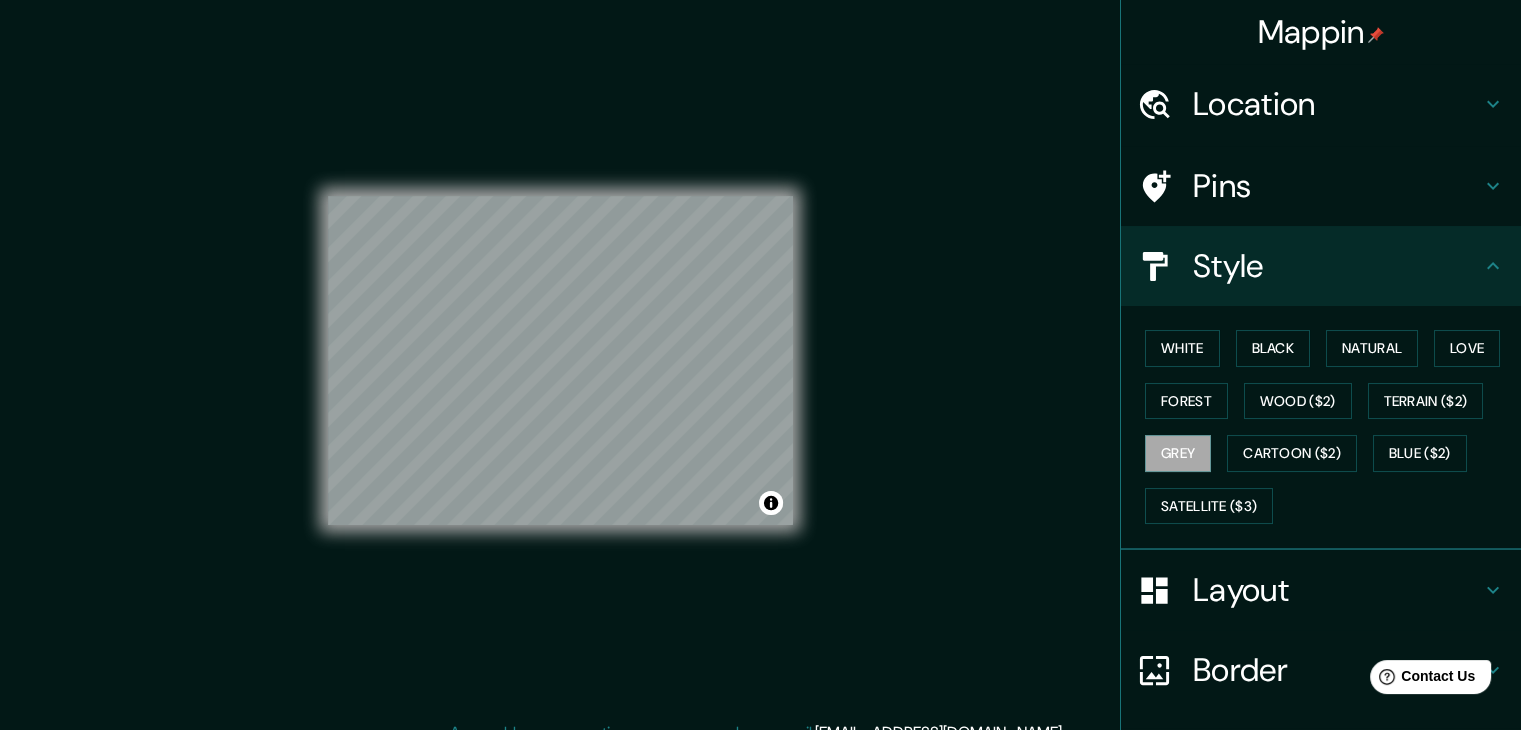 click on "Layout" at bounding box center [1337, 590] 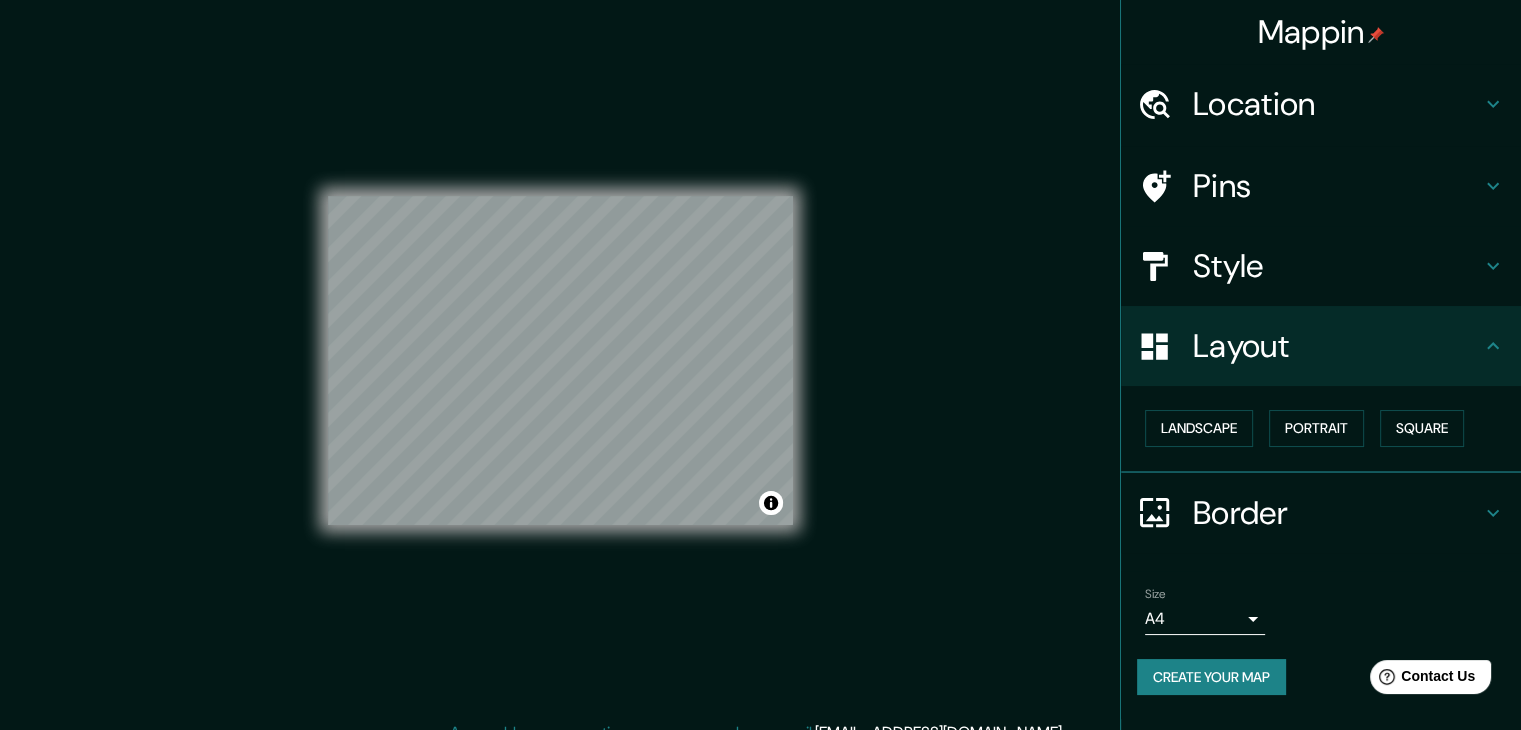 click on "Mappin Location Lima, Provincia de Lima, Perú Pins Style Layout Landscape Portrait Square Border Choose a border.  Hint : you can make layers of the frame opaque to create some cool effects. None Simple Transparent Fancy Size A4 single Create your map © Mapbox   © OpenStreetMap   Improve this map Any problems, suggestions, or concerns please email    help@mappin.pro . . ." at bounding box center [760, 365] 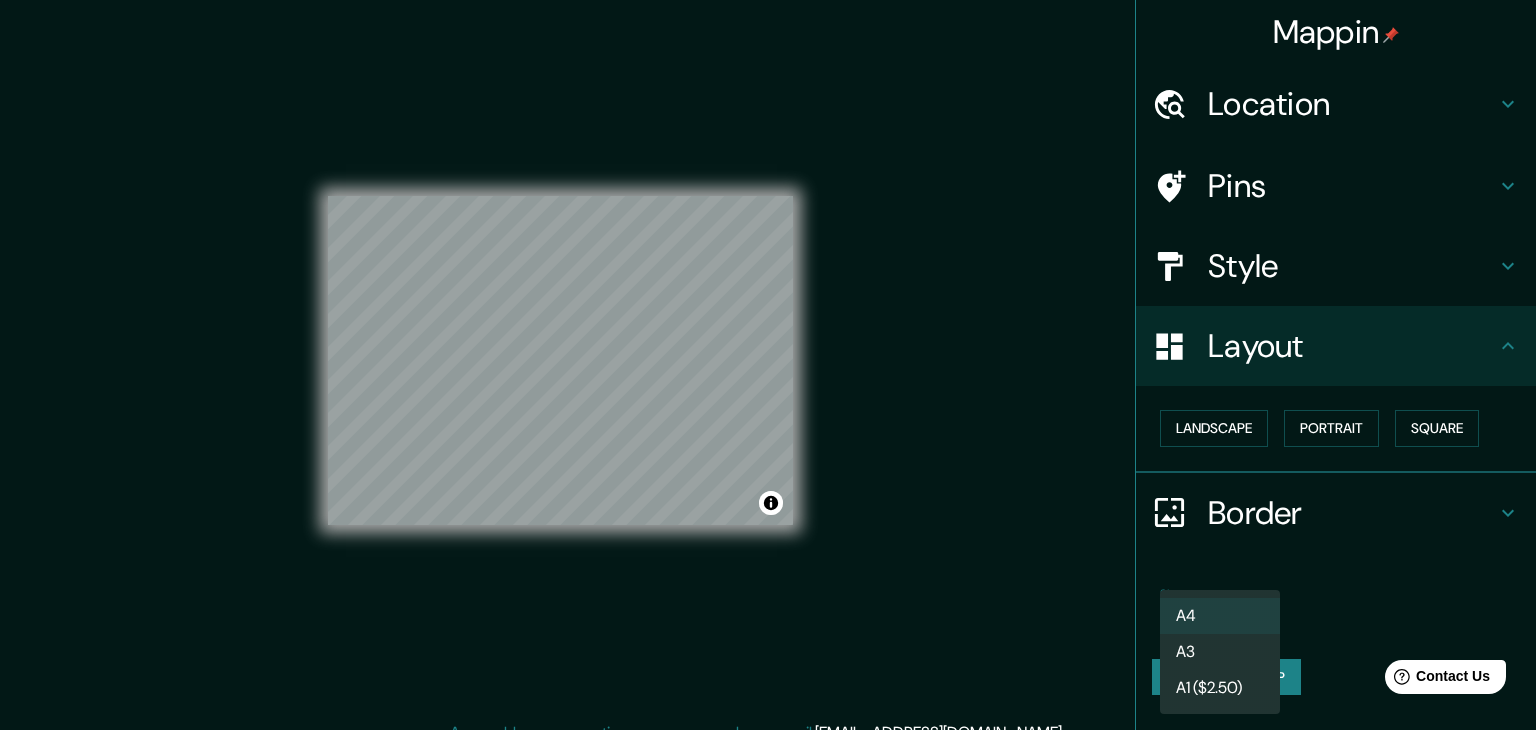 click on "A3" at bounding box center [1220, 652] 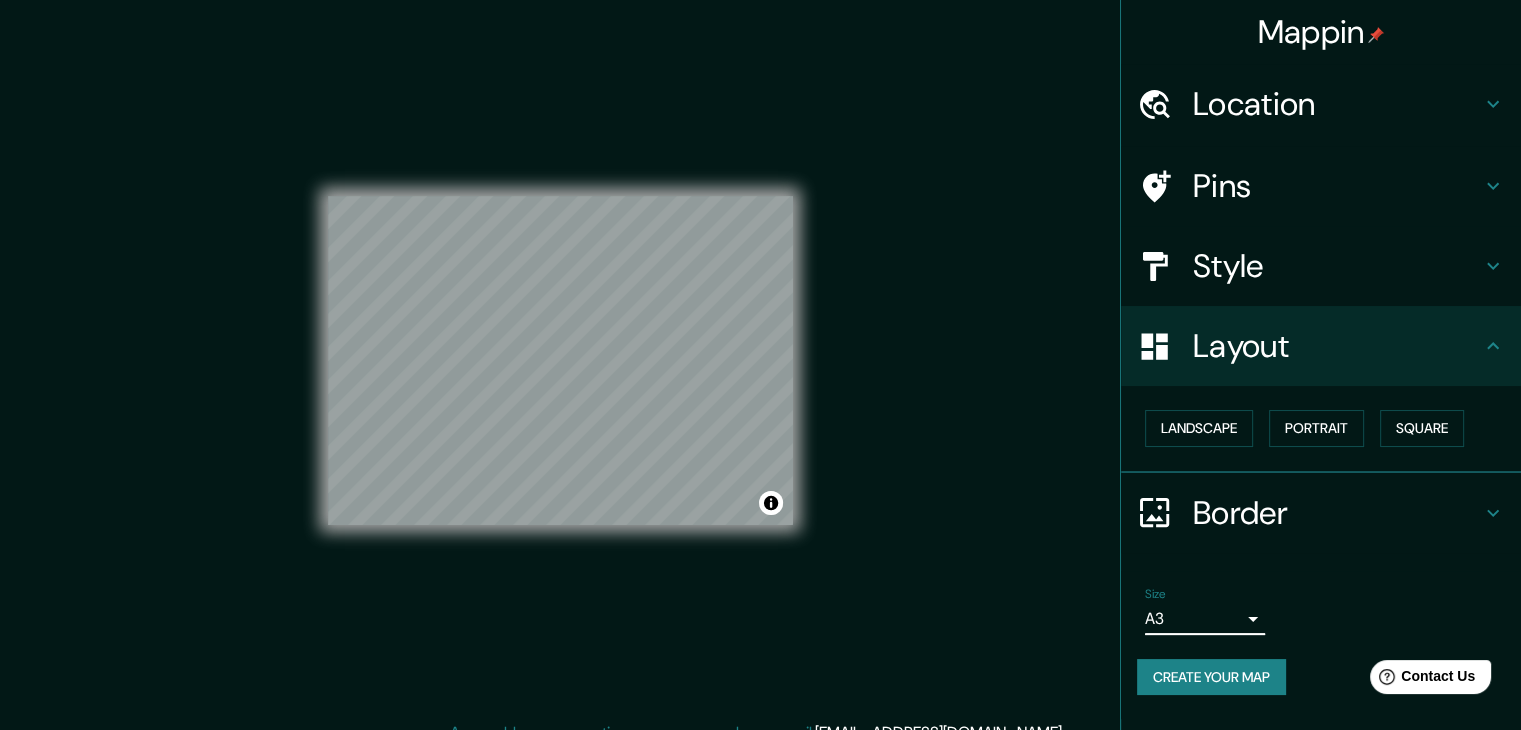 click on "Create your map" at bounding box center (1211, 677) 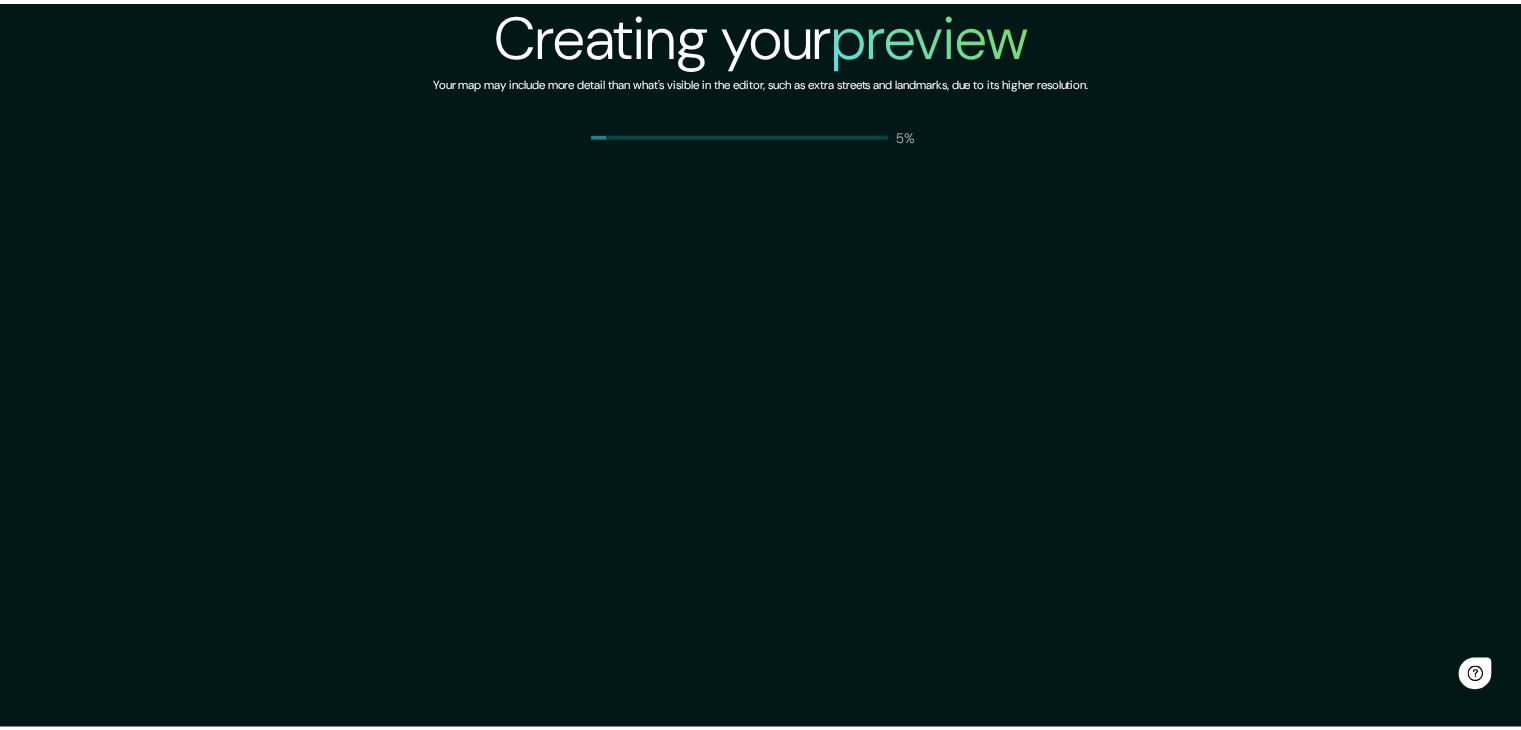 scroll, scrollTop: 0, scrollLeft: 0, axis: both 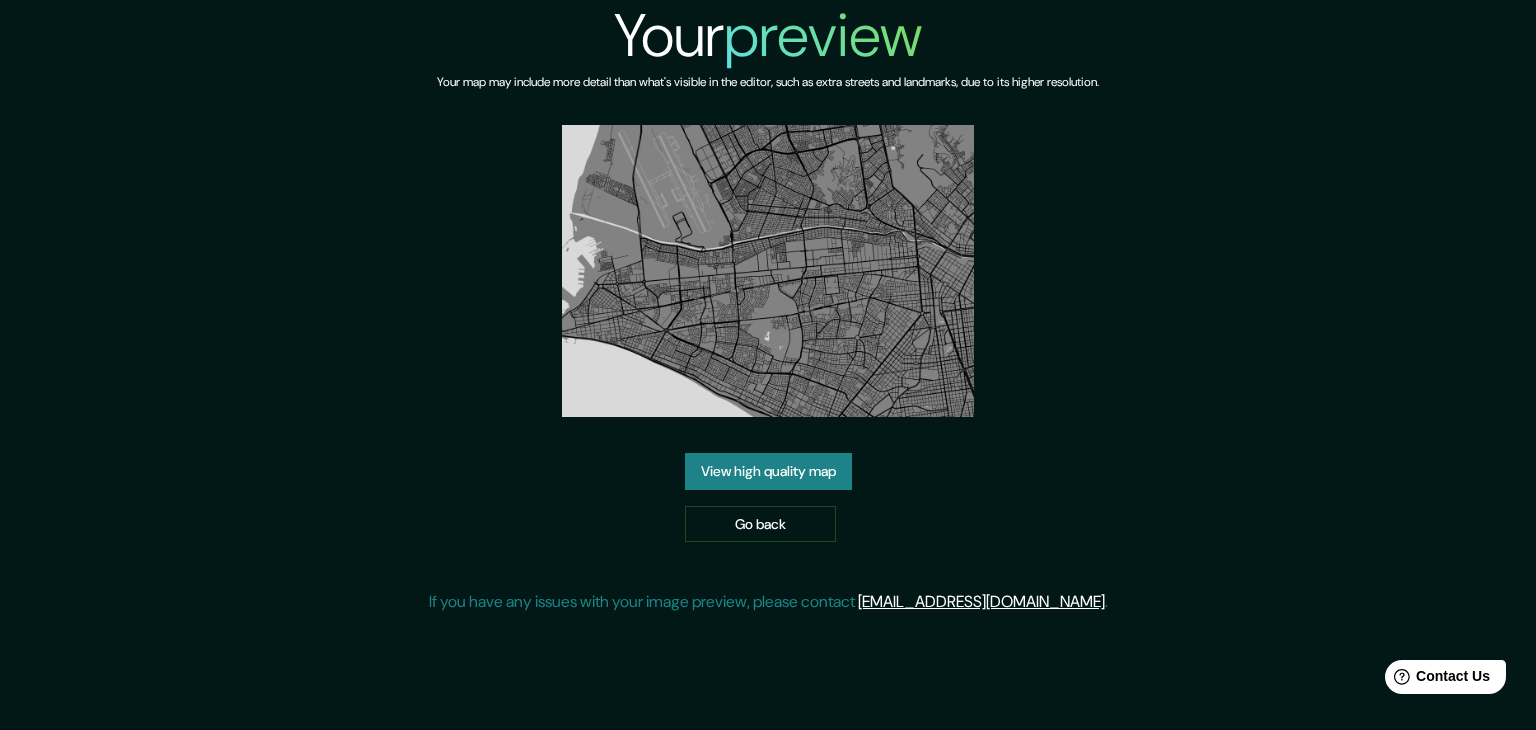 click on "View high quality map" at bounding box center [768, 471] 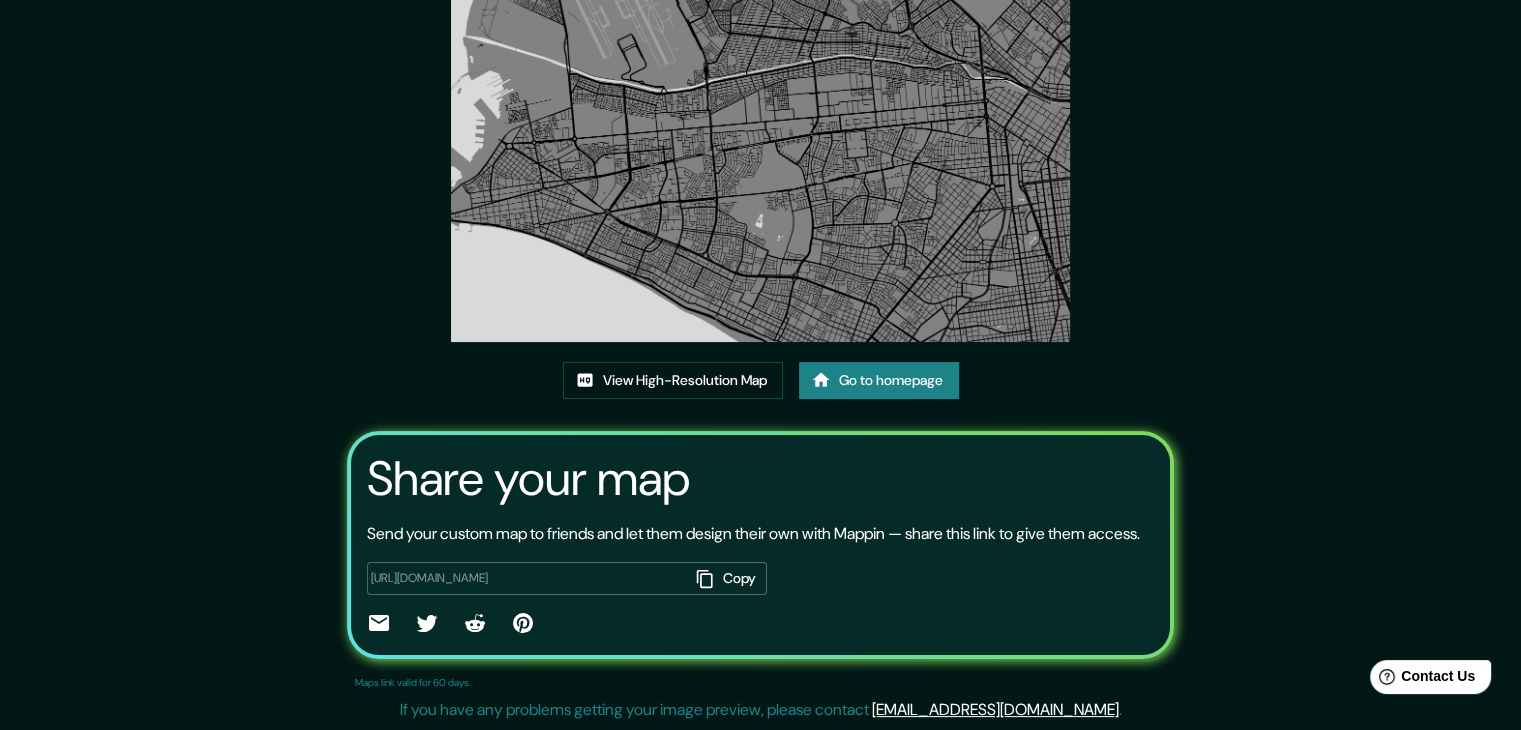 scroll, scrollTop: 208, scrollLeft: 0, axis: vertical 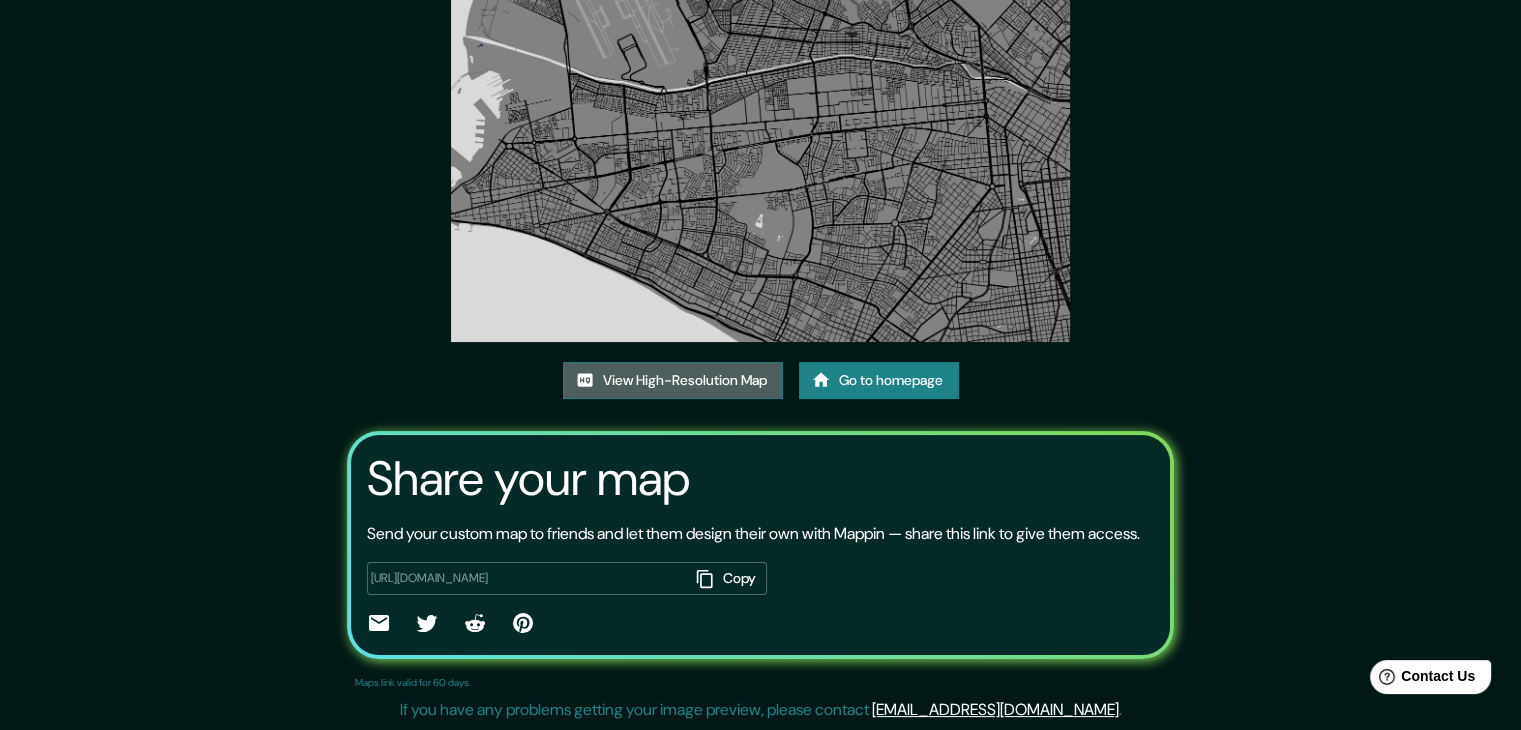 click on "View High-Resolution Map" at bounding box center [673, 380] 